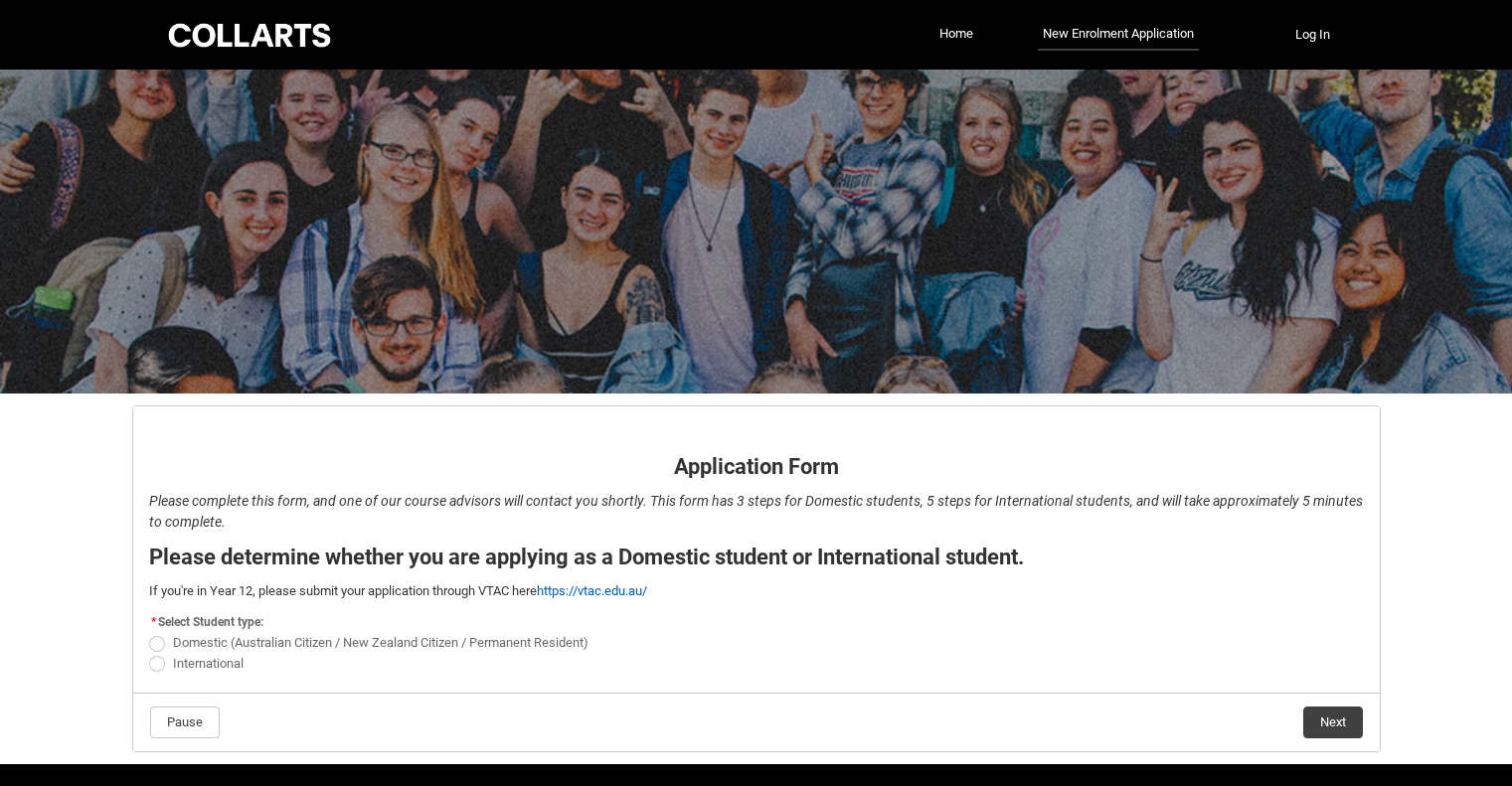 scroll, scrollTop: 0, scrollLeft: 0, axis: both 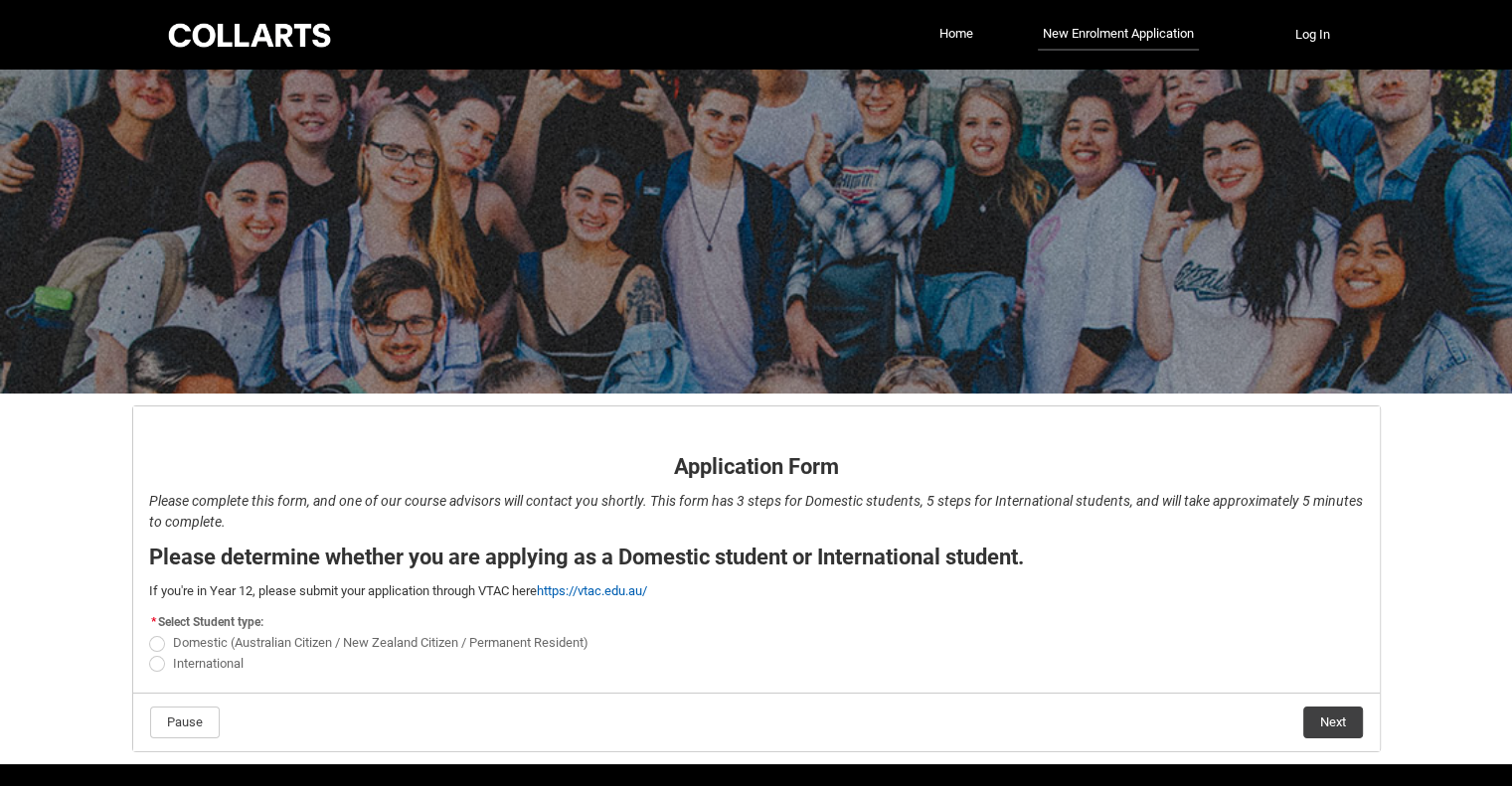 click at bounding box center [157, 644] 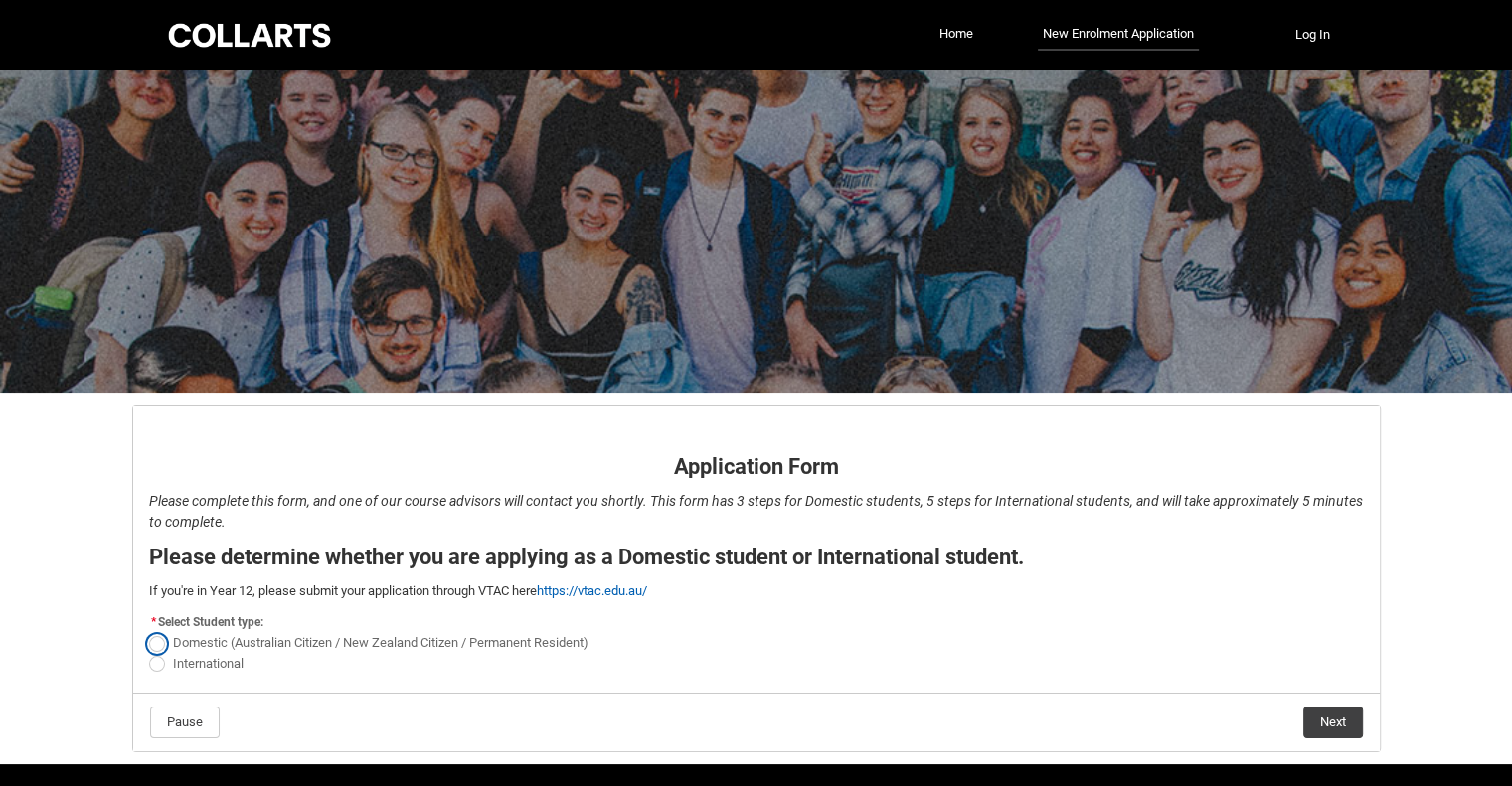 click on "Domestic (Australian Citizen / New Zealand Citizen / Permanent Resident)" at bounding box center [148, 632] 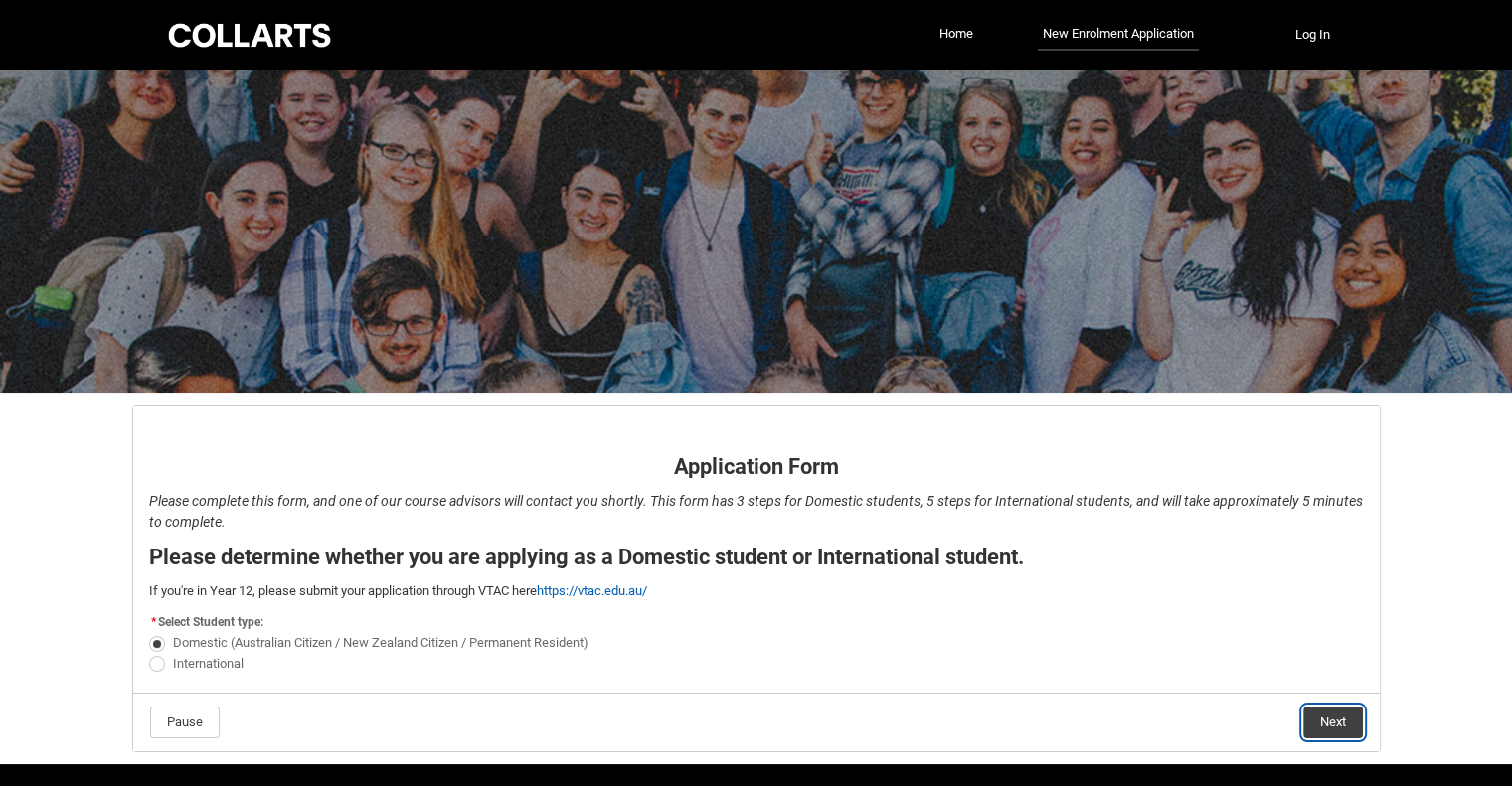 click on "Next" 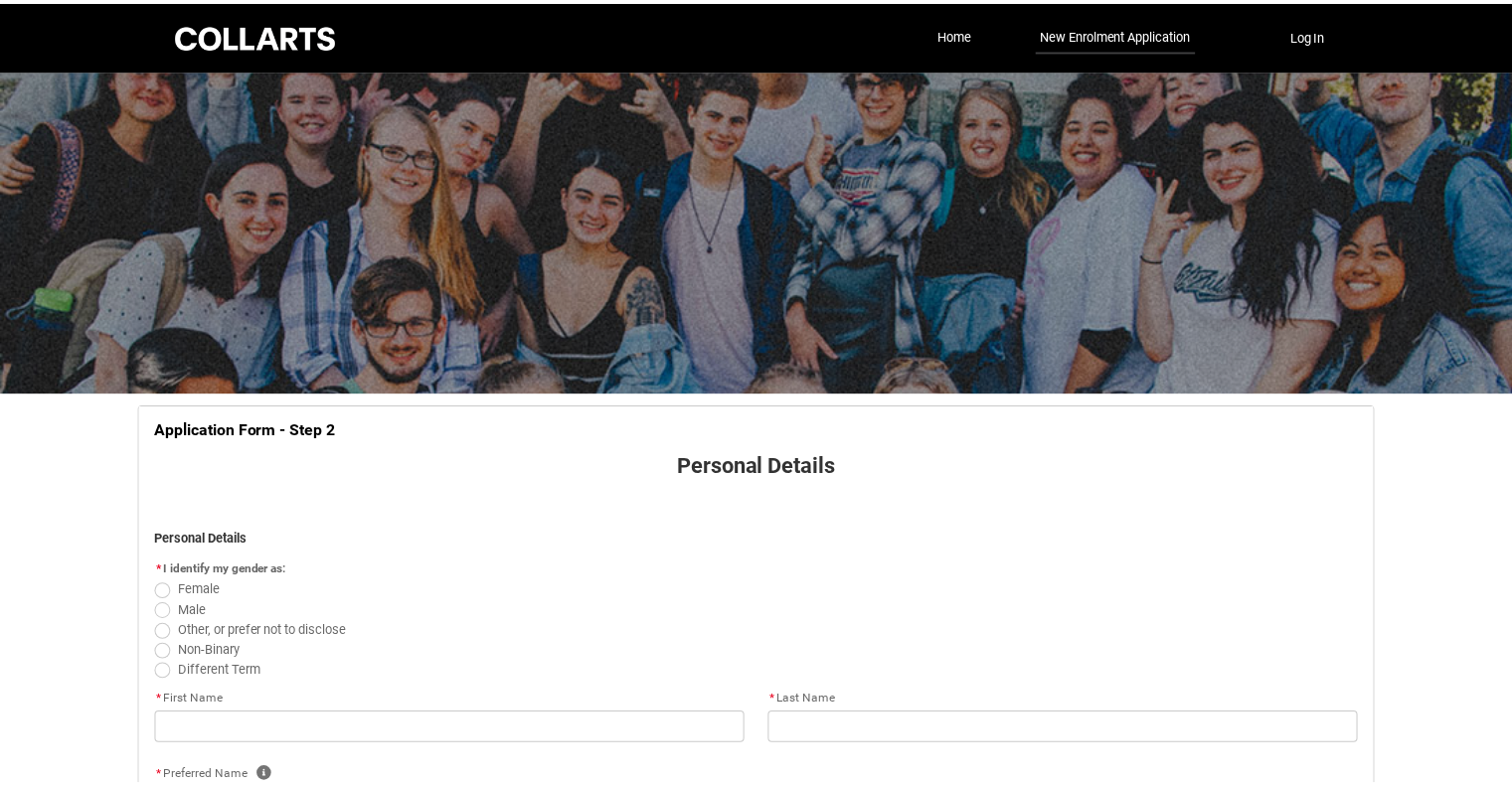 scroll, scrollTop: 207, scrollLeft: 0, axis: vertical 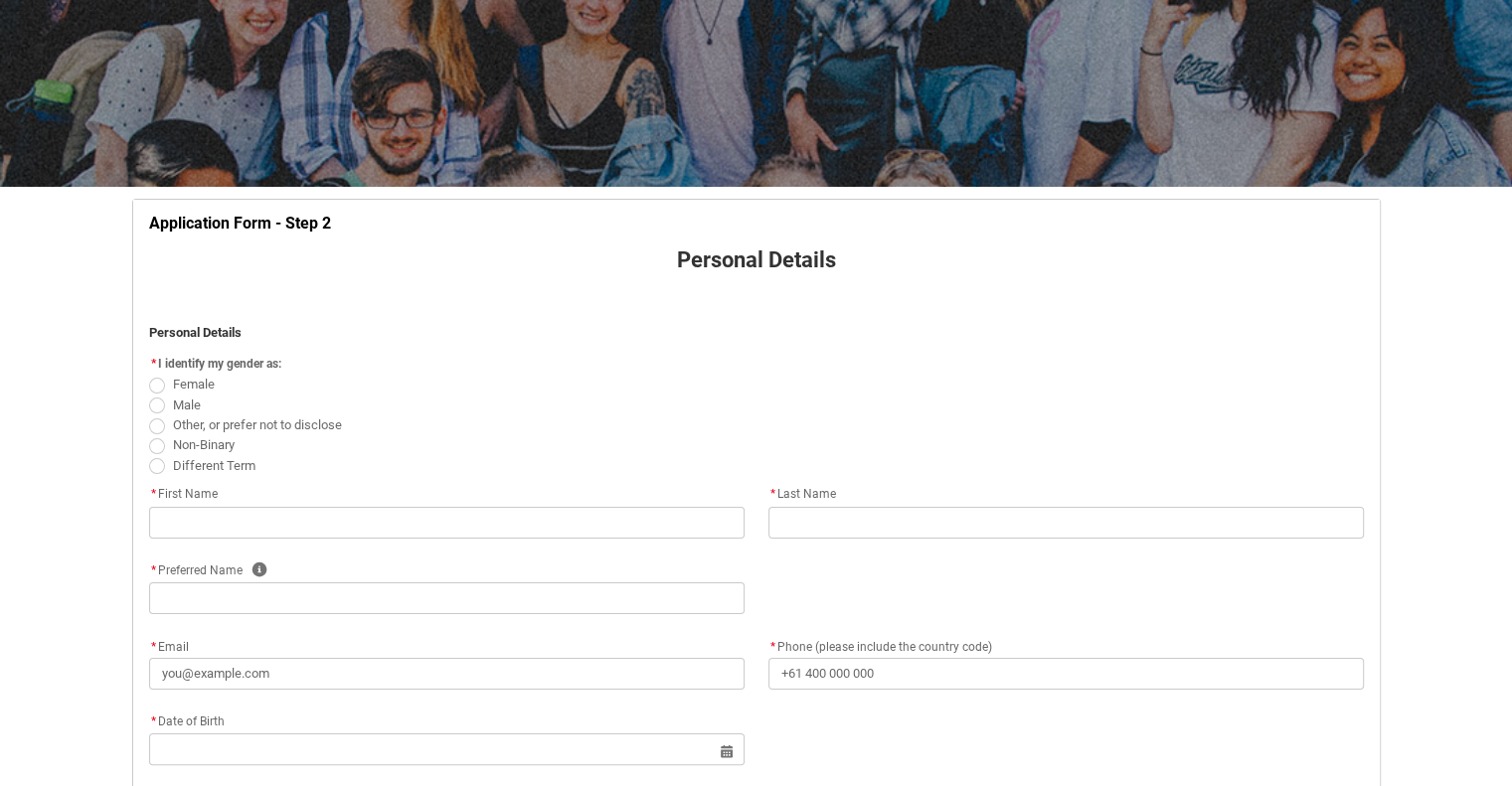 click at bounding box center [157, 405] 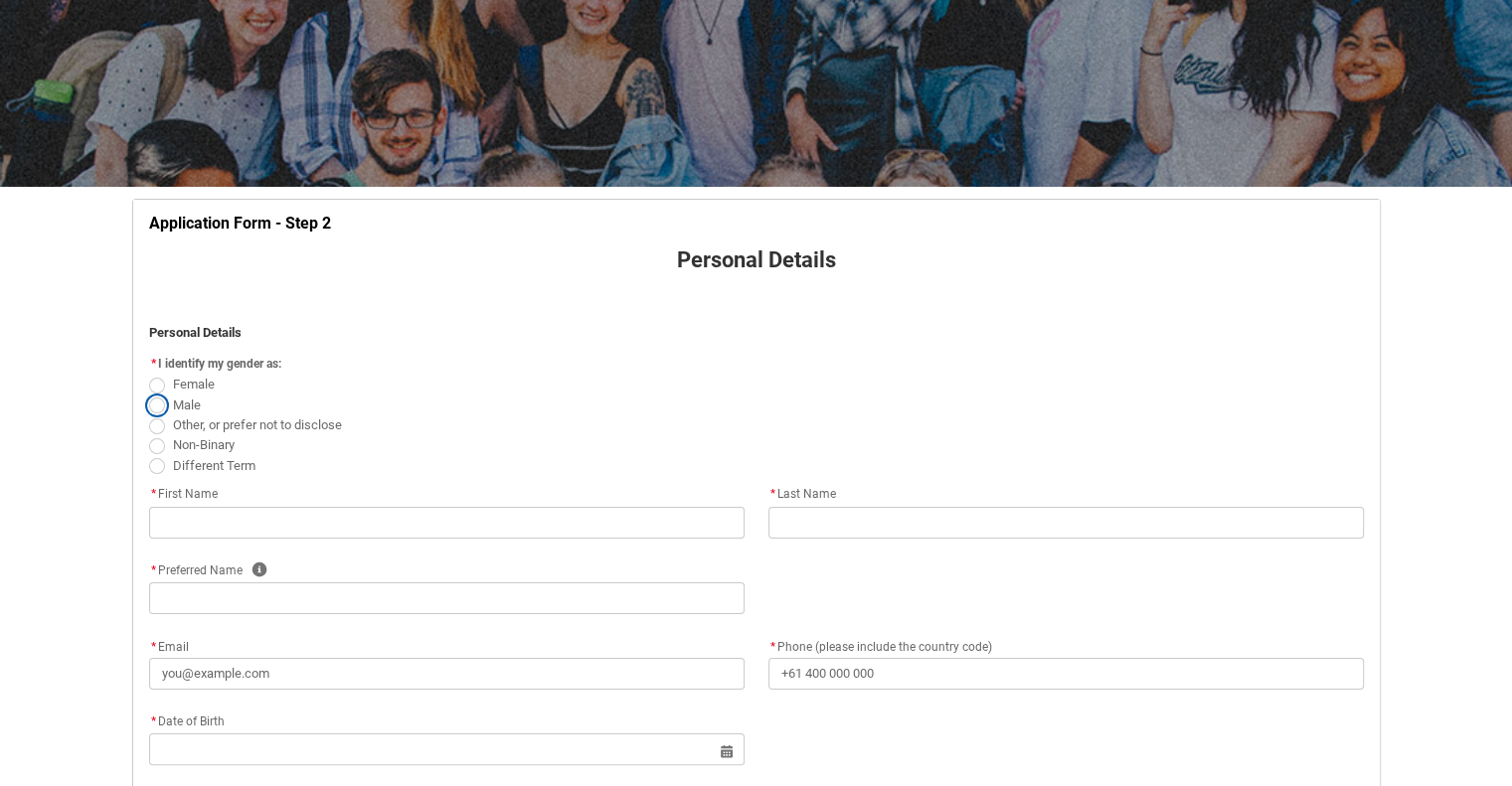click on "Male" at bounding box center [148, 393] 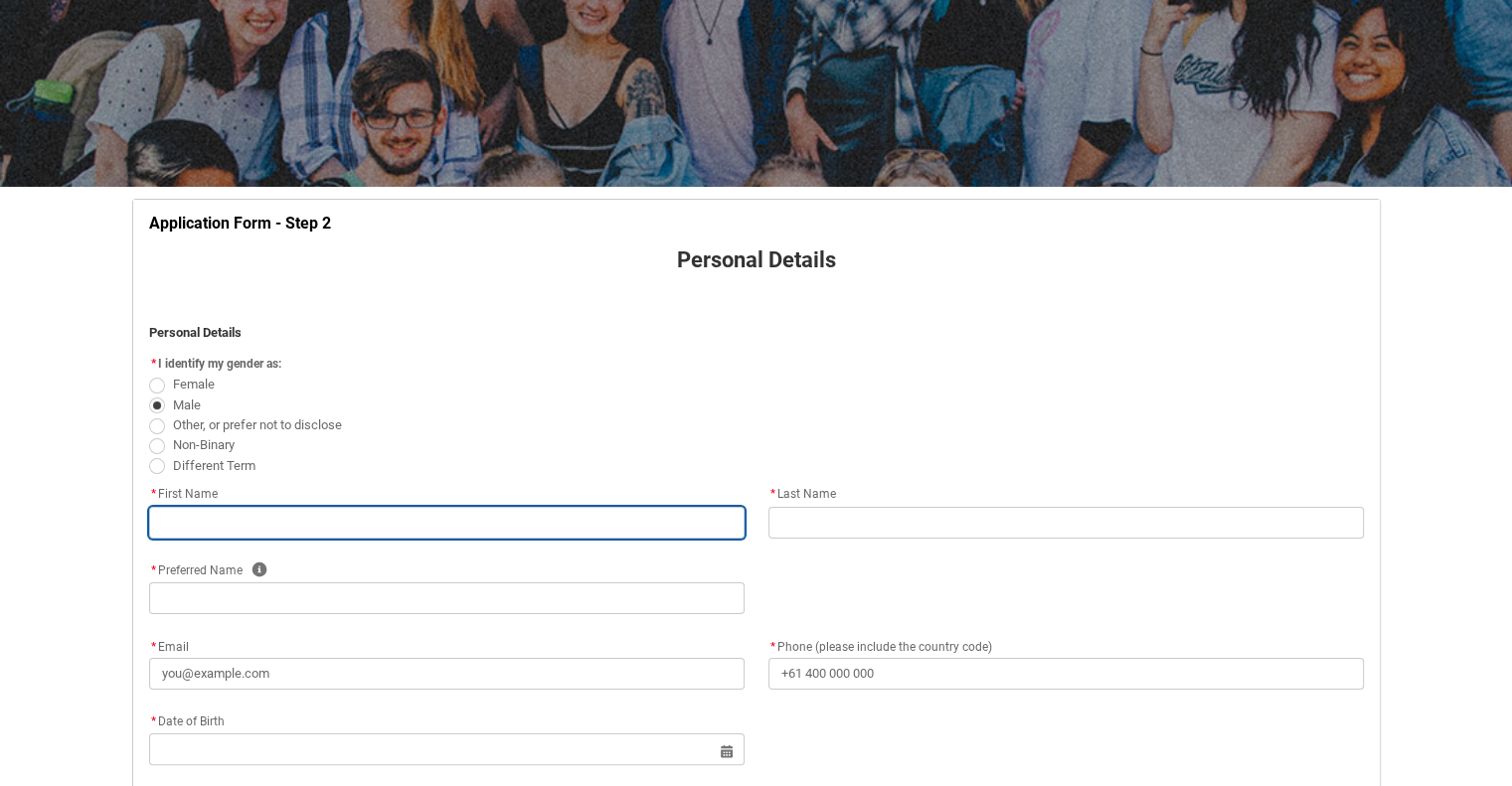 click at bounding box center (446, 523) 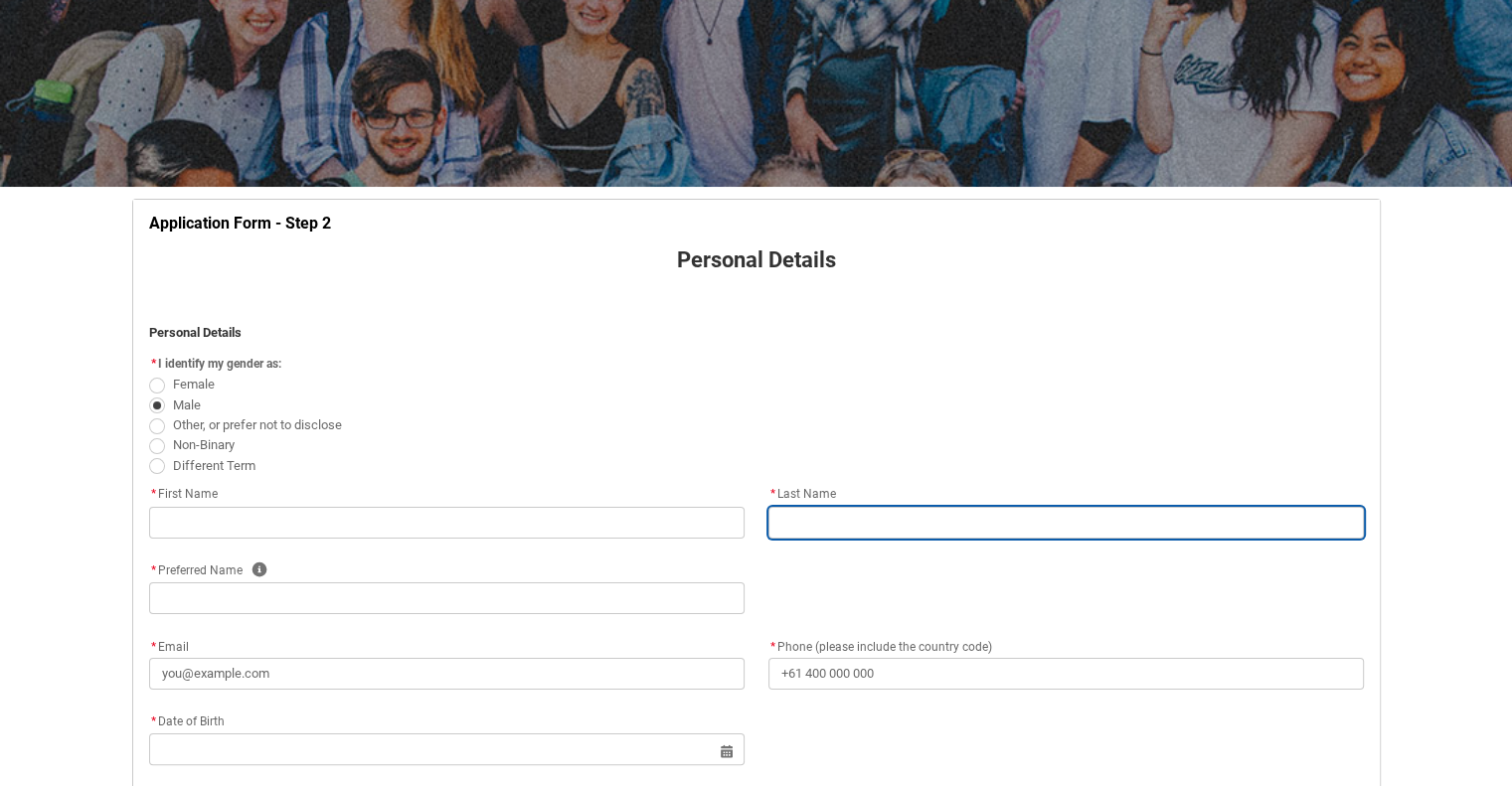 type on "Amal" 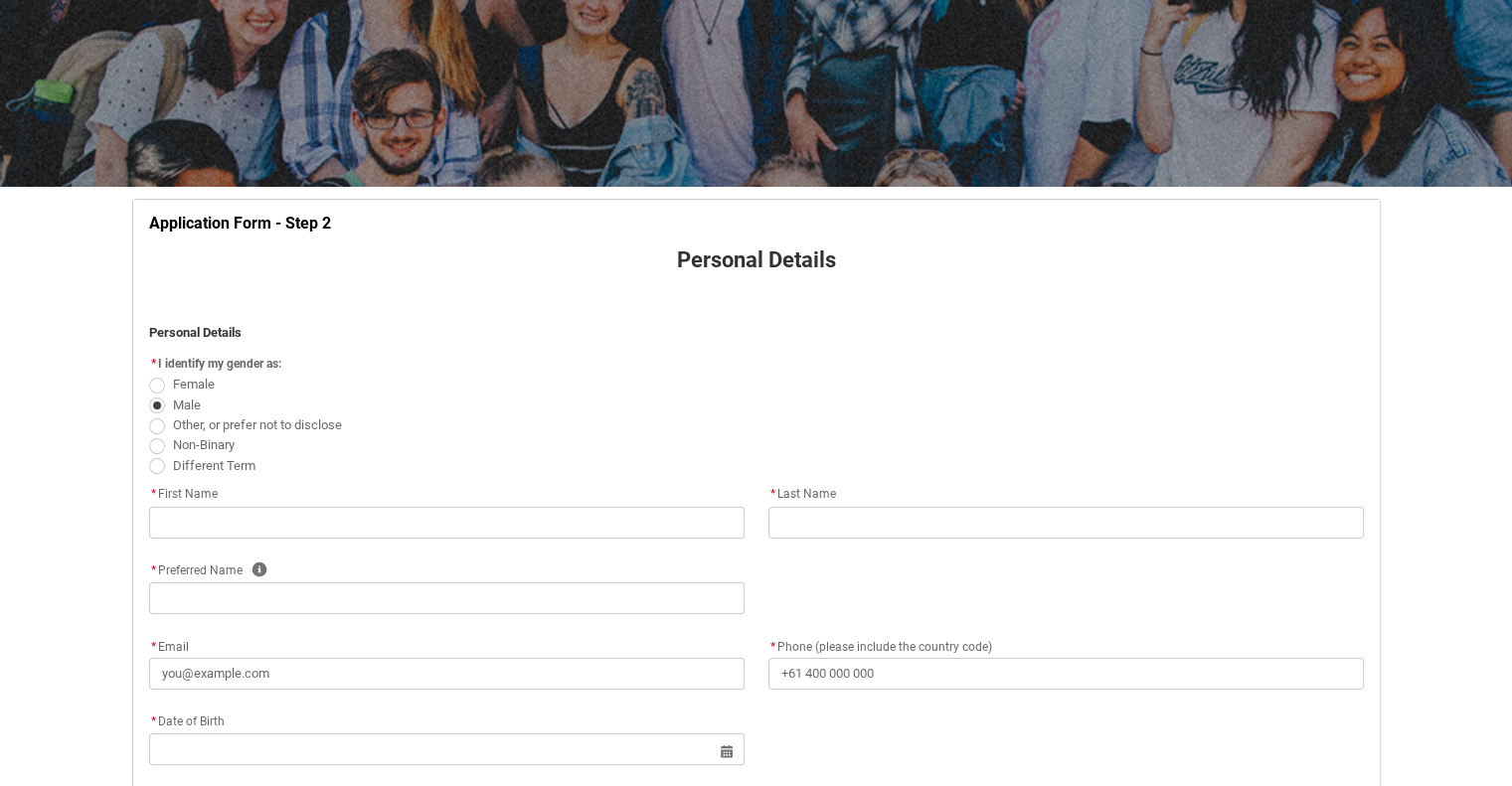 type on "[EMAIL]" 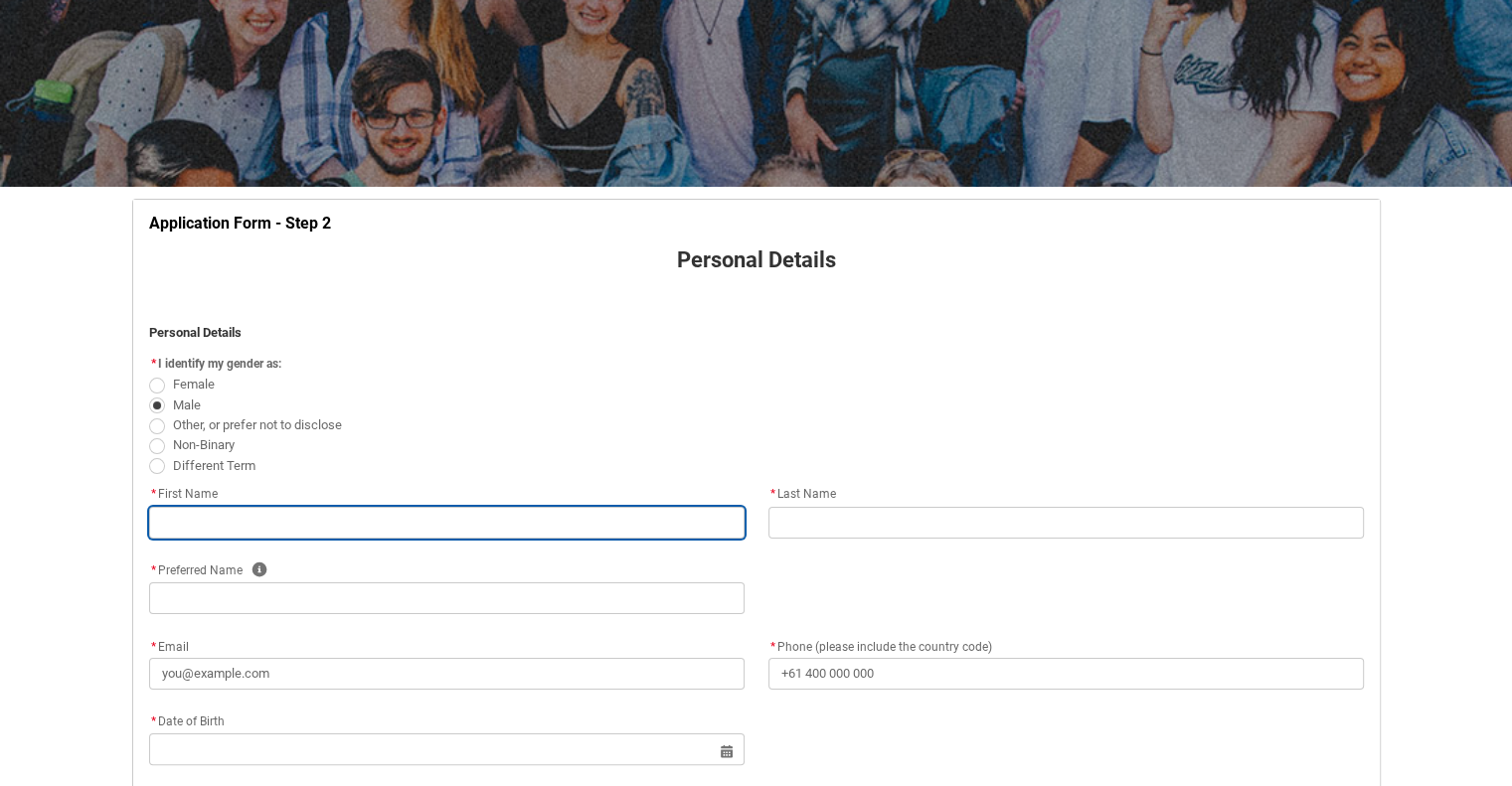 type on "[LAST]" 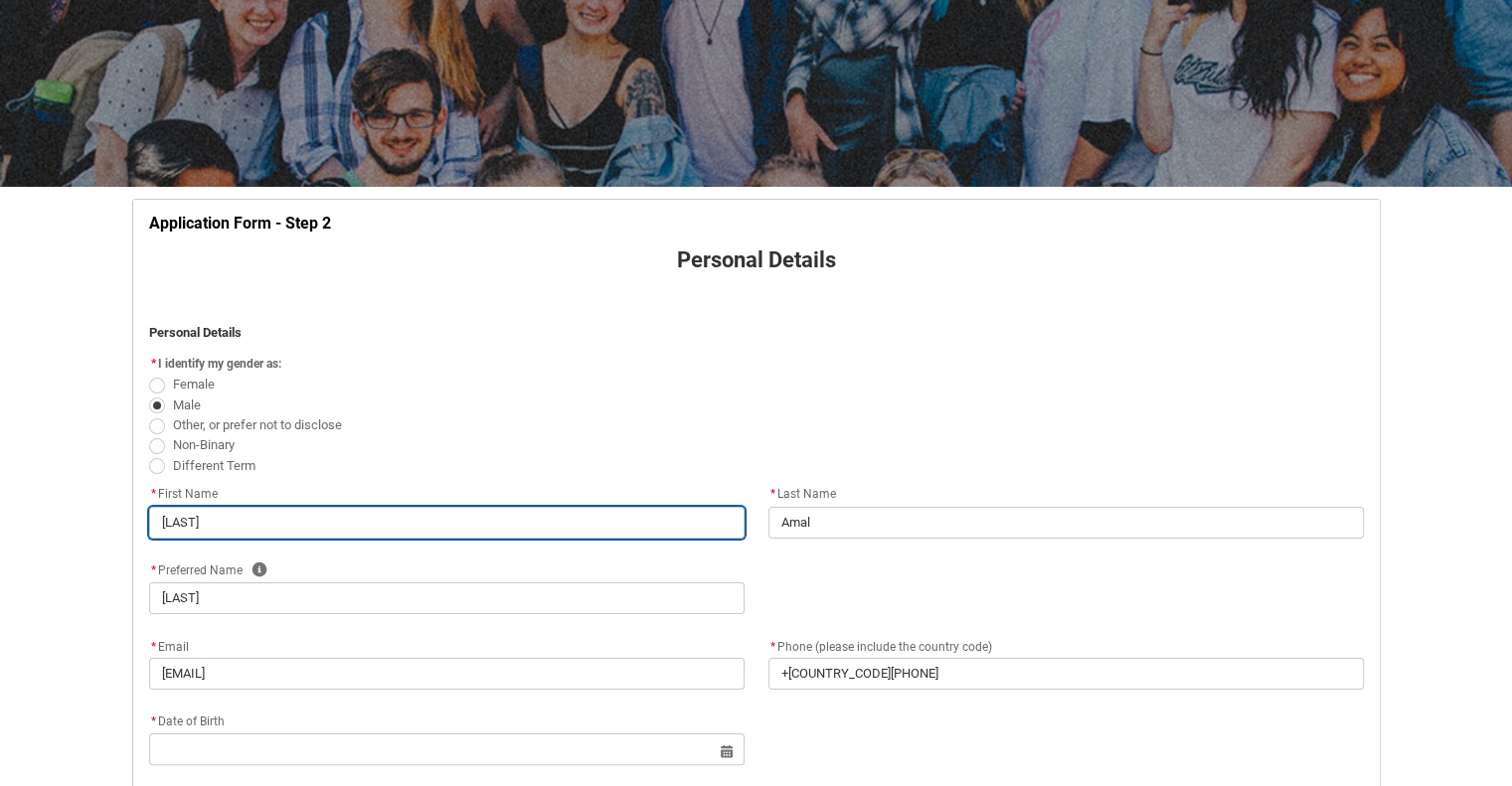select on "Country_Choice.1101" 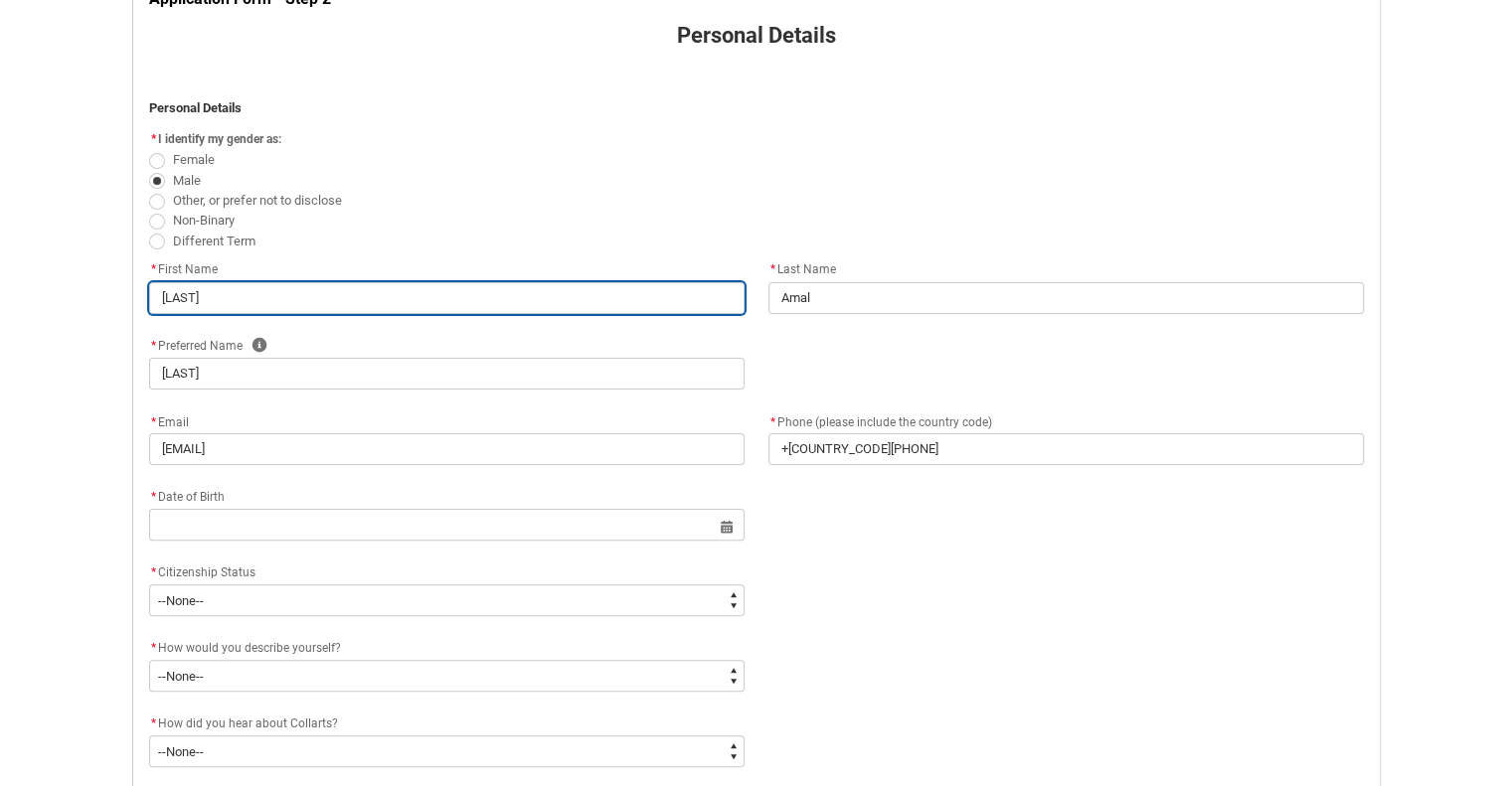 scroll, scrollTop: 435, scrollLeft: 0, axis: vertical 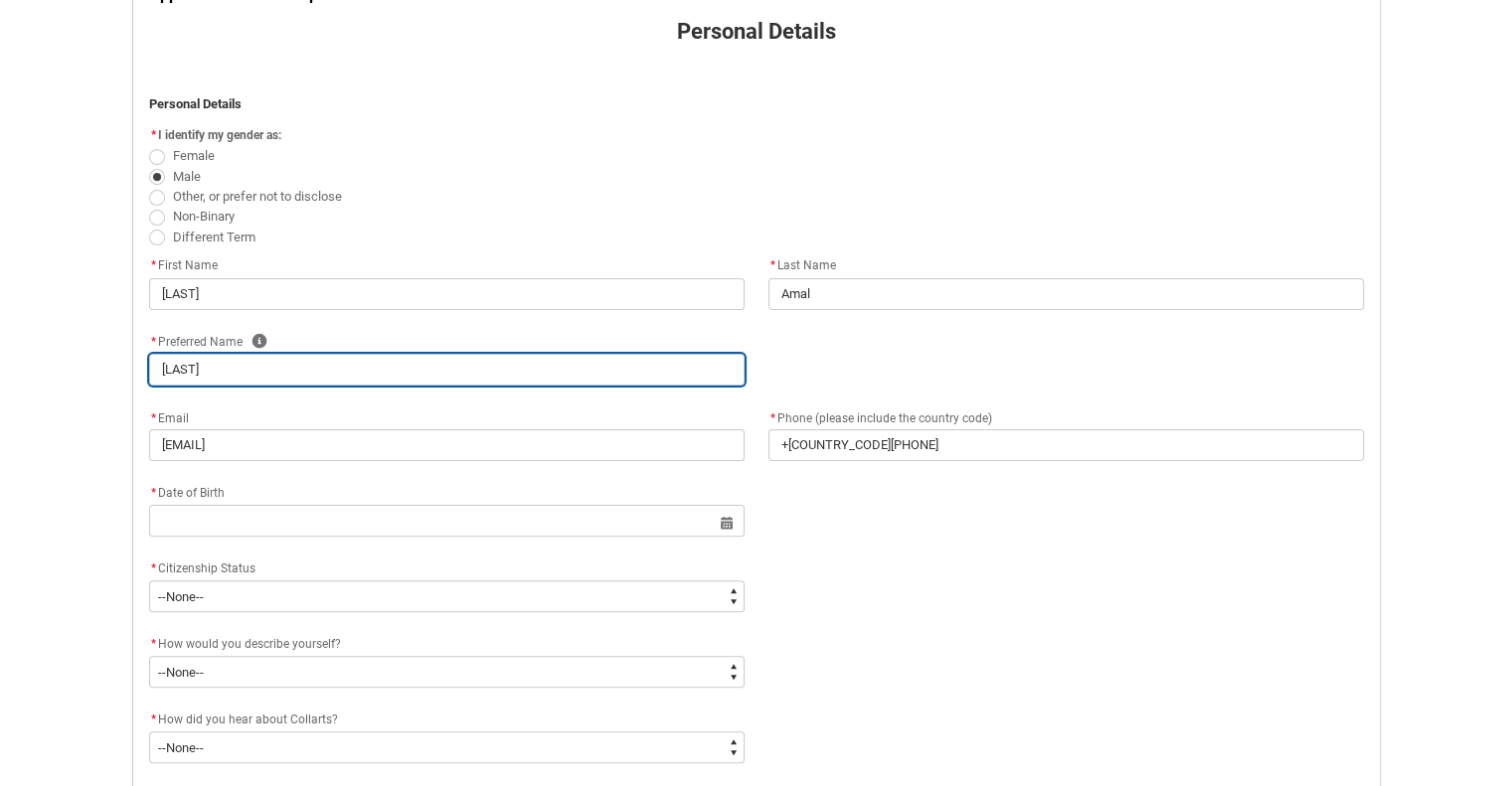 click on "[LAST]" at bounding box center (446, 370) 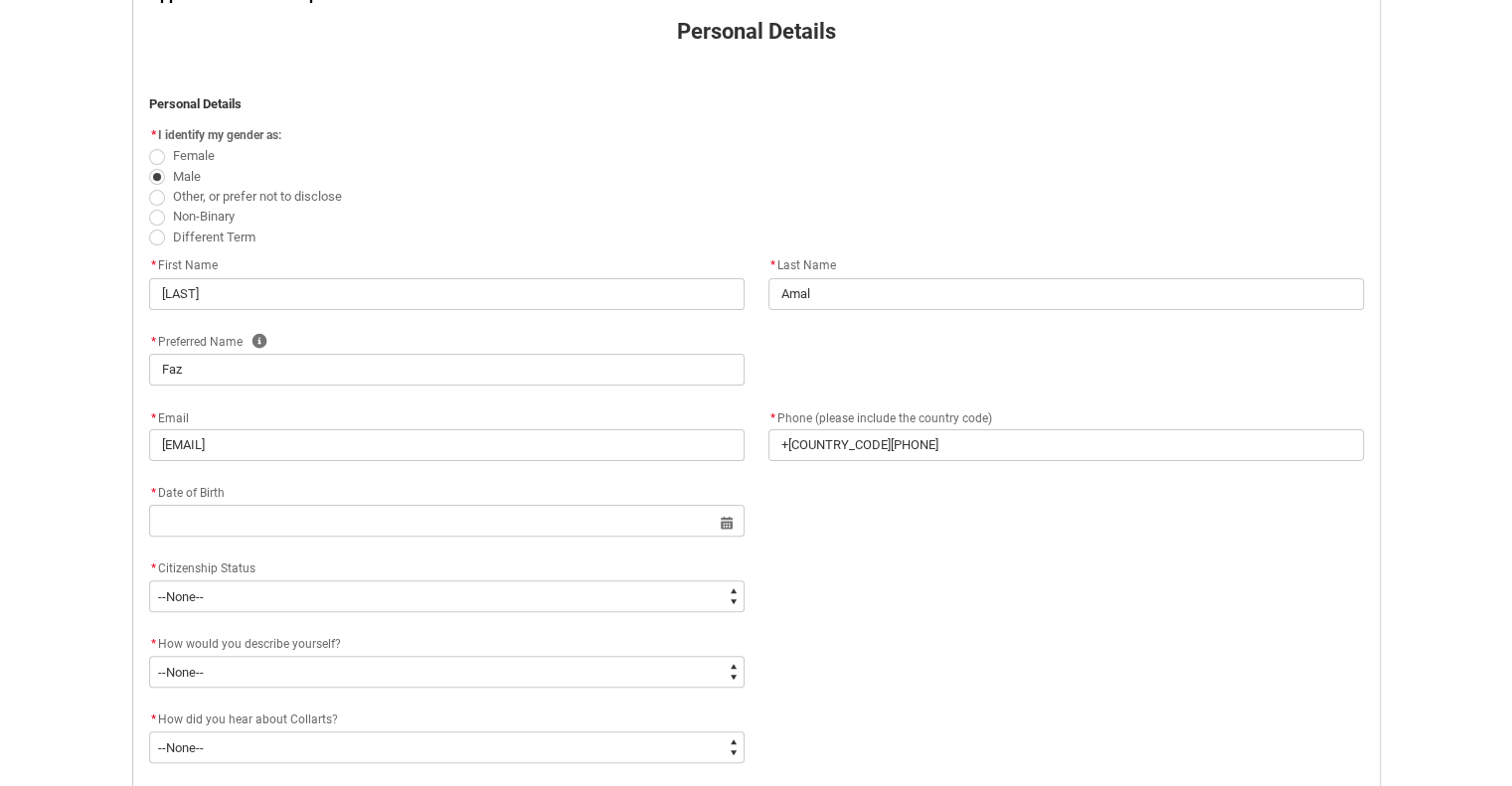 click on "* Citizenship Status *   --None-- Australian Citizen Humanitarian Visa New Zealand citizen Other Permanent Resident Visa Student Visa" 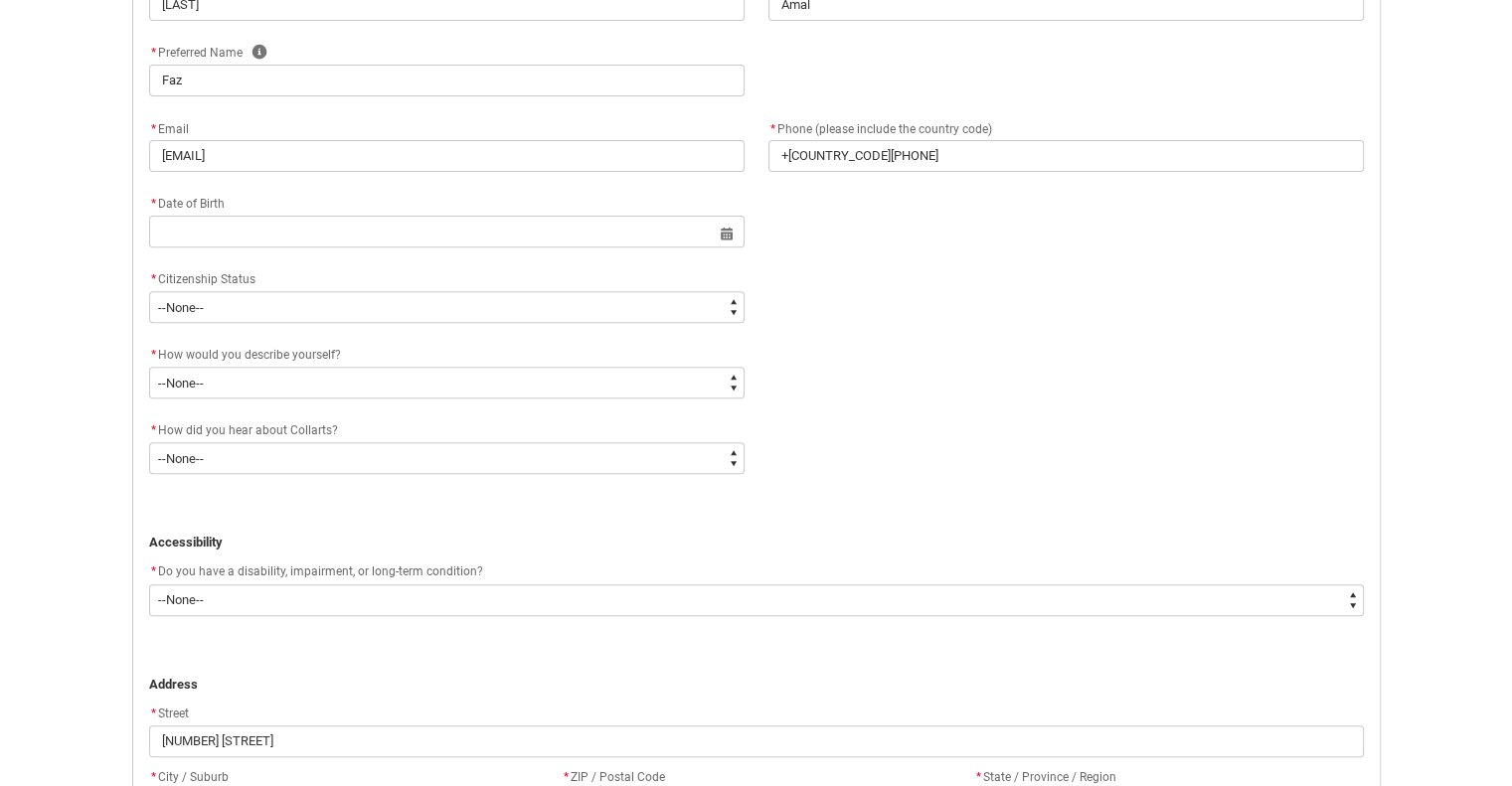 scroll, scrollTop: 726, scrollLeft: 0, axis: vertical 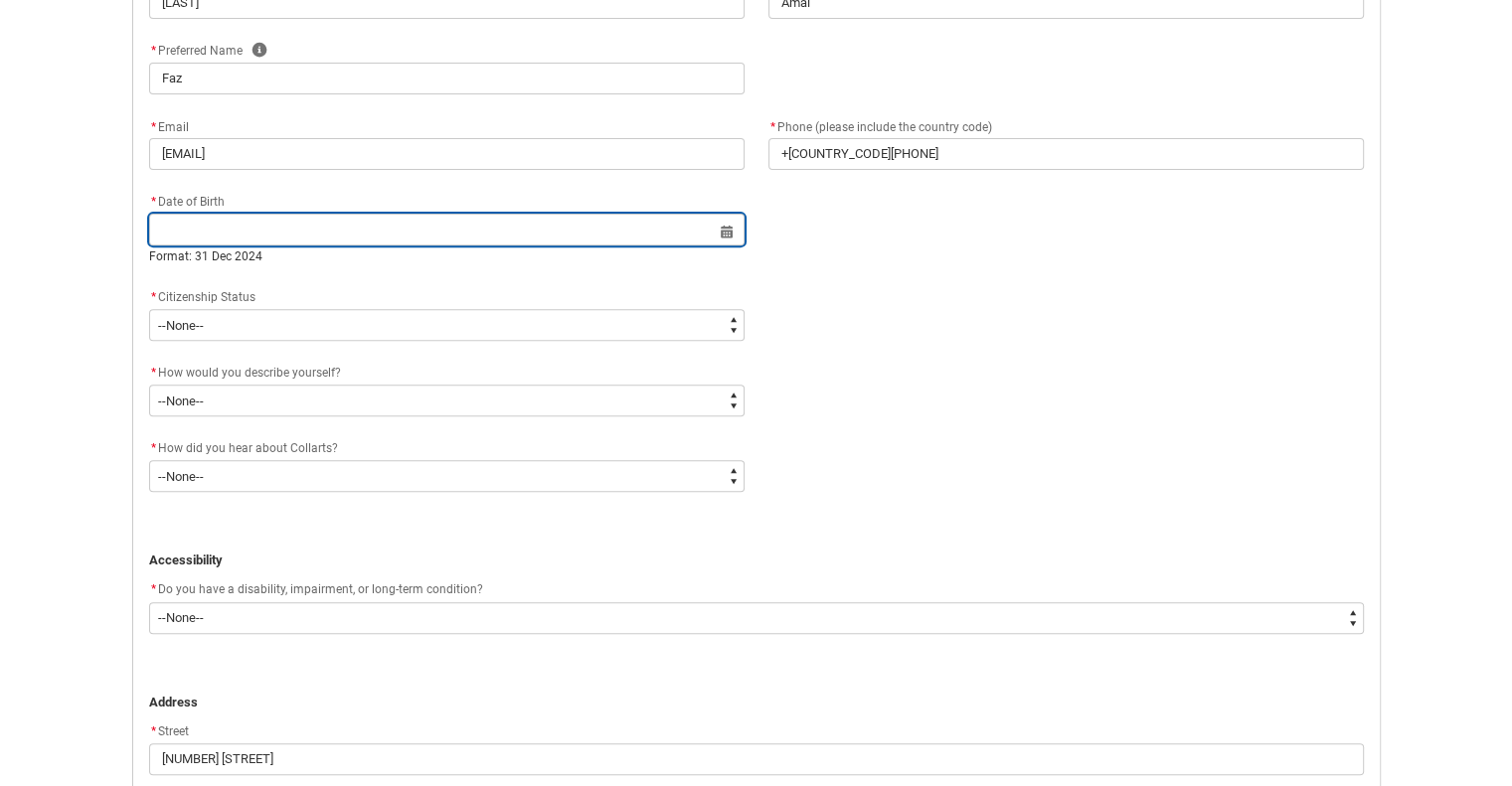click at bounding box center (446, 230) 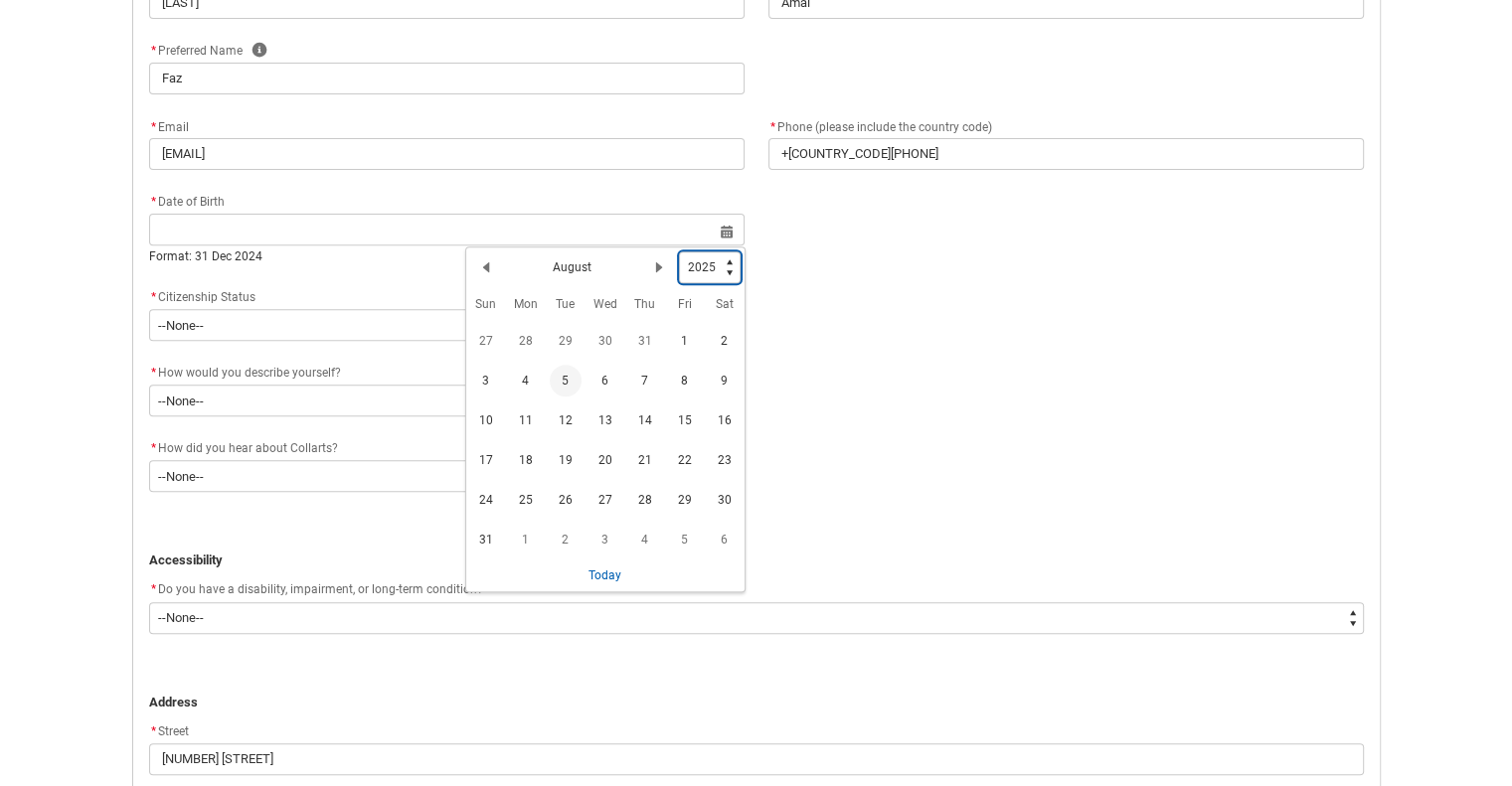 click on "1925 1926 1927 1928 1929 1930 1931 1932 1933 1934 1935 1936 1937 1938 1939 1940 1941 1942 1943 1944 1945 1946 1947 1948 1949 1950 1951 1952 1953 1954 1955 1956 1957 1958 1959 1960 1961 1962 1963 1964 1965 1966 1967 1968 1969 1970 1971 1972 1973 1974 1975 1976 1977 1978 1979 1980 1981 1982 1983 1984 1985 1986 1987 1988 1989 1990 1991 1992 1993 1994 1995 1996 1997 1998 1999 2000 2001 2002 2003 2004 2005 2006 2007 2008 2009 2010 2011 2012 2013 2014 2015 2016 2017 2018 2019 2020 2021 2022 2023 2024 2025 2026 2027 2028 2029 2030 2031 2032 2033 2034 2035 2036 2037 2038 2039 2040 2041 2042 2043 2044 2045 2046 2047 2048 2049 2050 2051 2052 2053 2054 2055 2056 2057 2058 2059 2060 2061 2062 2063 2064 2065 2066 2067 2068 2069 2070 2071 2072 2073 2074 2075 2076 2077 2078 2079 2080 2081 2082 2083 2084 2085 2086 2087 2088 2089 2090 2091 2092 2093 2094 2095 2096 2097 2098 2099 2100 2101 2102 2103 2104 2105 2106 2107 2108 2109 2110 2111 2112 2113 2114 2115 2116 2117 2118 2119 2120 2121 2122 2123 2124 2125" at bounding box center [710, 267] 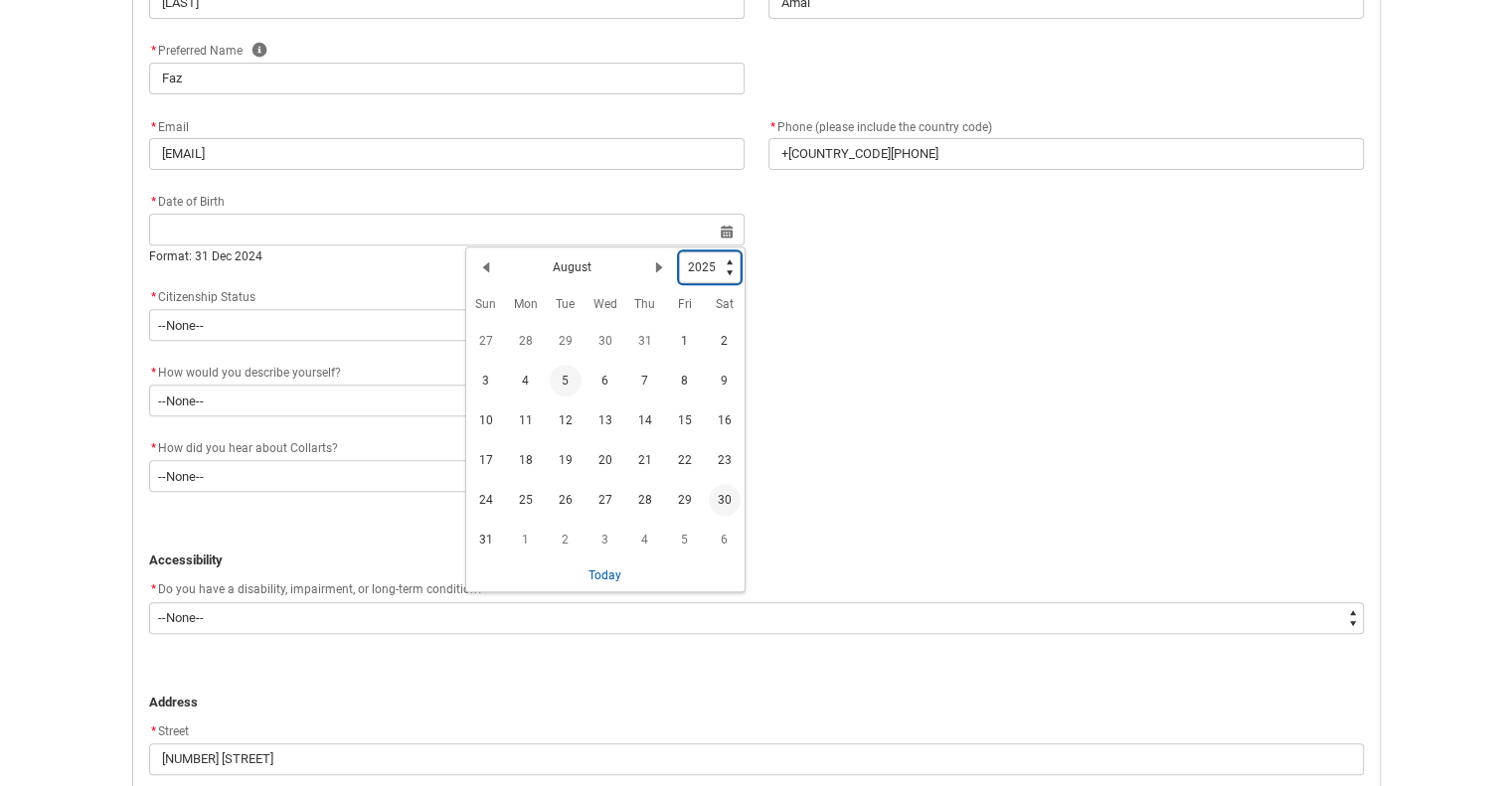 type on "1985" 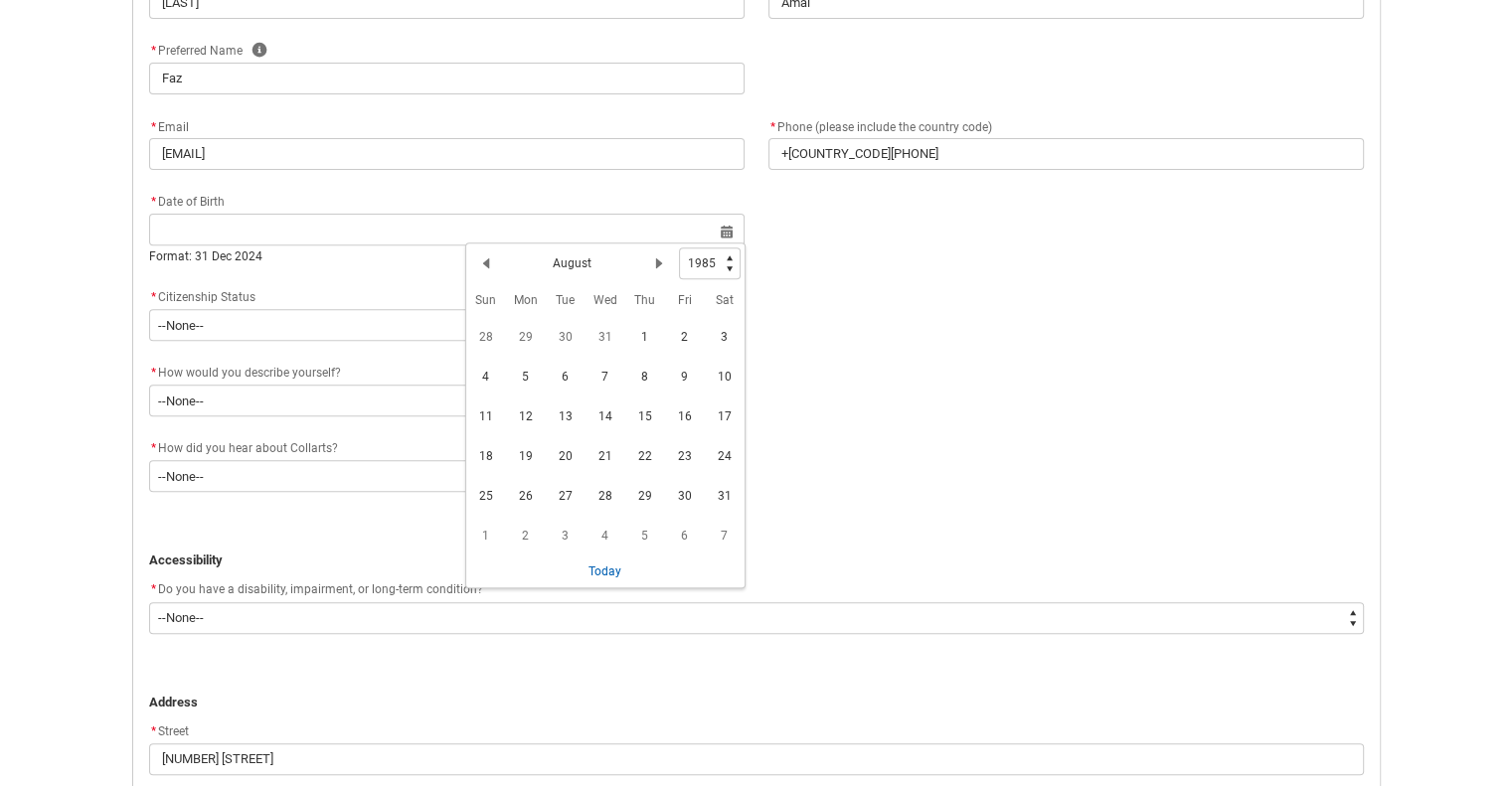 click on "Previous Month August Next Month" 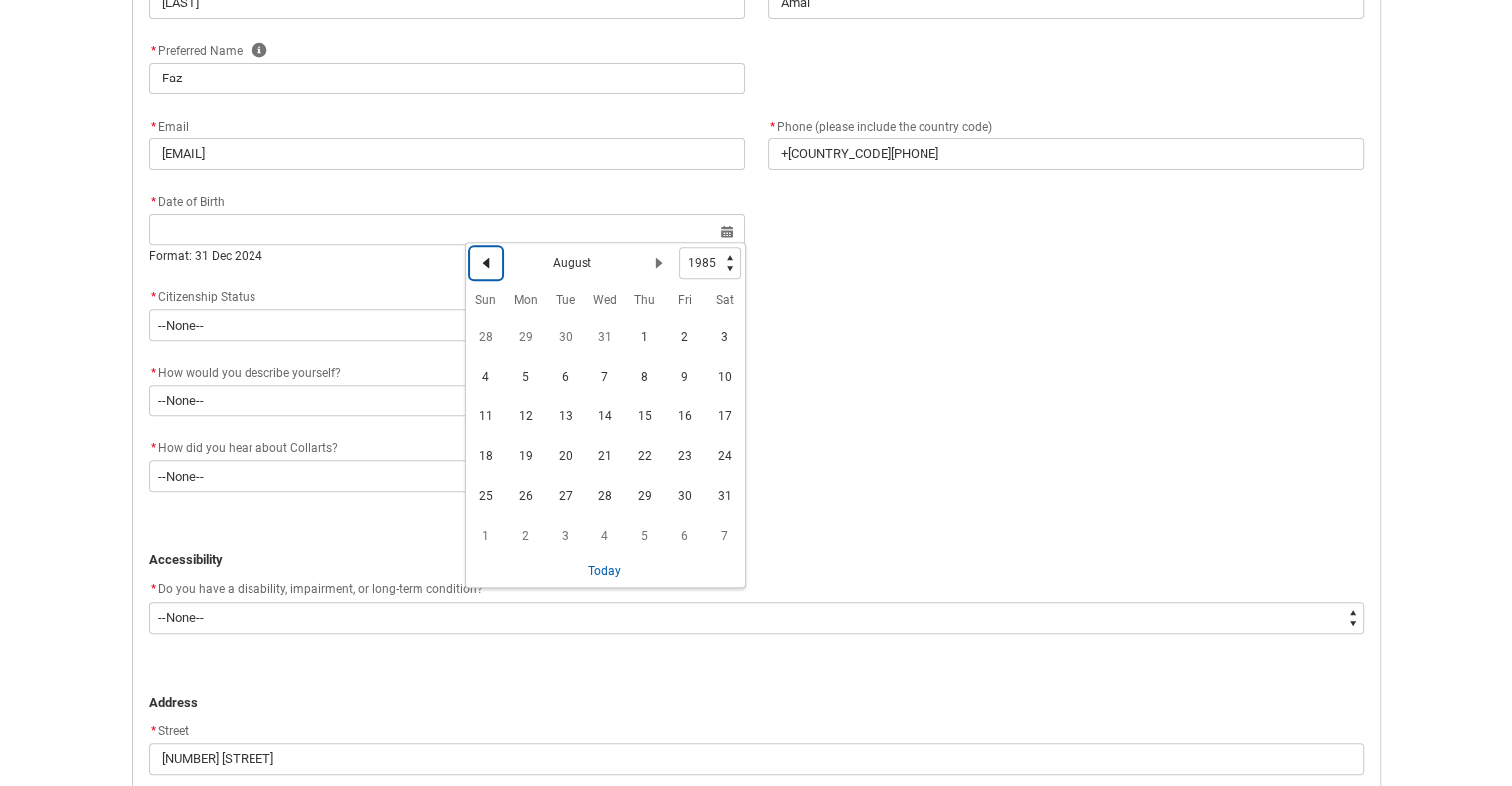 click 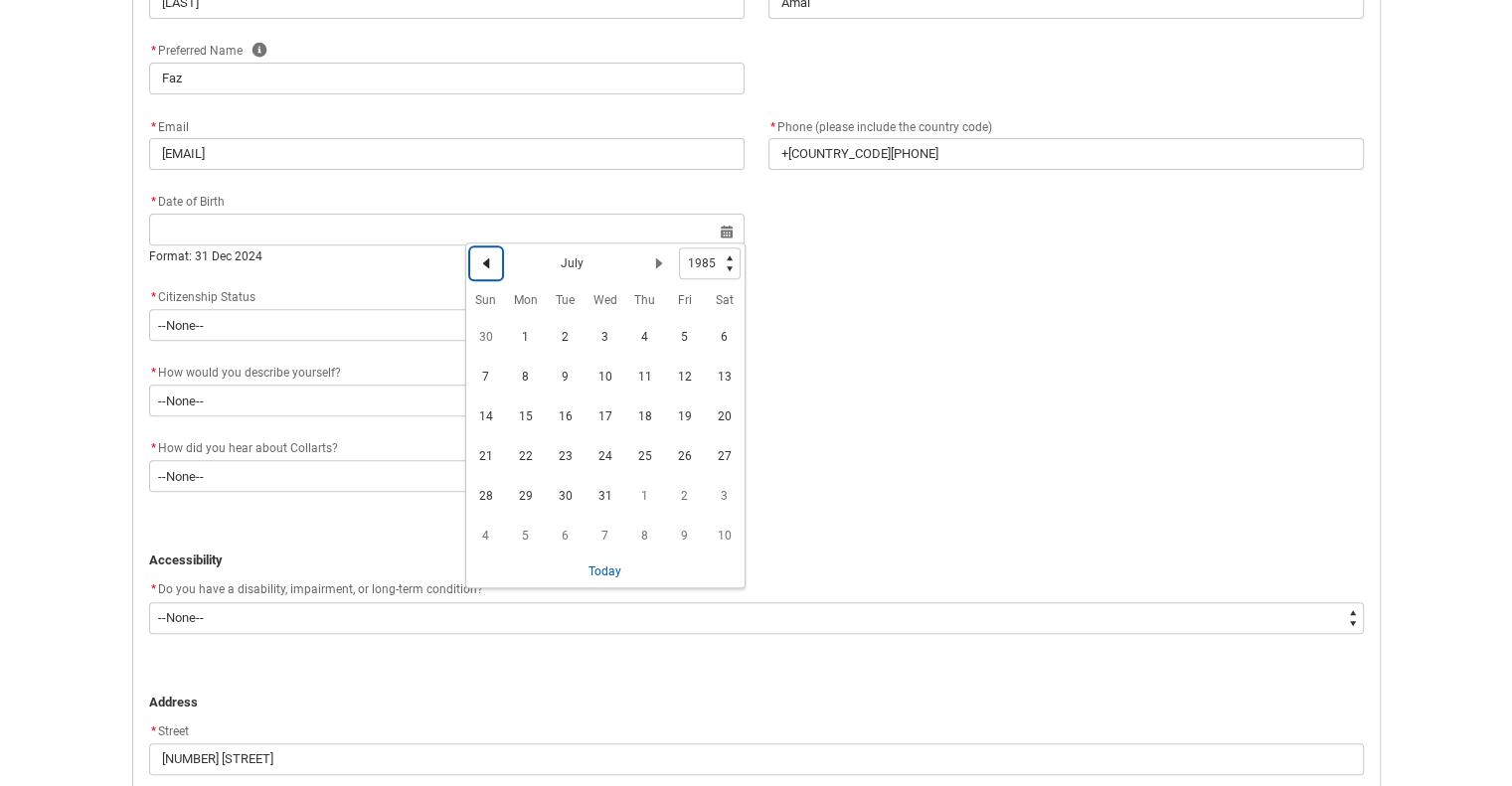 click 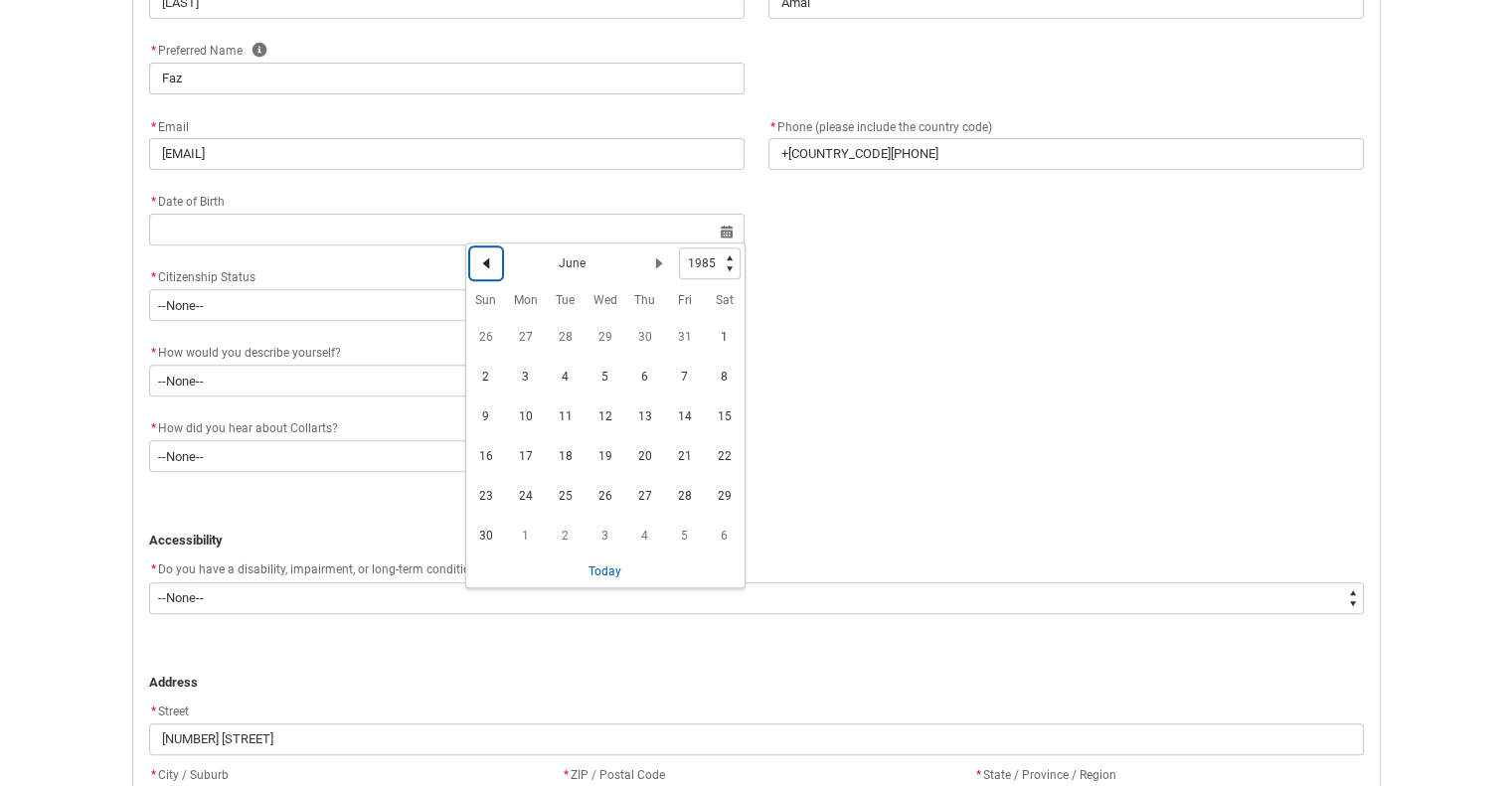 click 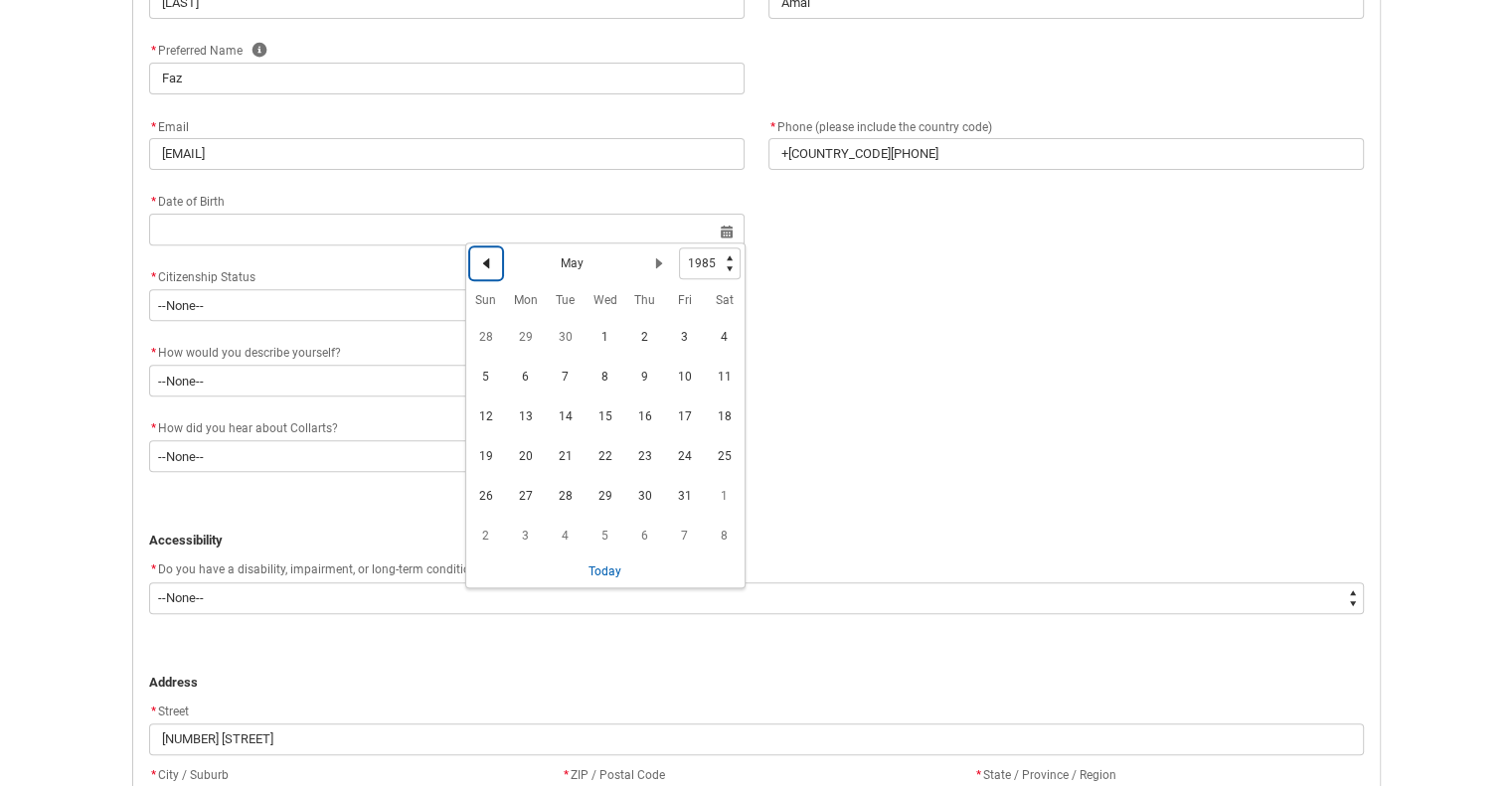 click 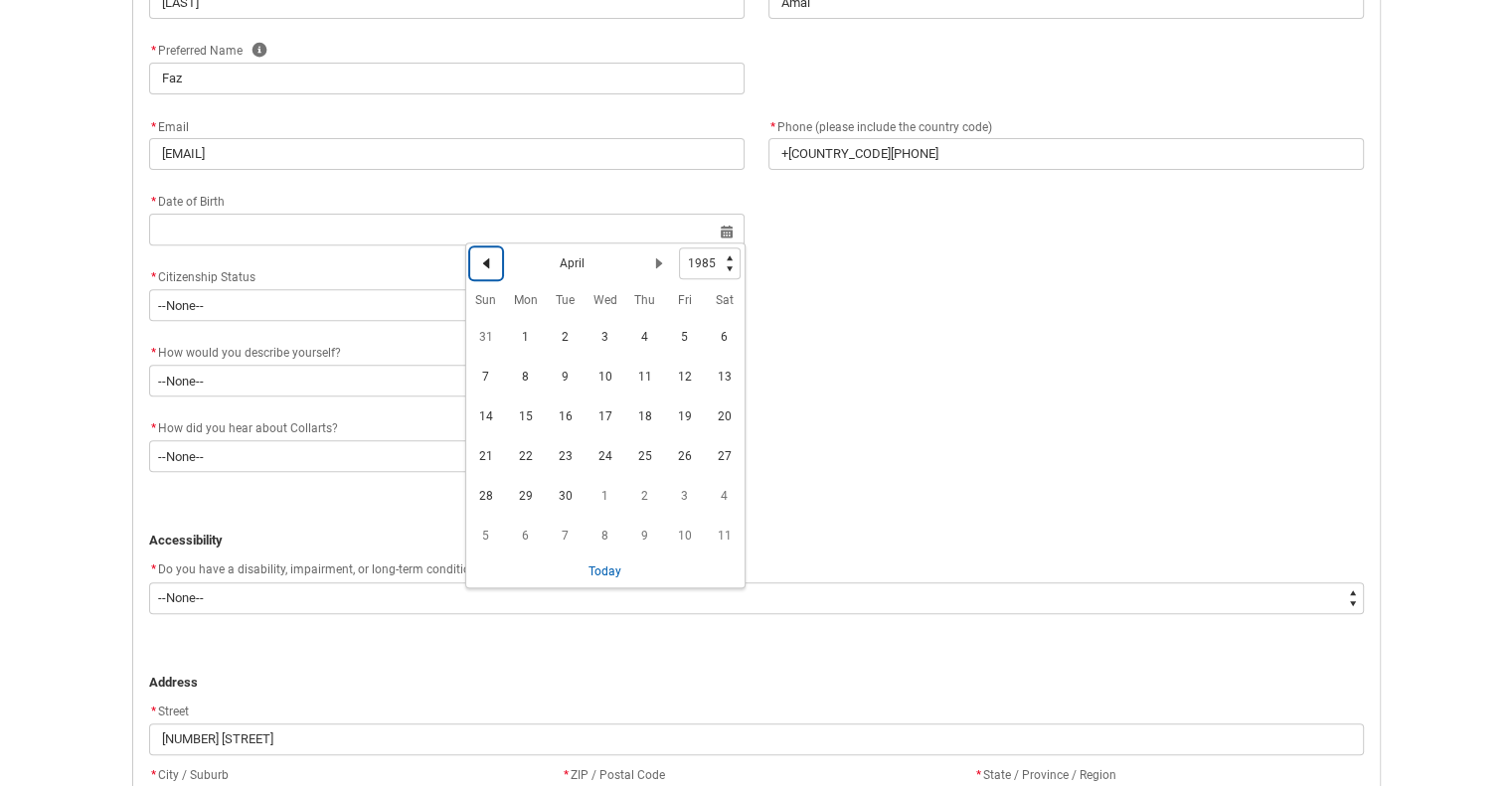 click 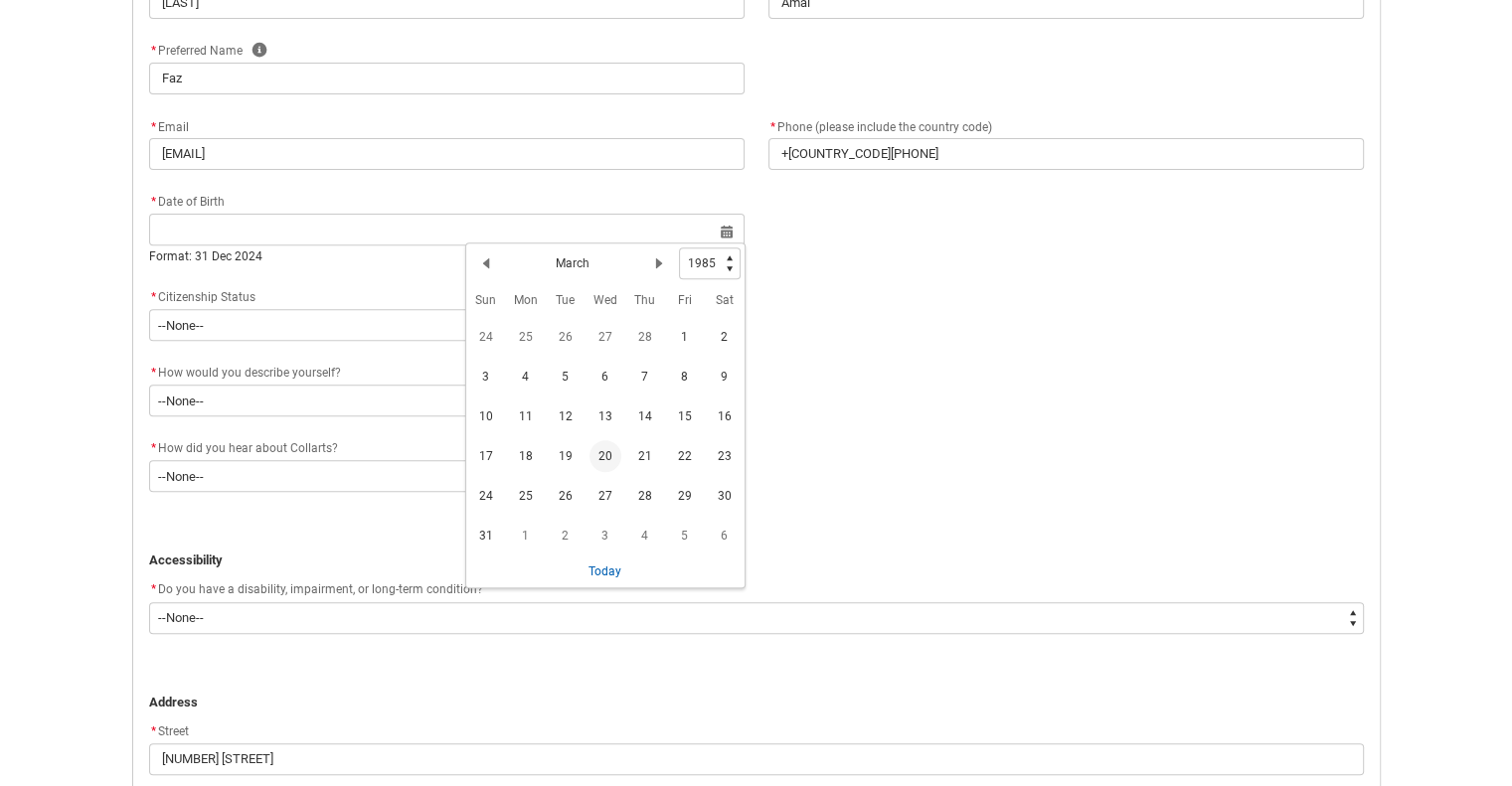click on "20" 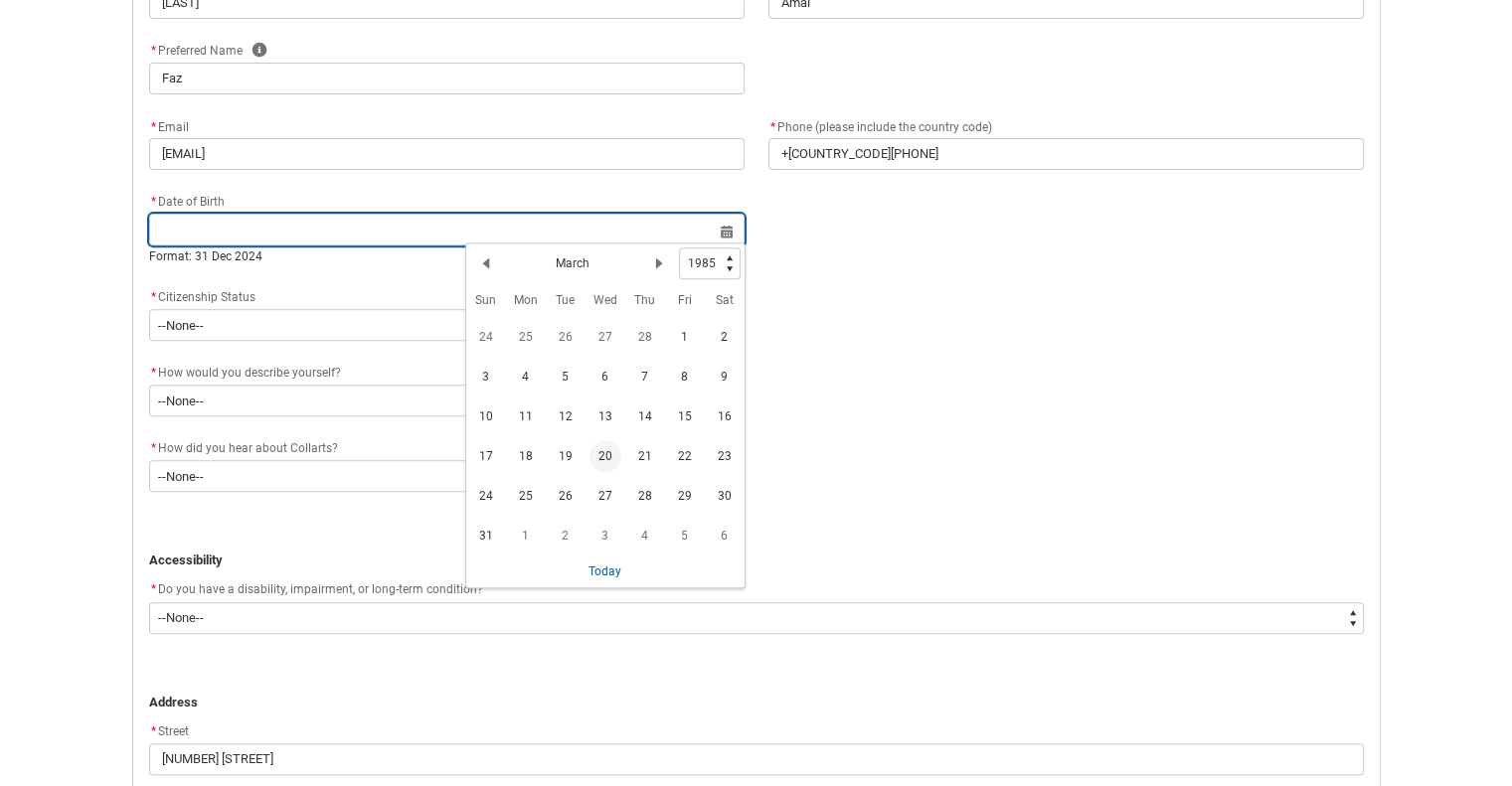 type on "[DATE]" 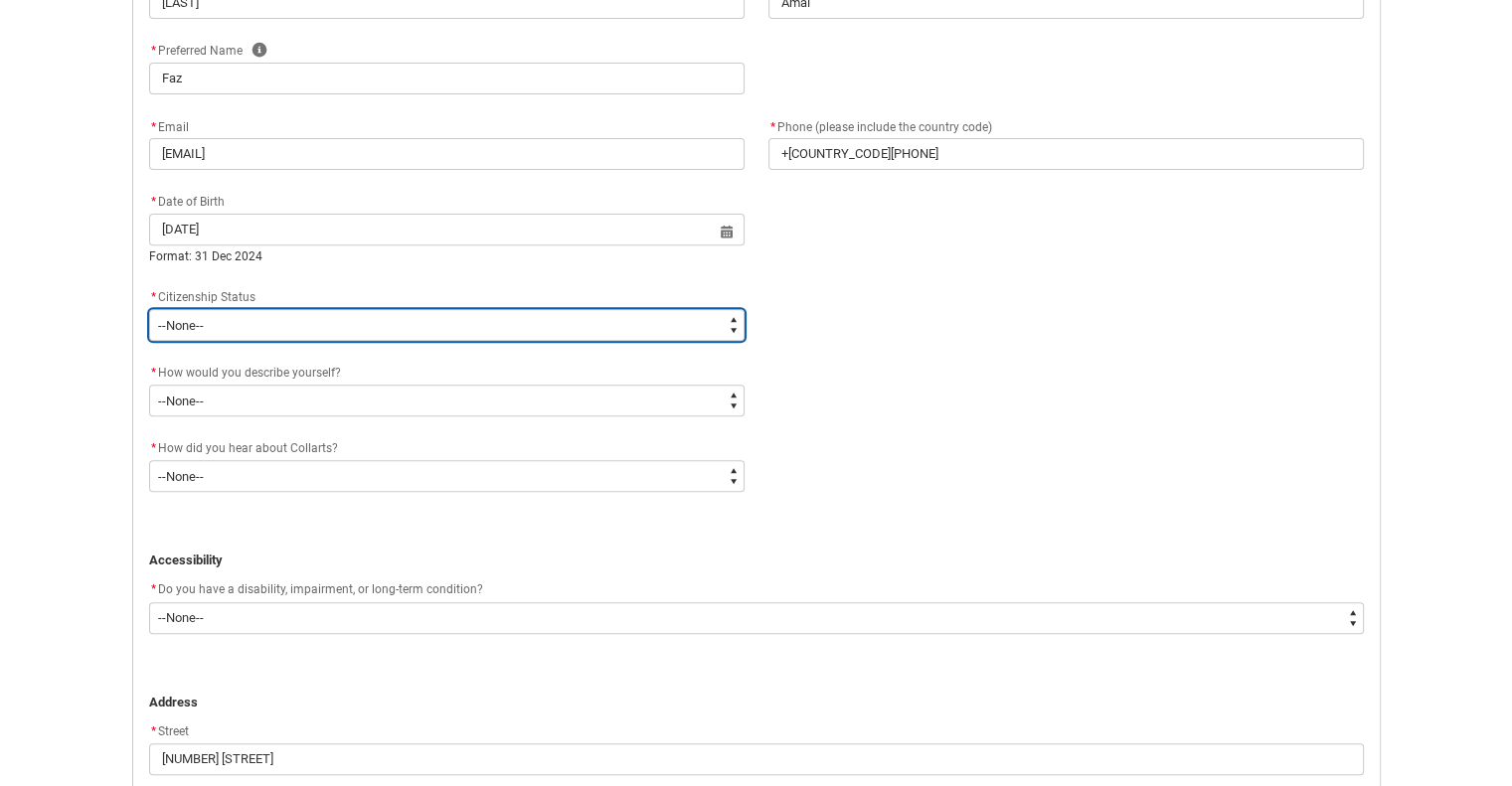 click on "--None-- Australian Citizen Humanitarian Visa New Zealand citizen Other Permanent Resident Visa Student Visa" at bounding box center (446, 325) 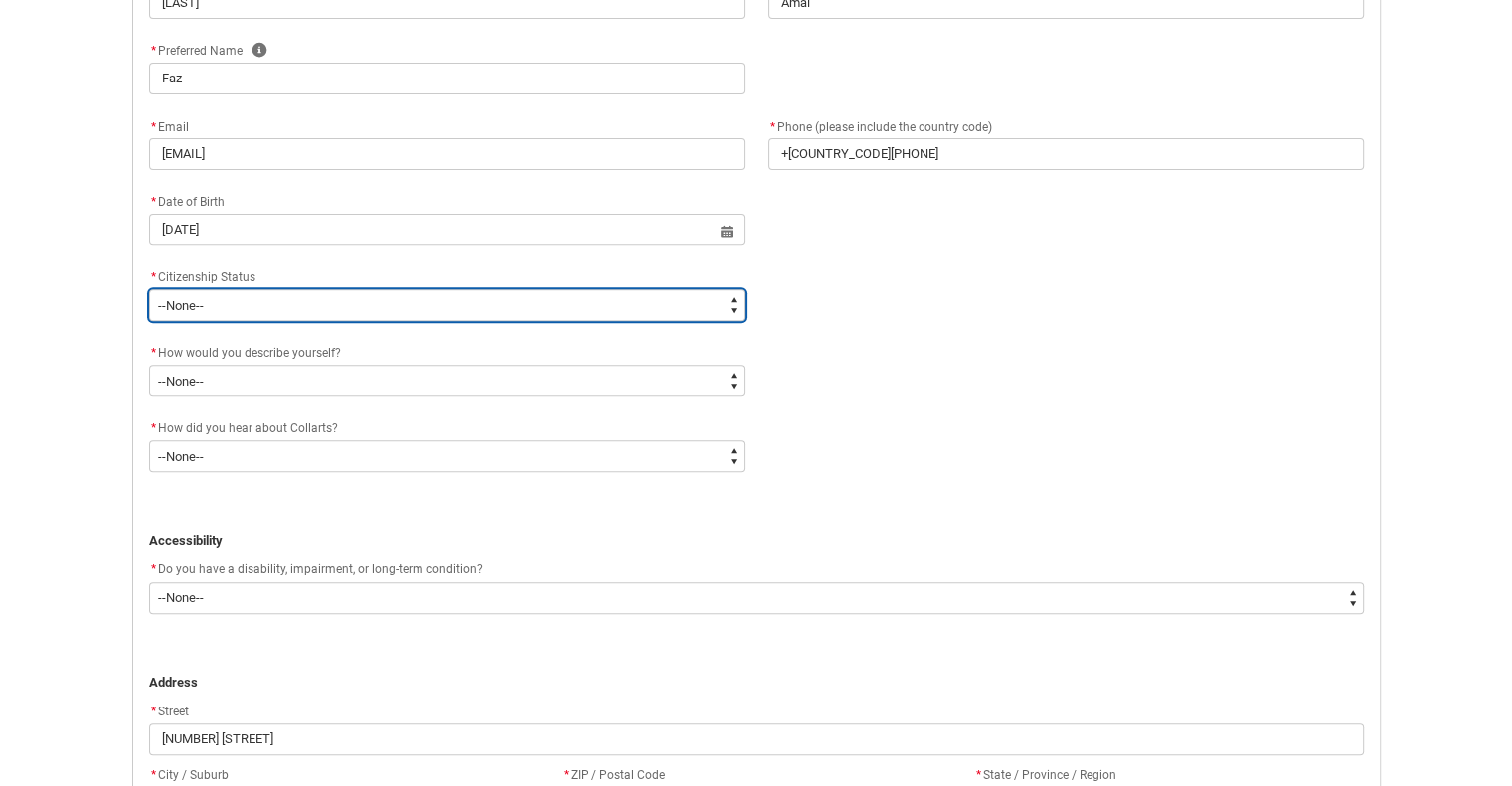 type on "Citizenship.3" 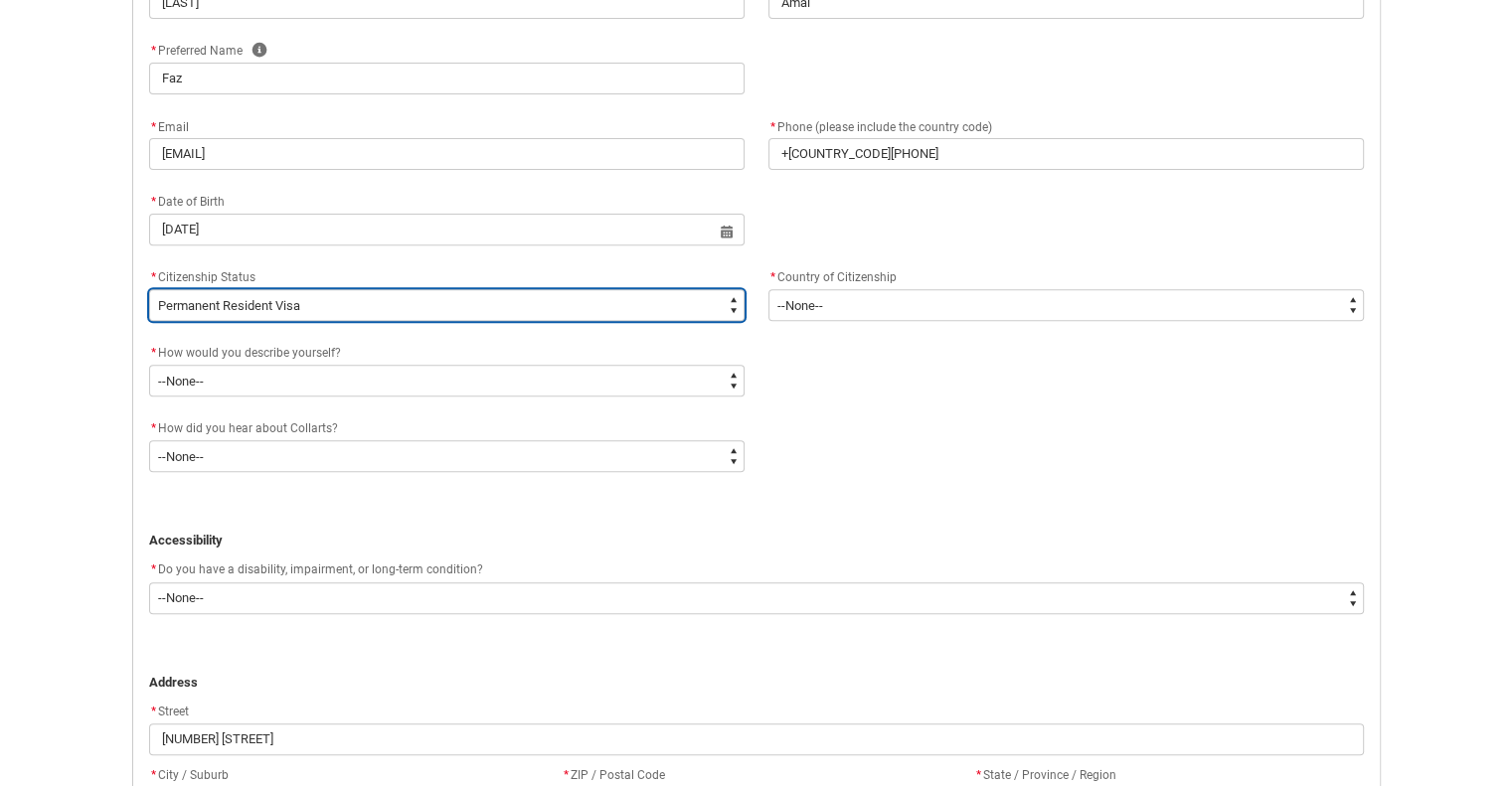 click on "--None-- Australian Citizen Humanitarian Visa New Zealand citizen Other Permanent Resident Visa Student Visa" at bounding box center [446, 305] 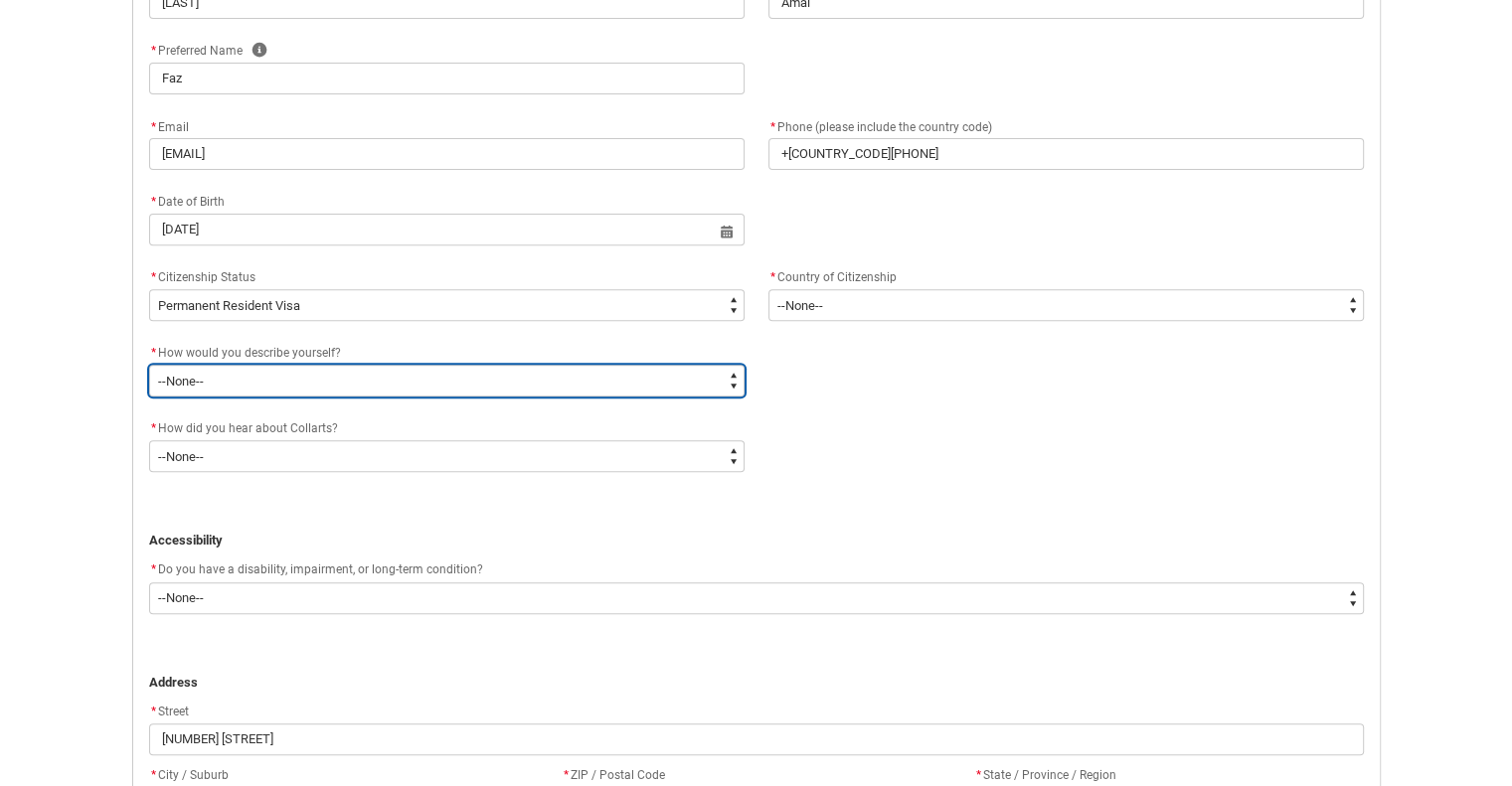 click on "--None-- I'm currently in Year 12 and planning what I'll do after school I've completed Year 12 I took some time off after high school and want to return to study I'm looking to transfer from another college/university I'm looking for a career change I'm already in the industry/have a qualification and am looking to extend my skills" at bounding box center (446, 381) 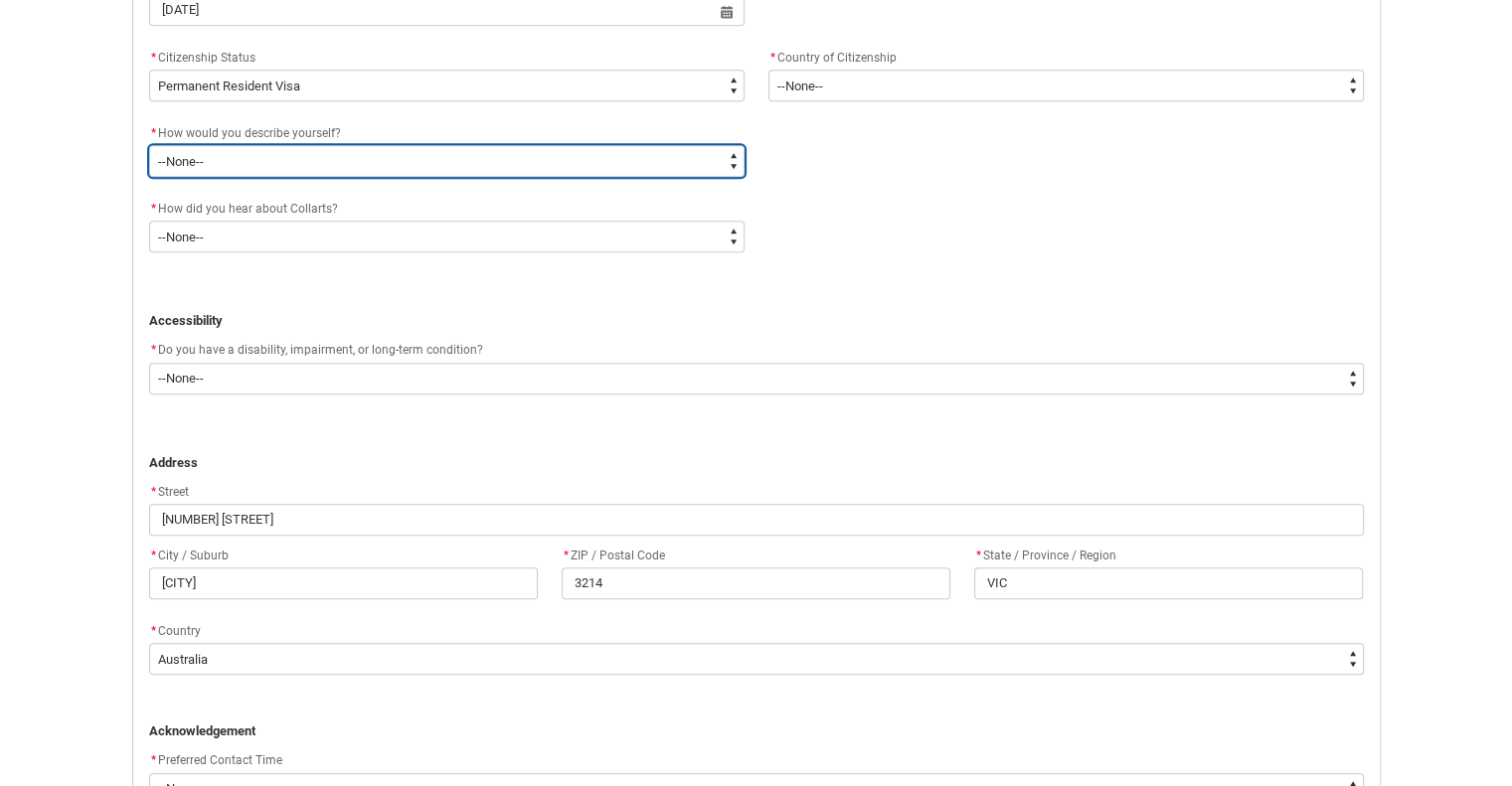 scroll, scrollTop: 953, scrollLeft: 0, axis: vertical 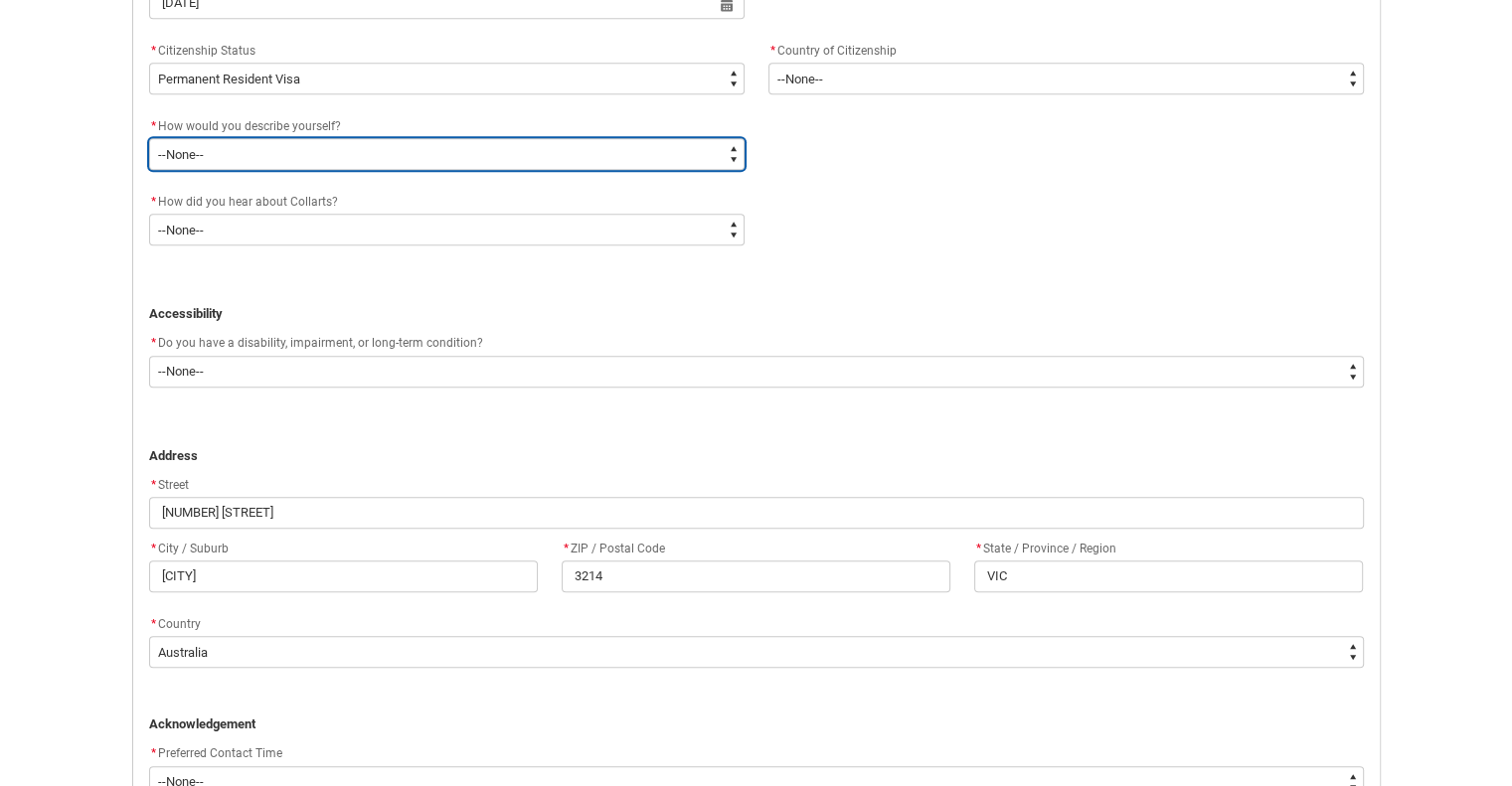 click on "--None-- I'm currently in Year 12 and planning what I'll do after school I've completed Year 12 I took some time off after high school and want to return to study I'm looking to transfer from another college/university I'm looking for a career change I'm already in the industry/have a qualification and am looking to extend my skills" at bounding box center [446, 154] 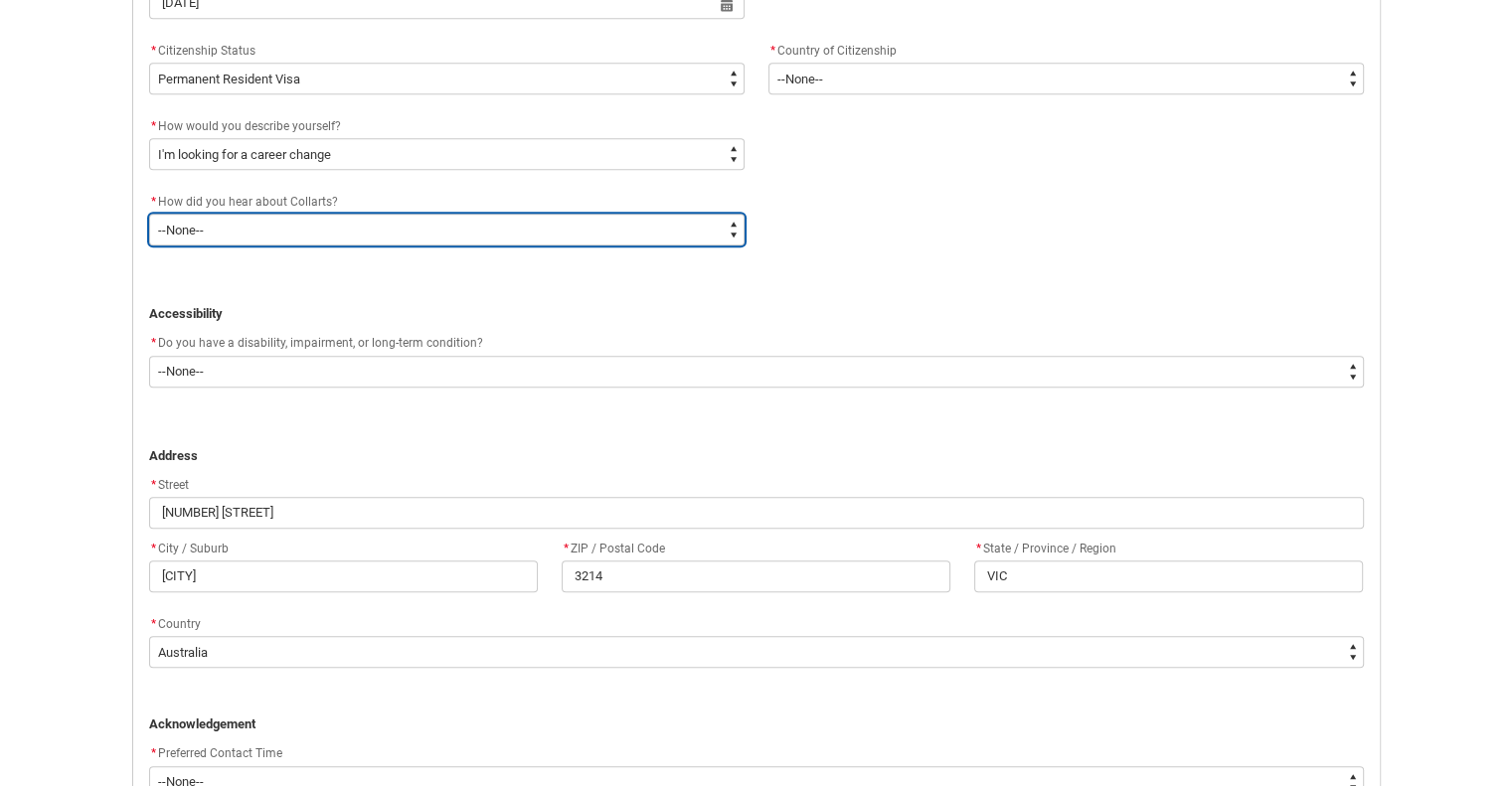 click on "--None-- Advertising - Facebook Advertising - Google Advertising - Instagram Advertising - YouTube Advertising - Other Career Advisor Career Expo Collarts Newsletter/Email Collarts Website Festivals/Events Freeza/Amplified In the Media Online Search (Google) Radio Signage Socials (Facebook, Instagram, TikTok, LinkedIn etc) Spotify VET course at school VTAC Word of mouth Workshops at Collarts Workshops at school Other" at bounding box center (446, 230) 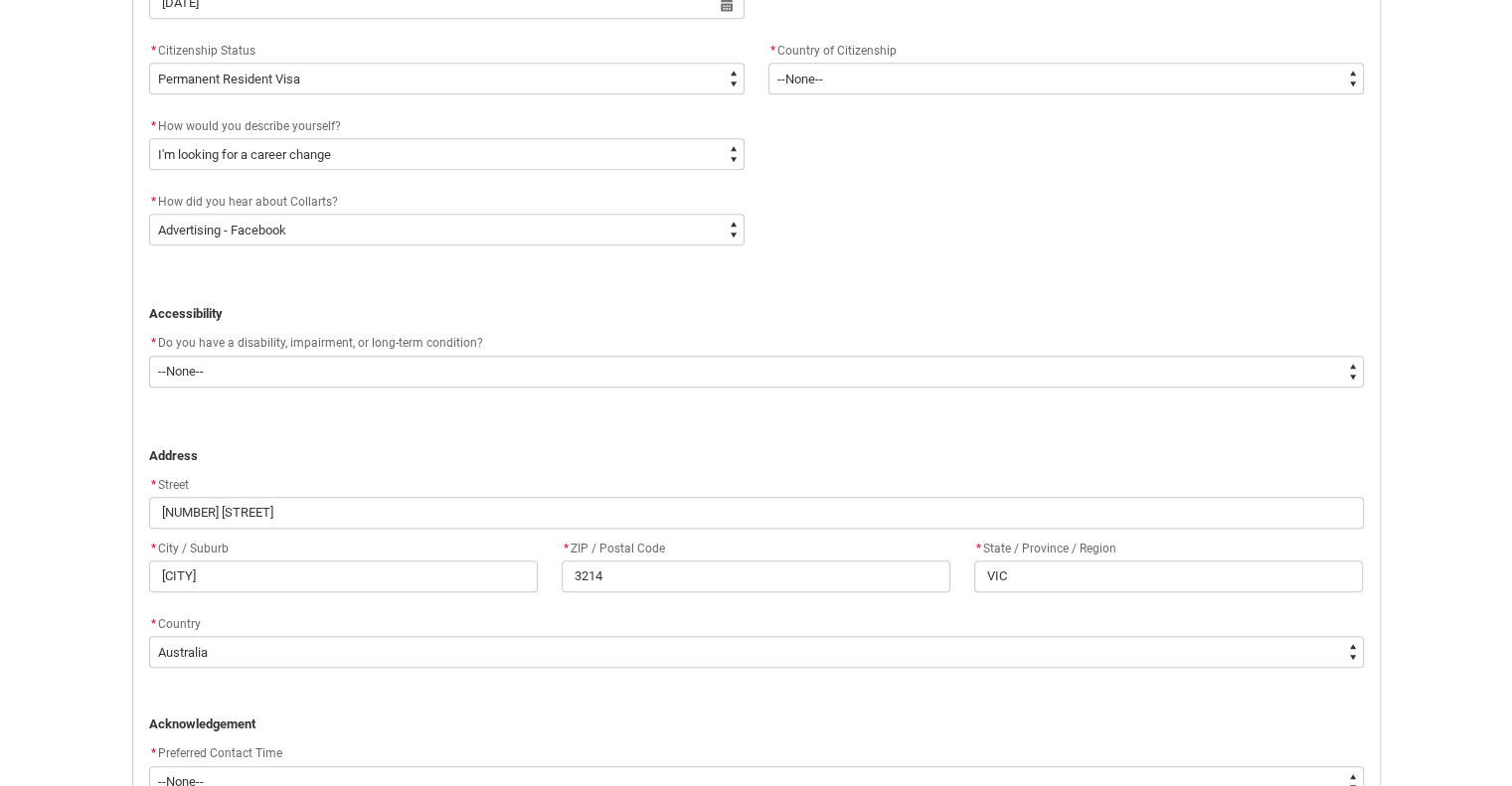 click on "* Do you have a disability, impairment, or long-term condition? *   --None-- Yes No" 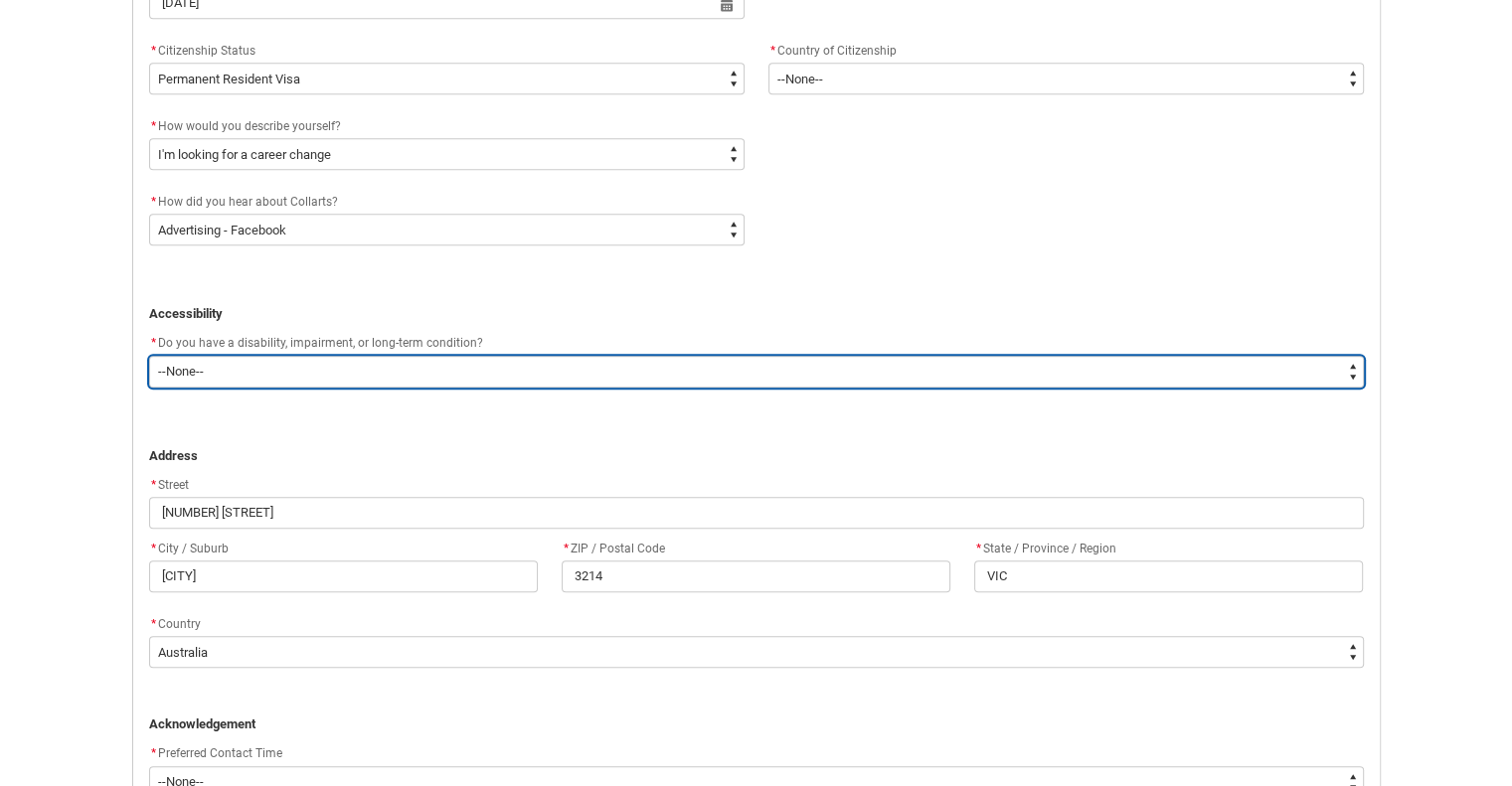 click on "--None-- Yes No" at bounding box center (756, 372) 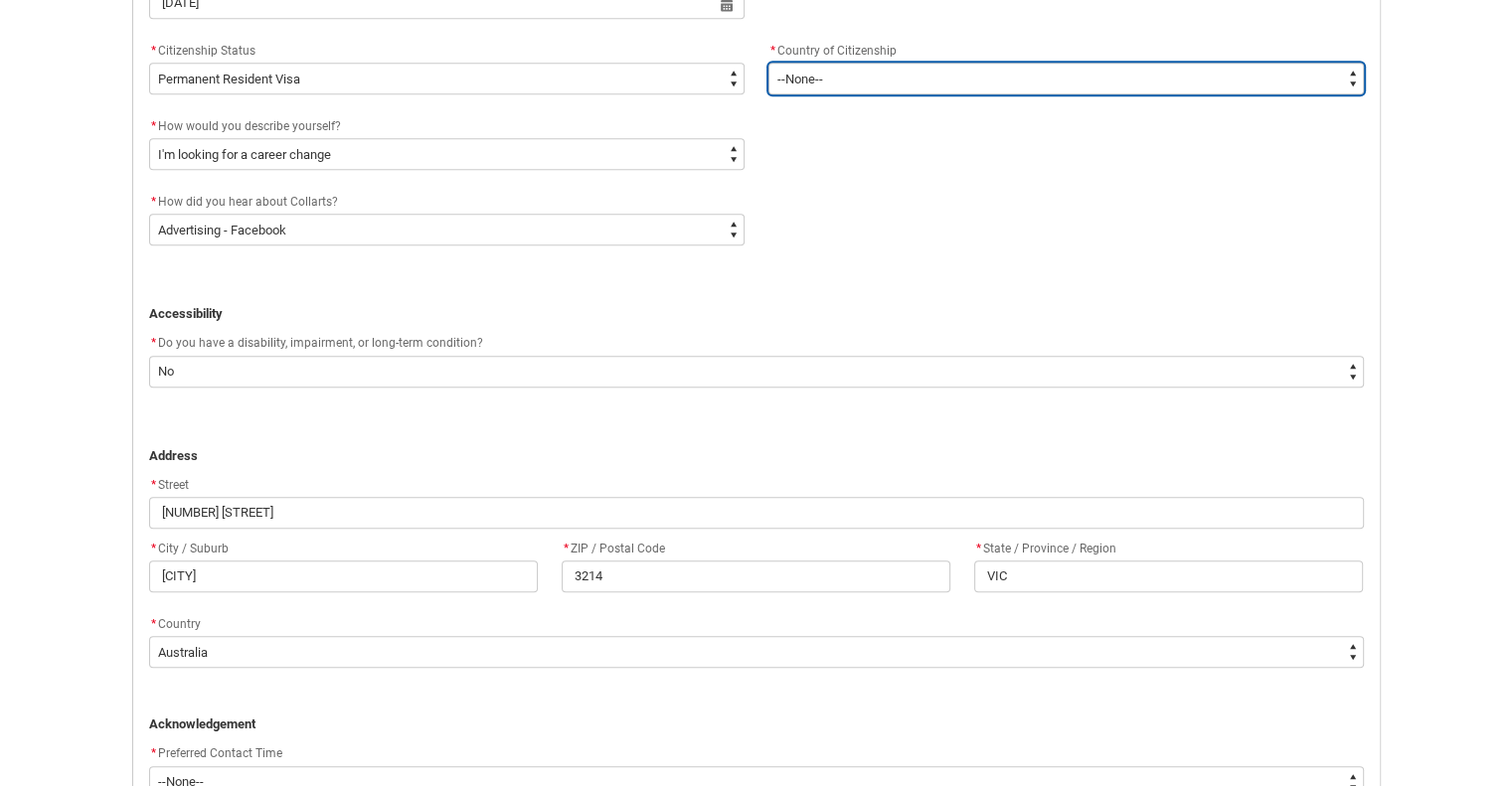 click on "--None-- Afghanistan Åland Islands Albania Algeria American Samoa Andorra Angola Anguilla Antarctica Antigua and Barbuda Argentina Armenia Aruba Australia Austria Azerbaijan Bahamas (the) Bahrain Bangladesh Barbados Belarus Belgium Belize Benin Bermuda Bhutan Bolivia (Plurinational State of) Bonaire, Sint Eustatius and Saba Bosnia and Herzegovina Botswana Bouvet Island Brazil British Antarctic Territory British Indian Ocean Territory (the) Brunei Darussalam Bulgaria Burkina Faso Burma Burundi Byelorussian SSR Cabo Verde Cambodia Cameroon Canada Canton and Enderbury Islands Cayman Islands (the) Central African Republic (the) Chad Chile China Christmas Island Cocos (Keeling) Islands (the) Colombia Comoros (the) Congo (the Democratic Republic of the) Congo (the) Cook Islands (the) Costa Rica Côte d'Ivoire Croatia Cuba Curaçao Cyprus Czech Republic (the) Czechoslovakia Dahomey Denmark Djibouti Dominica Dominican Republic (the) Dronning Maud Land East Timor Ecuador Egypt El Salvador Equatorial Guinea Eritrea" at bounding box center (1066, 79) 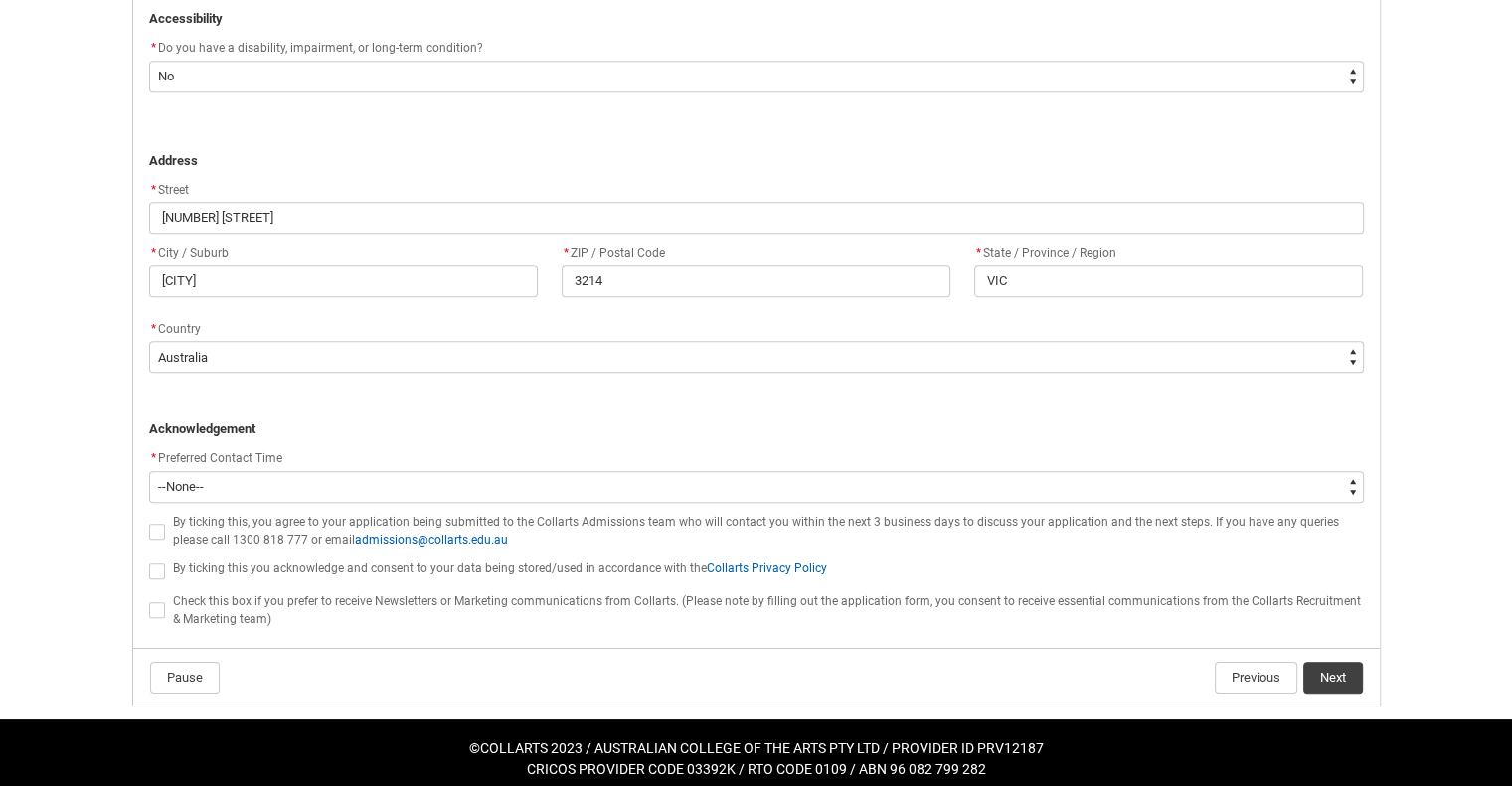 scroll, scrollTop: 1257, scrollLeft: 0, axis: vertical 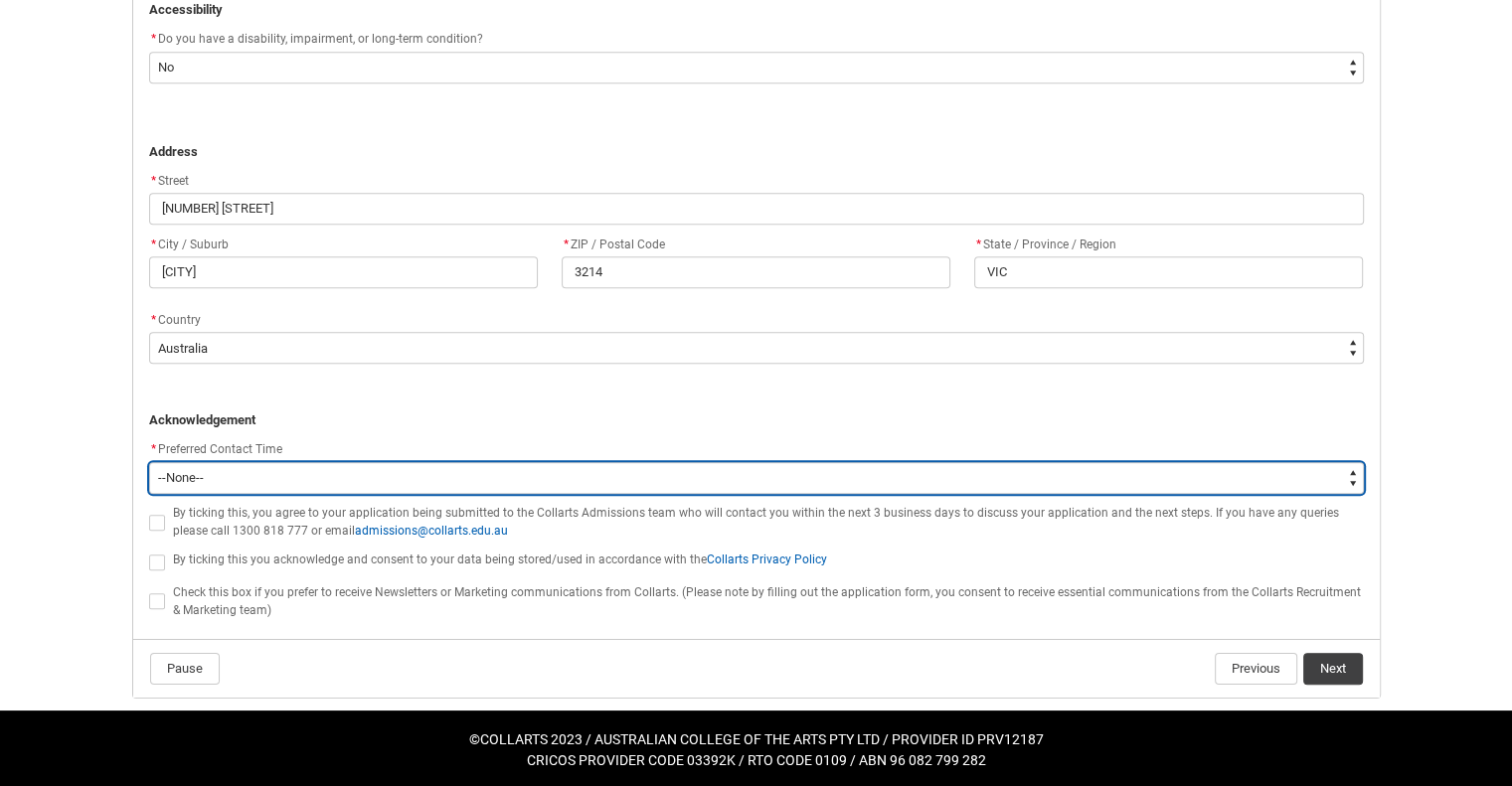click on "--None-- Morning (9:00AM-12:00PM) Afternoon (12:00PM-5:00PM)" at bounding box center [756, 478] 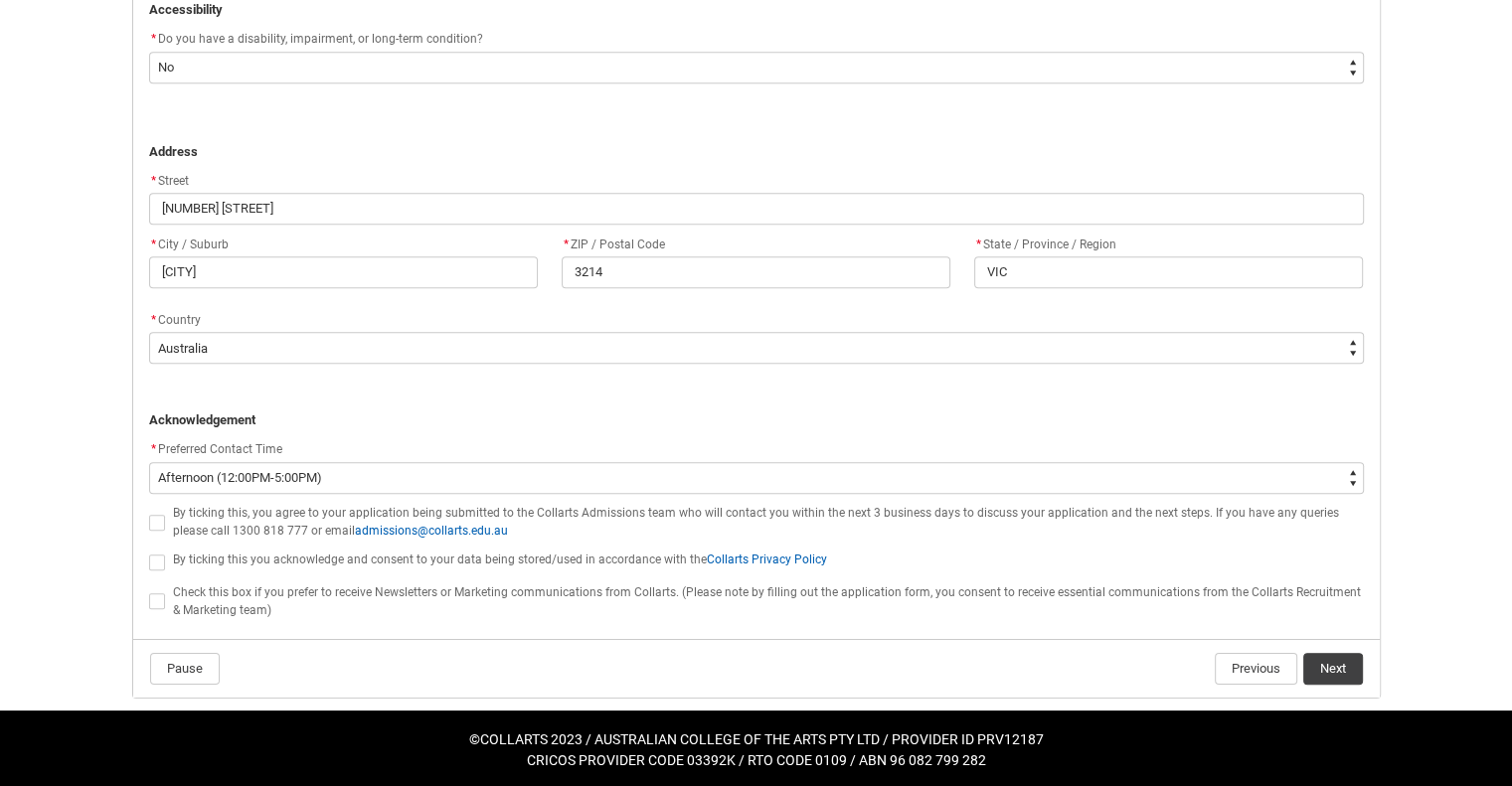 click 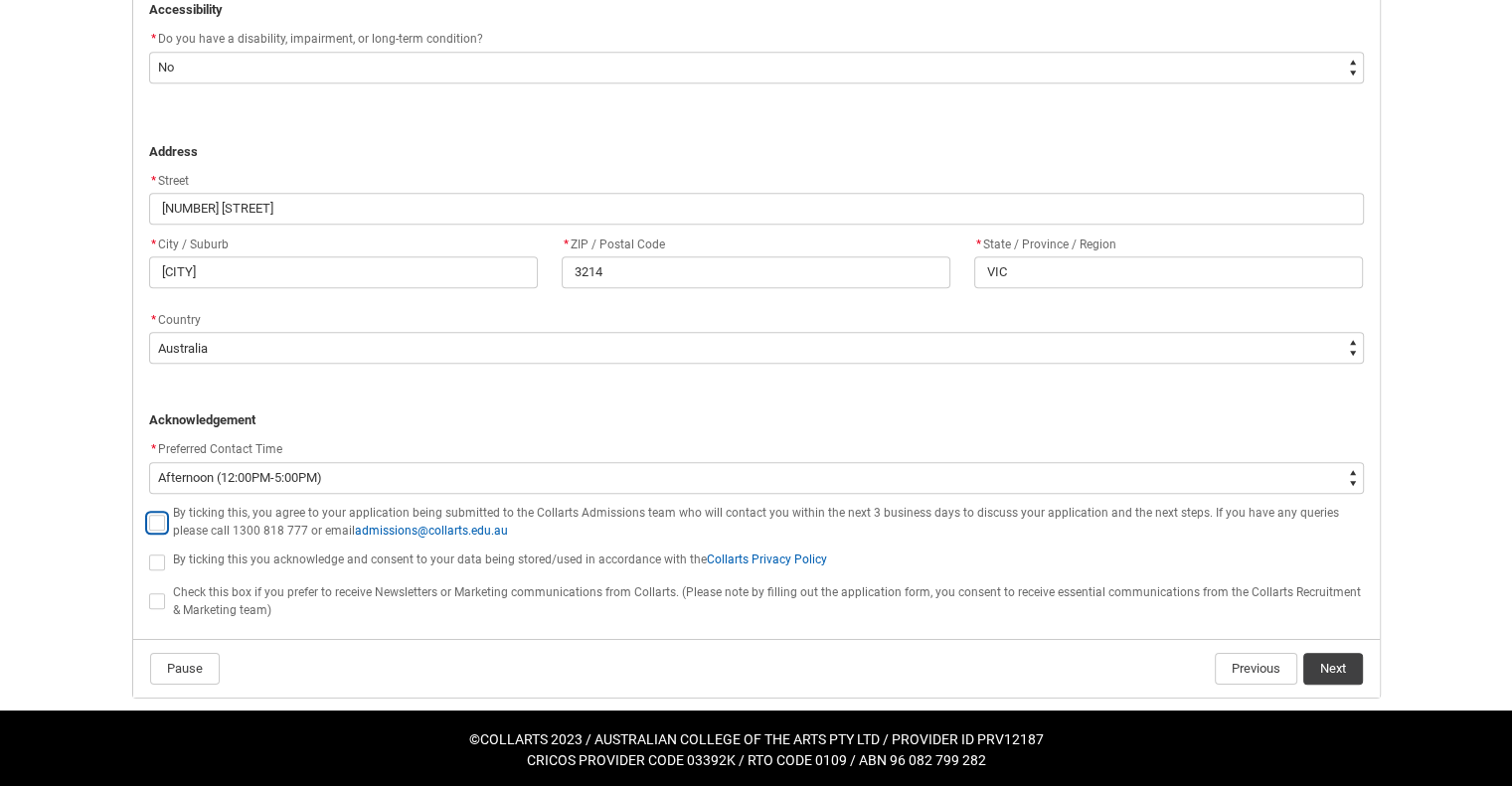 click at bounding box center (148, 511) 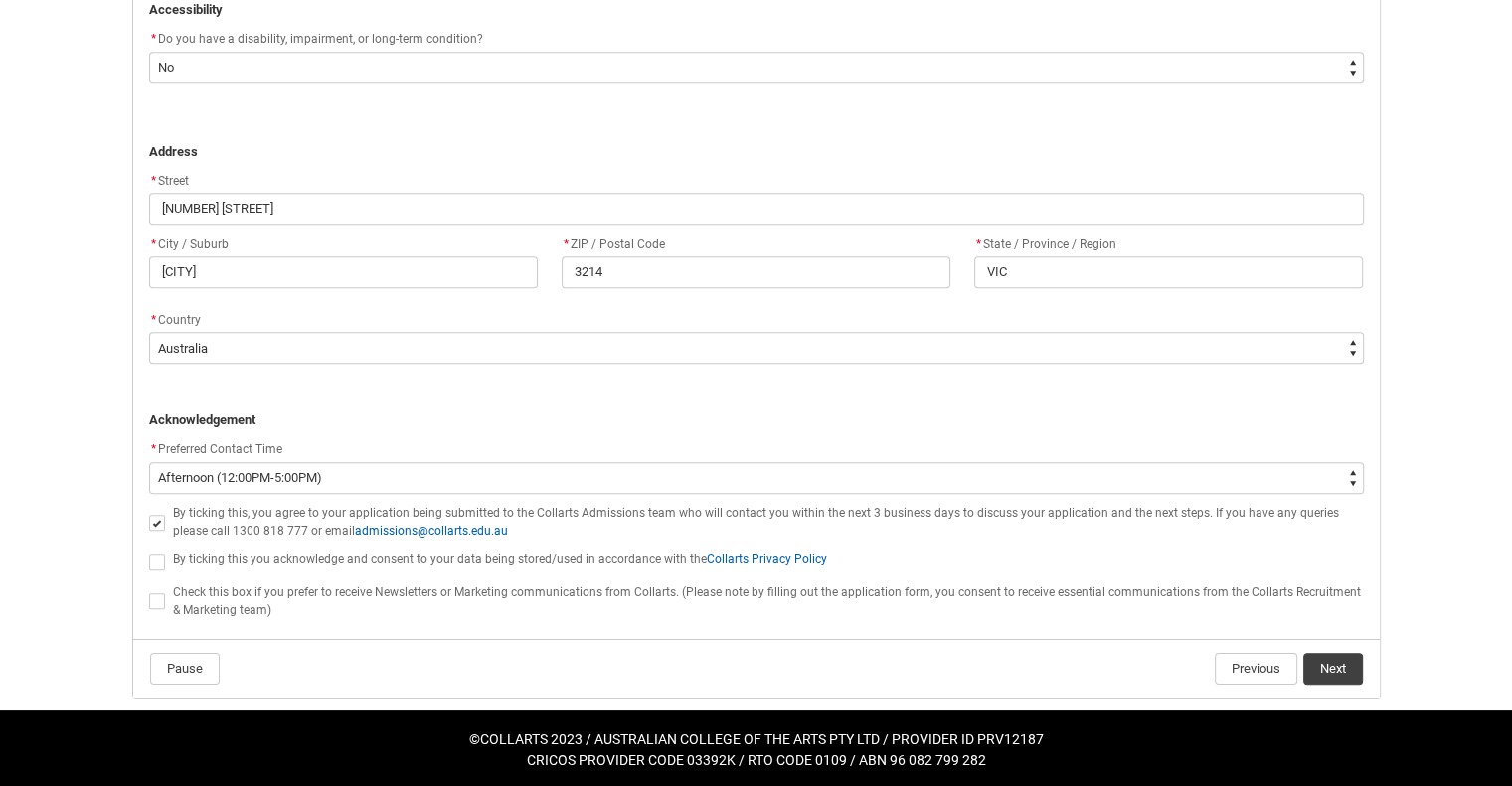click 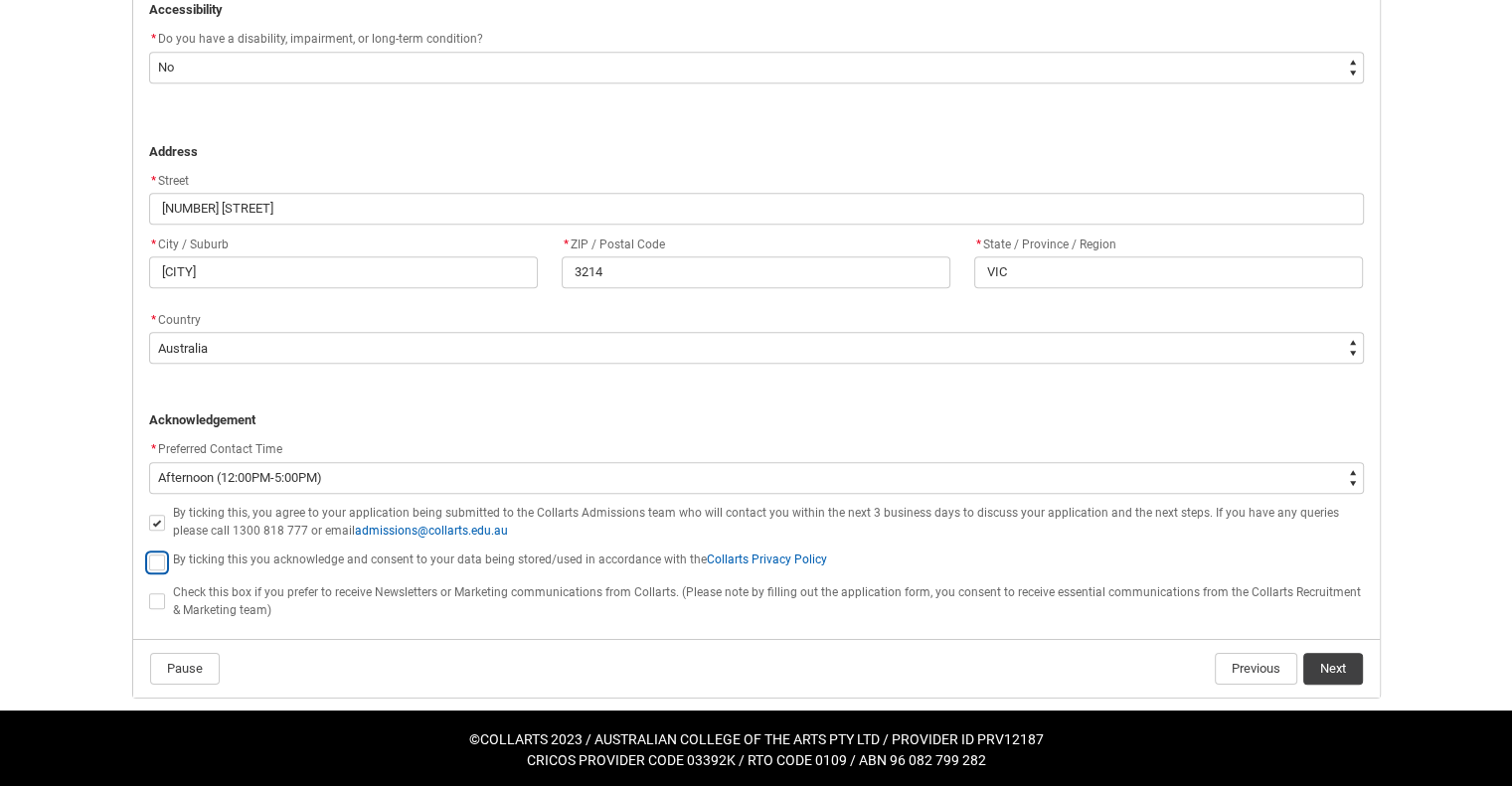 click at bounding box center [148, 550] 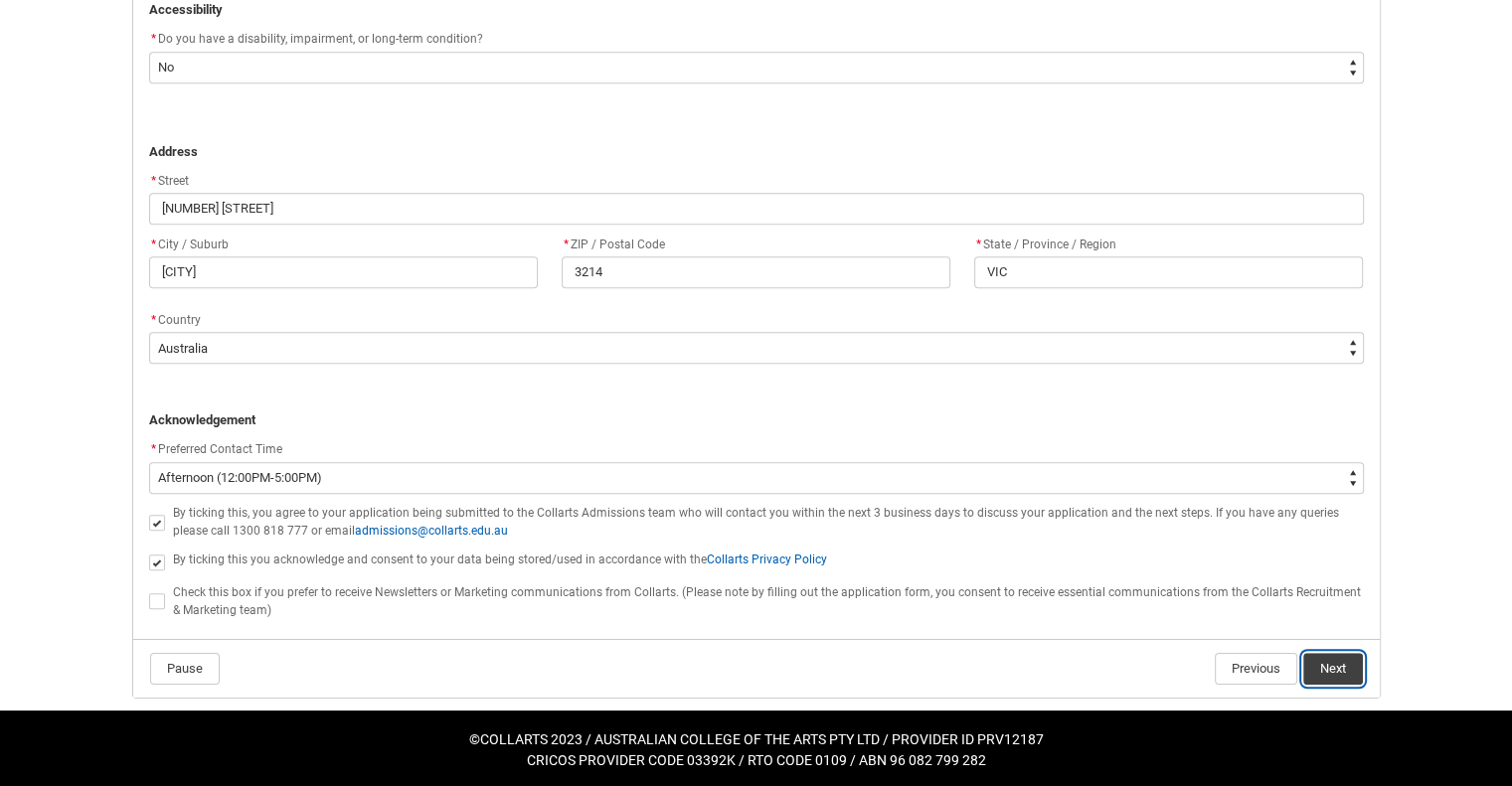 click on "Next" 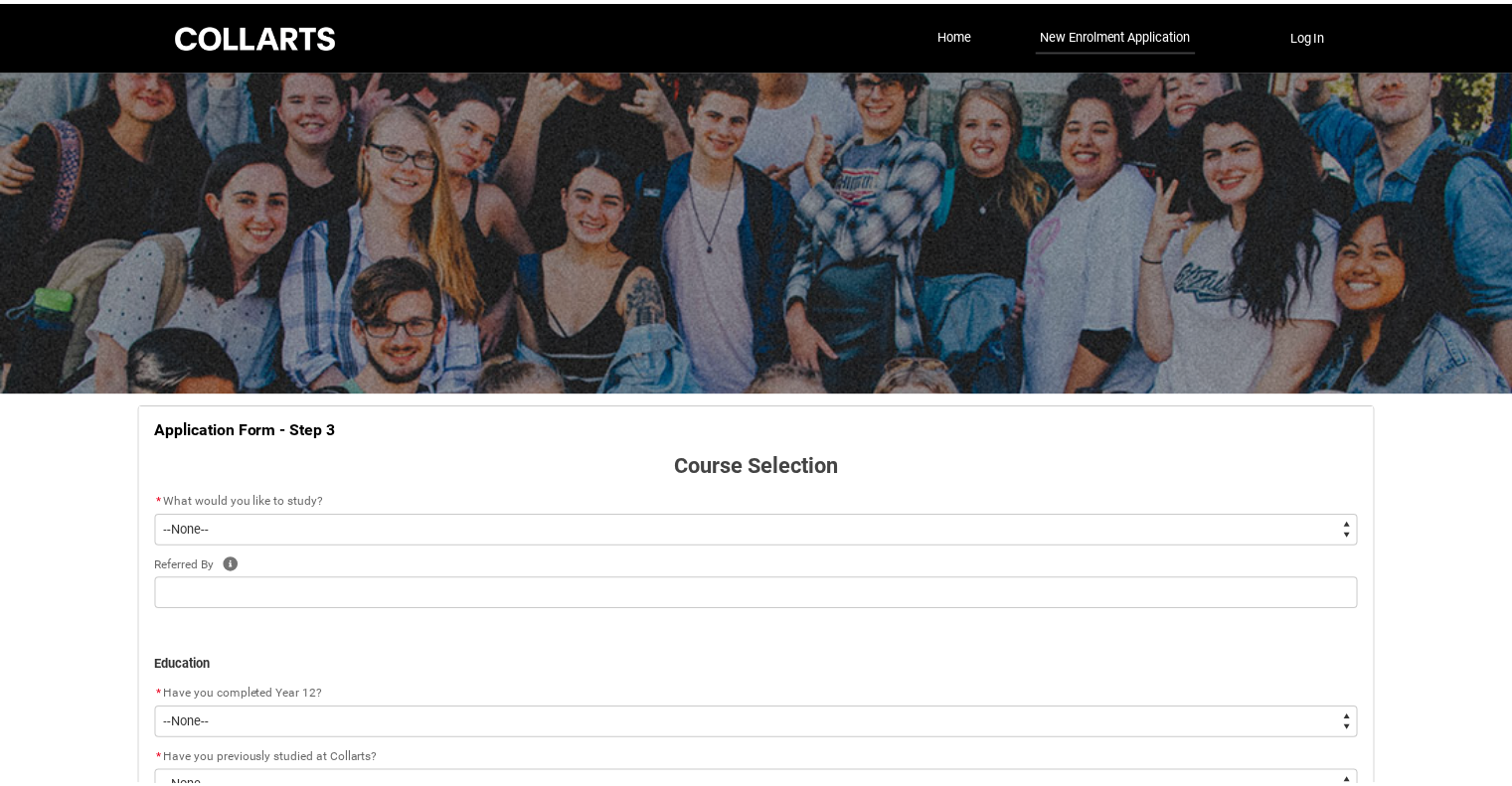 scroll, scrollTop: 207, scrollLeft: 0, axis: vertical 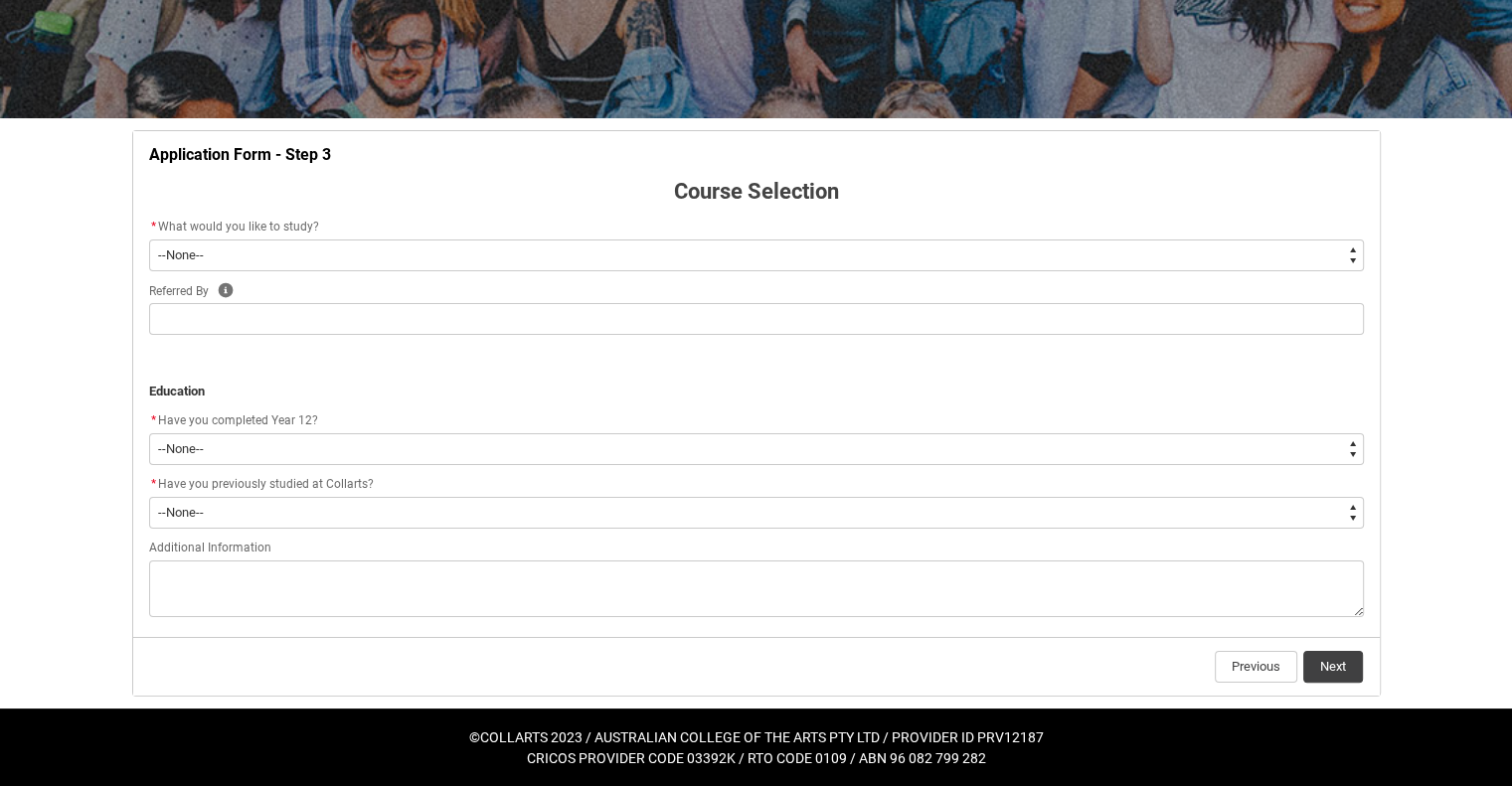click on "--None-- Diploma Bachelor Post Graduate" at bounding box center (756, 255) 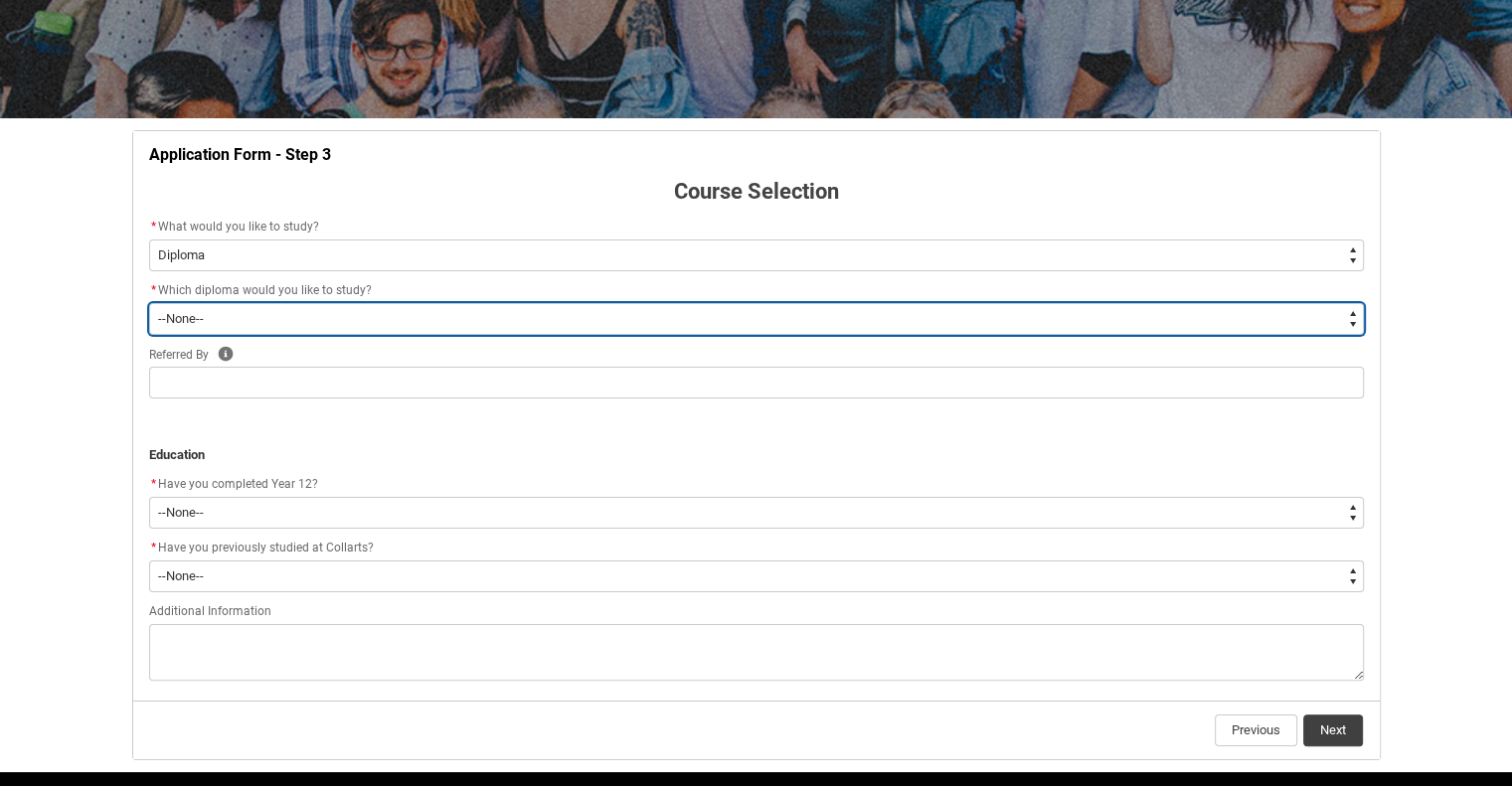 click on "--None-- Diploma of 2D Animation Diploma of Applied Business (Entertainment Management) Diploma of Arts (Interior Design) Diploma of Audio Production Diploma of Design (Fashion & Sustainability) Diploma of Digital and Social Media Diploma of Entertainment Journalism Diploma of Event Management Diploma of Fashion Marketing Diploma of Game Design Diploma of Graphic and Digital Design Diploma of Music Performance Diploma of Music Production Diploma of Performing Arts Diploma of Performing Arts (Comedy) Diploma of Photography Diploma of Screen & Media" at bounding box center (756, 319) 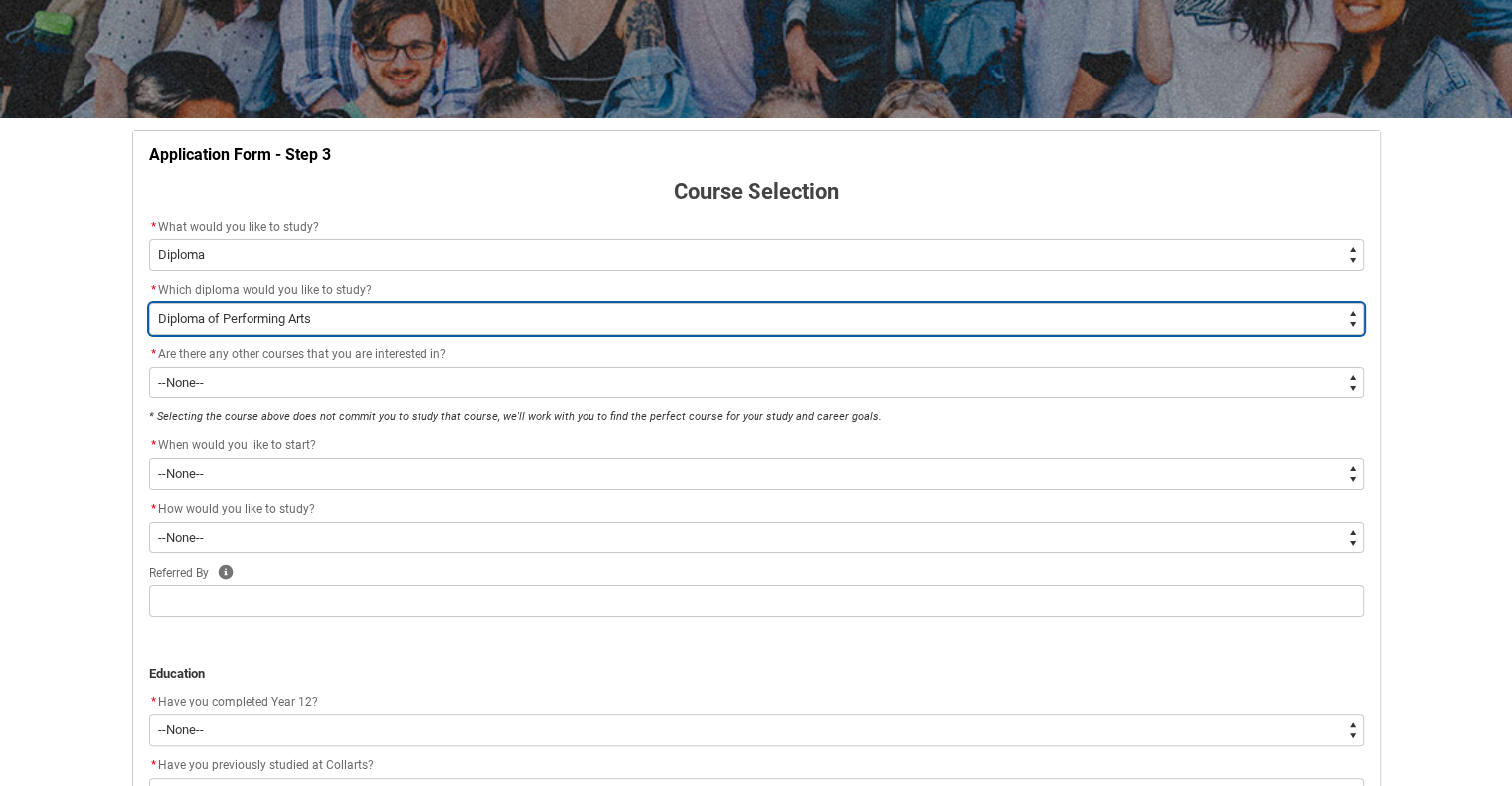 click on "--None-- Diploma of 2D Animation Diploma of Applied Business (Entertainment Management) Diploma of Arts (Interior Design) Diploma of Audio Production Diploma of Design (Fashion & Sustainability) Diploma of Digital and Social Media Diploma of Entertainment Journalism Diploma of Event Management Diploma of Fashion Marketing Diploma of Game Design Diploma of Graphic and Digital Design Diploma of Music Performance Diploma of Music Production Diploma of Performing Arts Diploma of Performing Arts (Comedy) Diploma of Photography Diploma of Screen & Media" at bounding box center (756, 319) 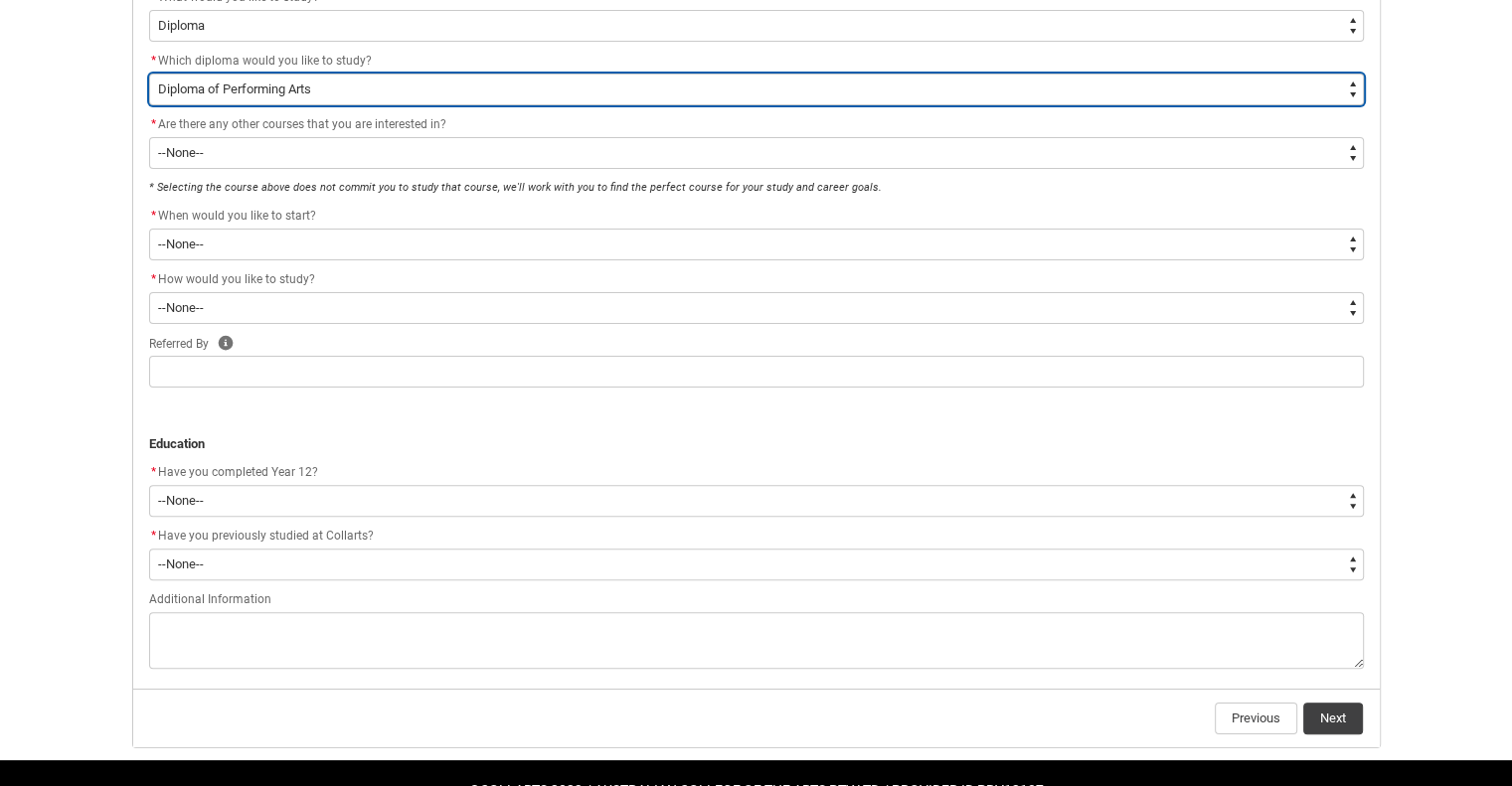 scroll, scrollTop: 511, scrollLeft: 0, axis: vertical 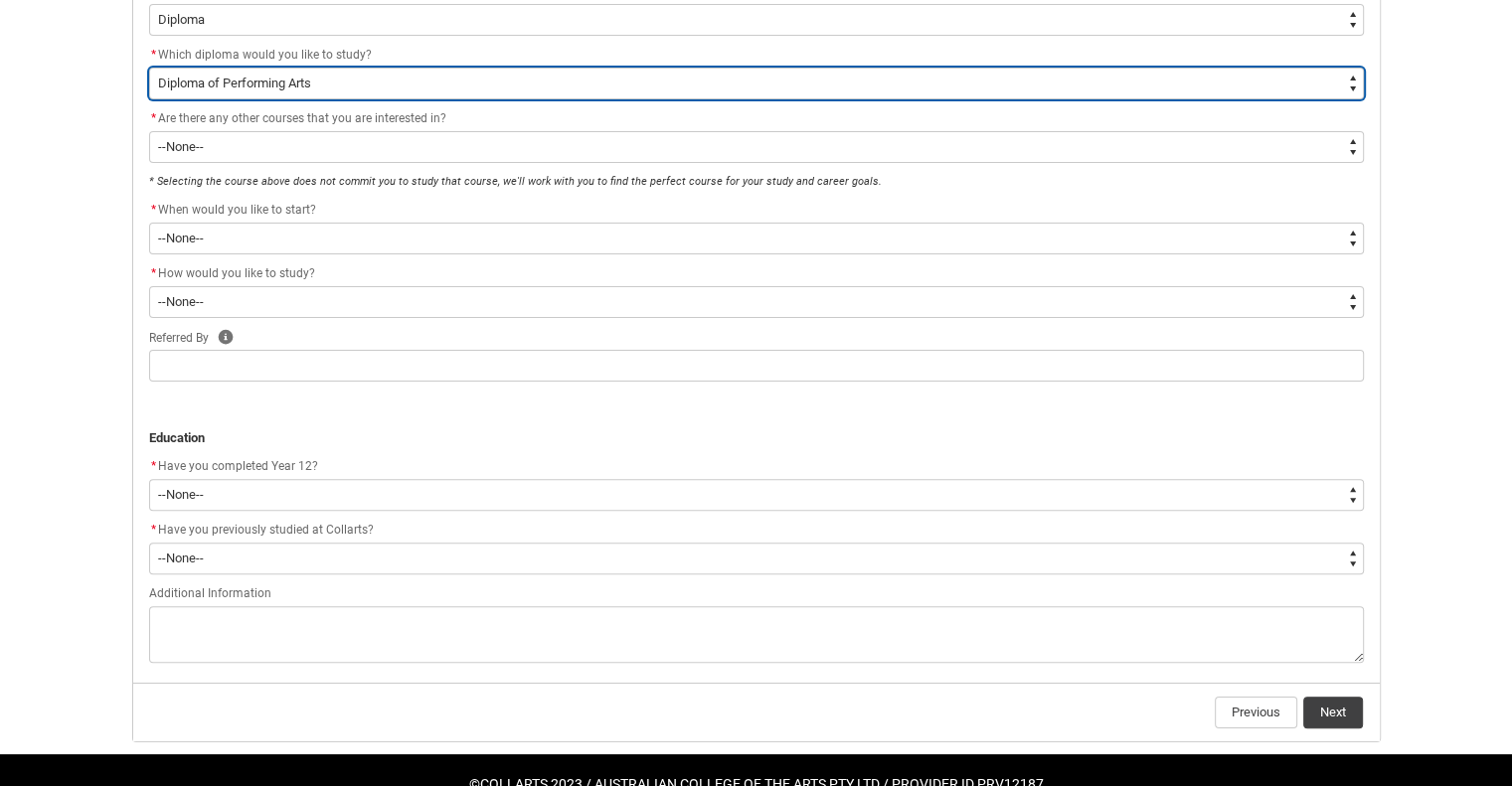 click on "--None-- Diploma of 2D Animation Diploma of Applied Business (Entertainment Management) Diploma of Arts (Interior Design) Diploma of Audio Production Diploma of Design (Fashion & Sustainability) Diploma of Digital and Social Media Diploma of Entertainment Journalism Diploma of Event Management Diploma of Fashion Marketing Diploma of Game Design Diploma of Graphic and Digital Design Diploma of Music Performance Diploma of Music Production Diploma of Performing Arts Diploma of Performing Arts (Comedy) Diploma of Photography Diploma of Screen & Media" at bounding box center [756, 83] 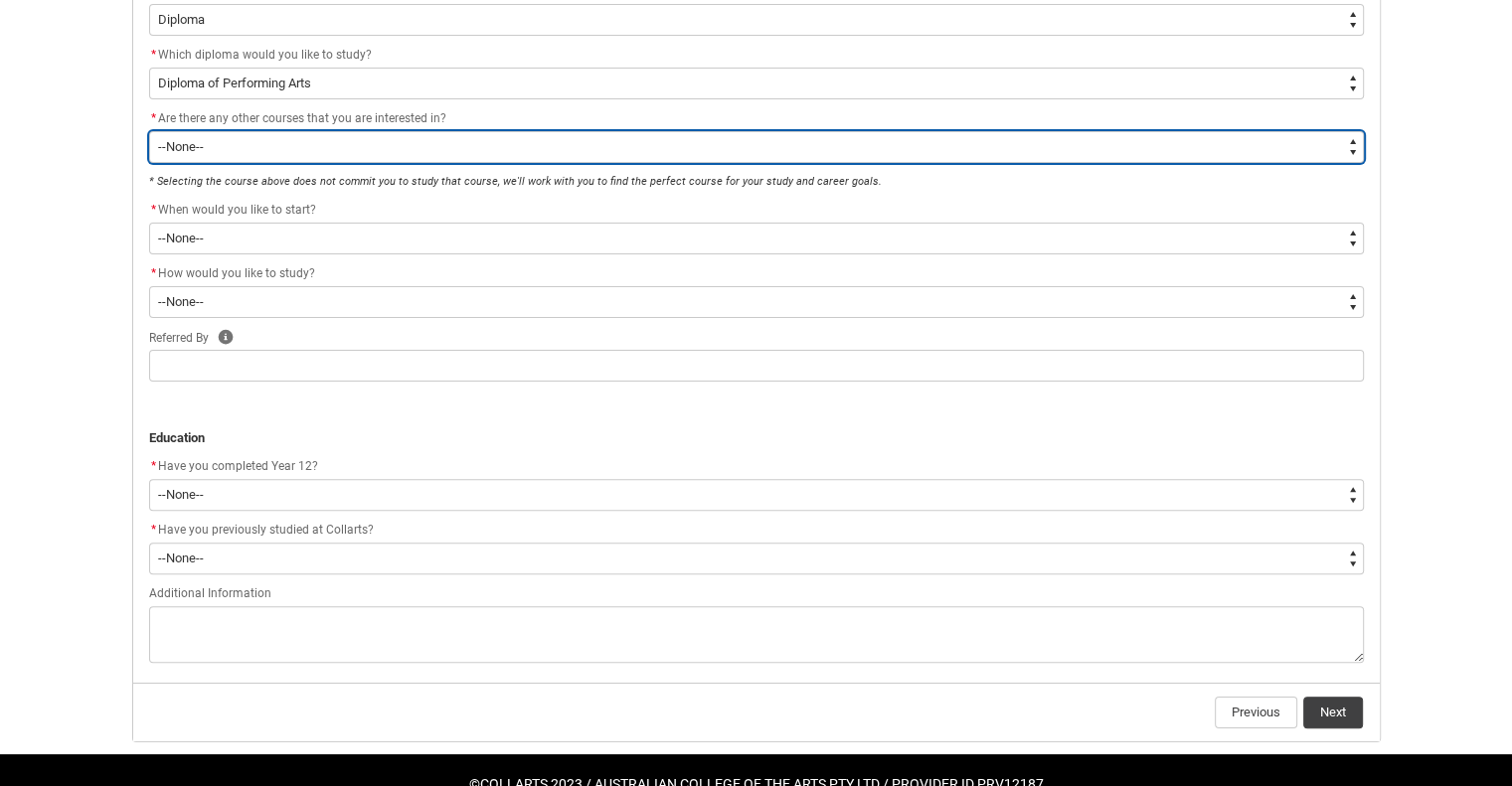 click on "--None-- Yes No" at bounding box center (756, 147) 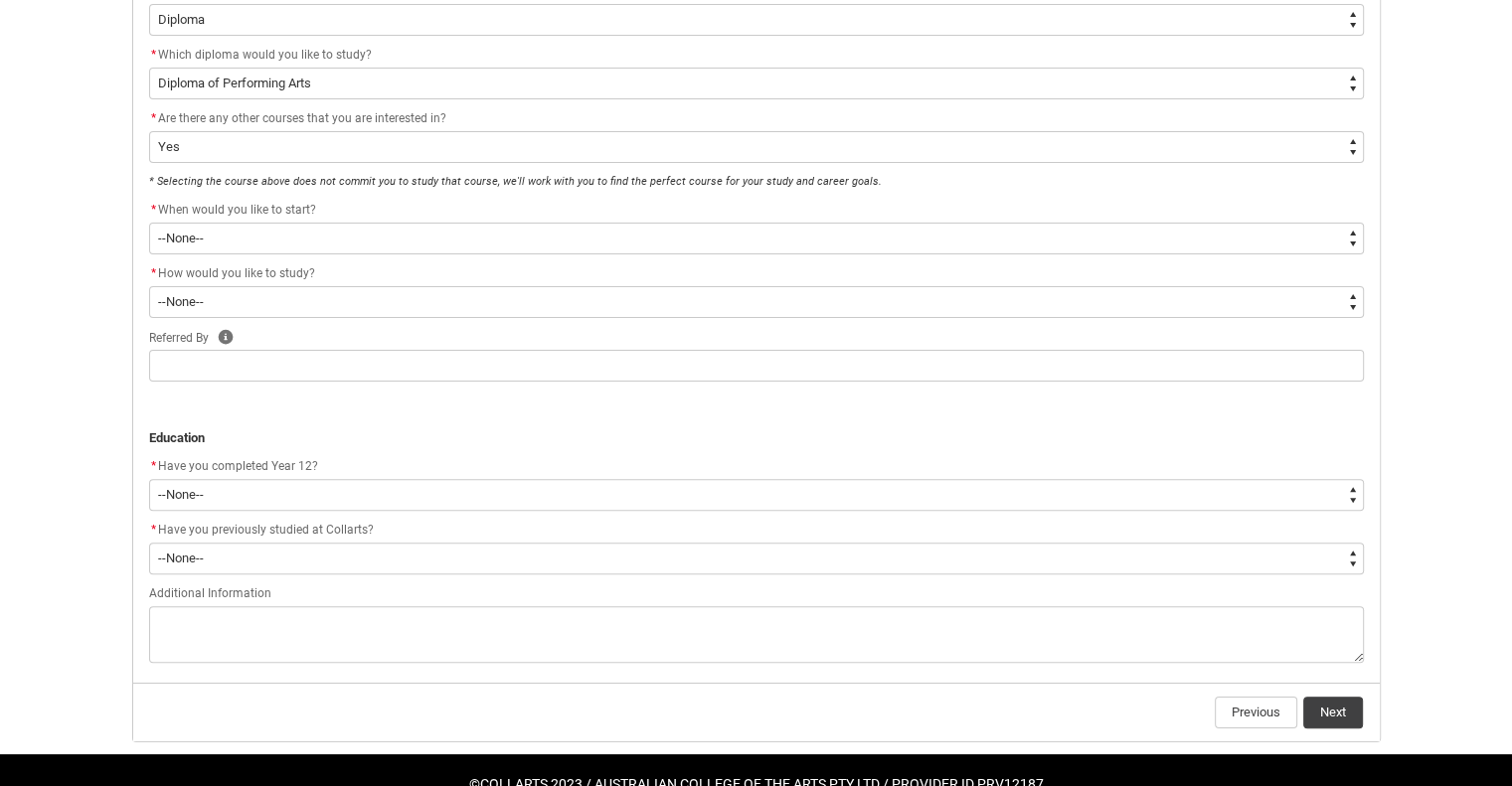 click on "* How would you like to study?" 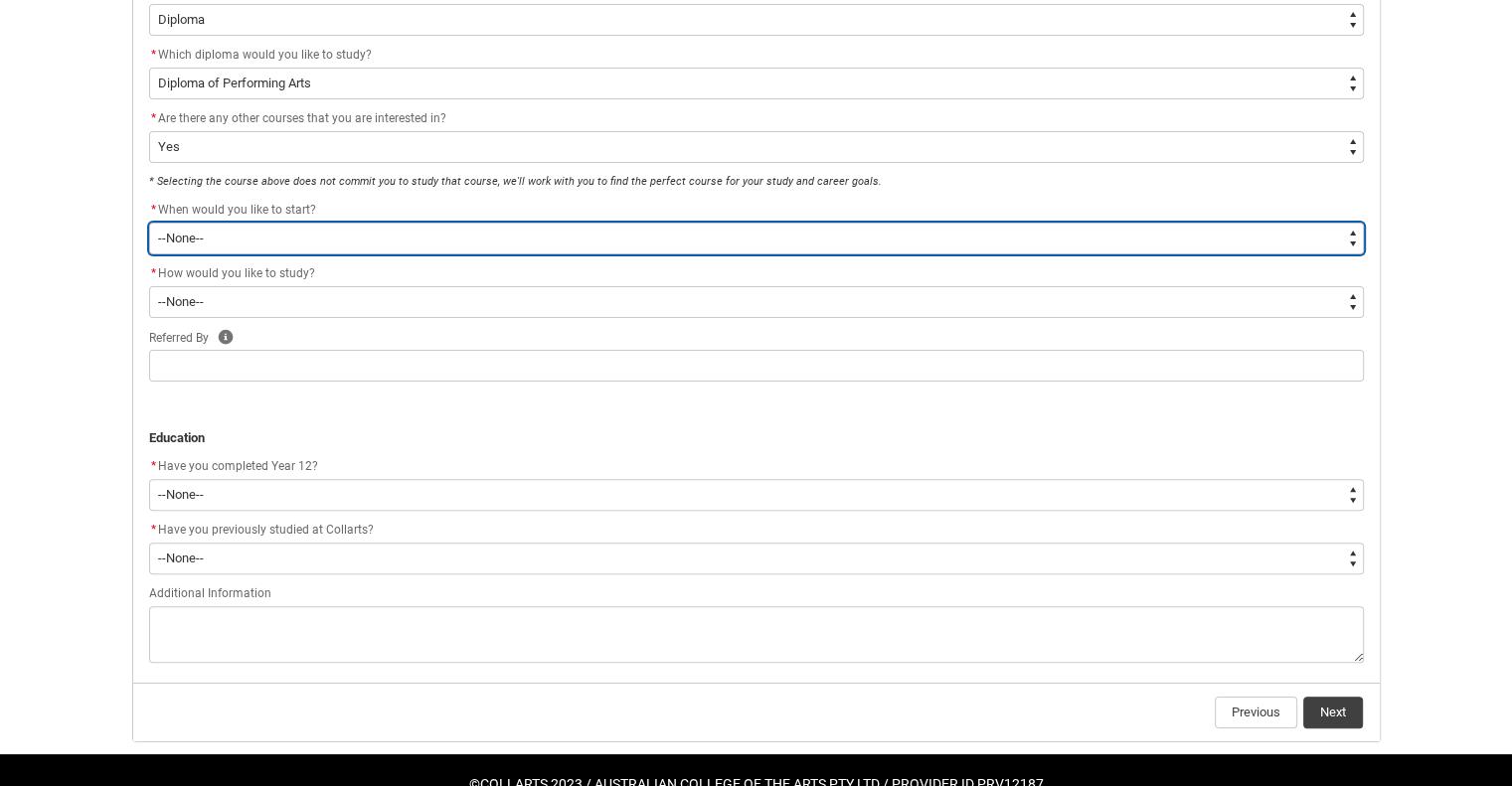 click on "--None-- Trimester 1 2026, starting February 2026 Trimester 3 2025, starting September 2025" at bounding box center (756, 238) 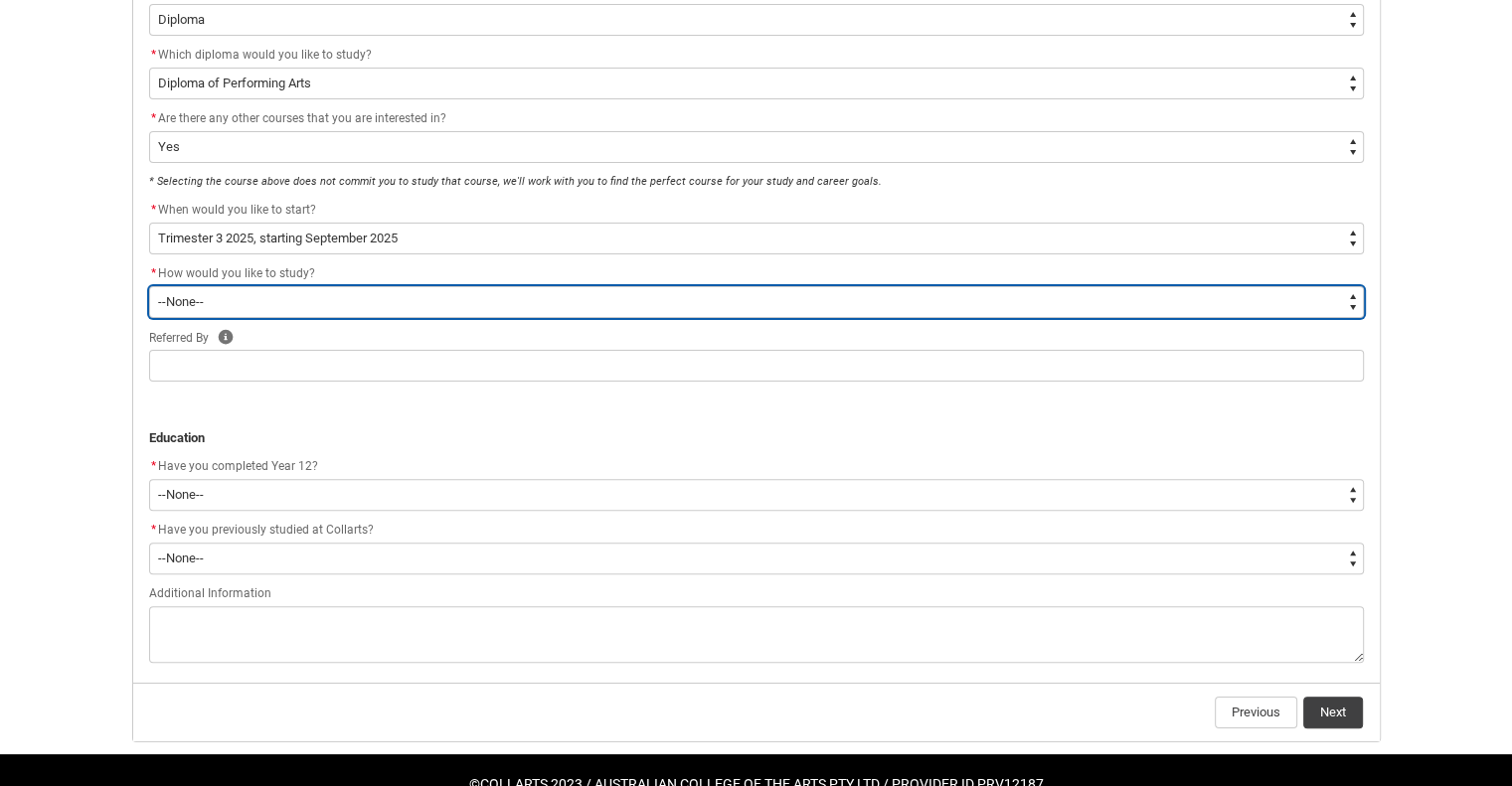 click on "--None-- On-campus" at bounding box center (756, 302) 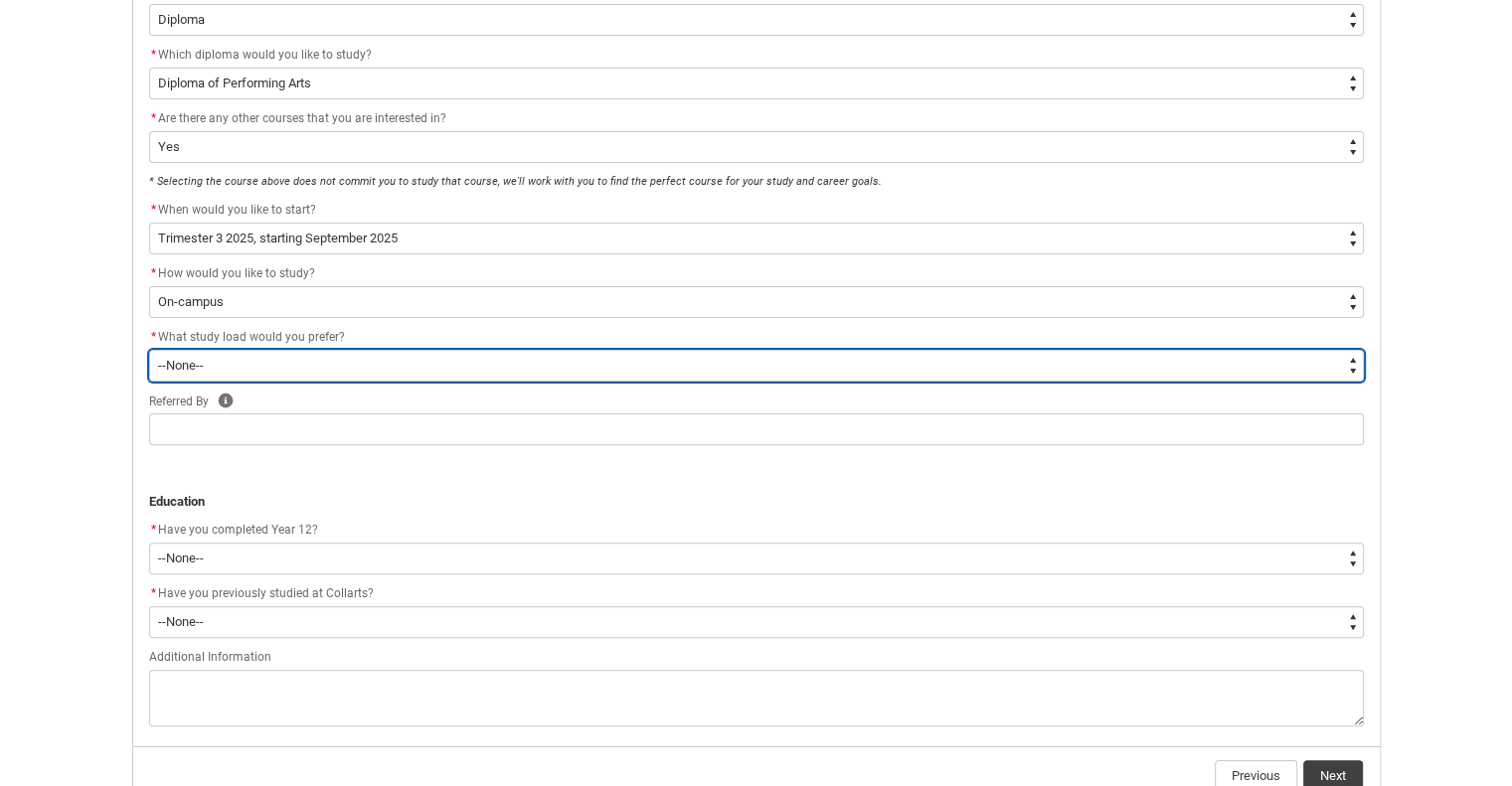click on "--None-- Full-time Part-time" at bounding box center [756, 366] 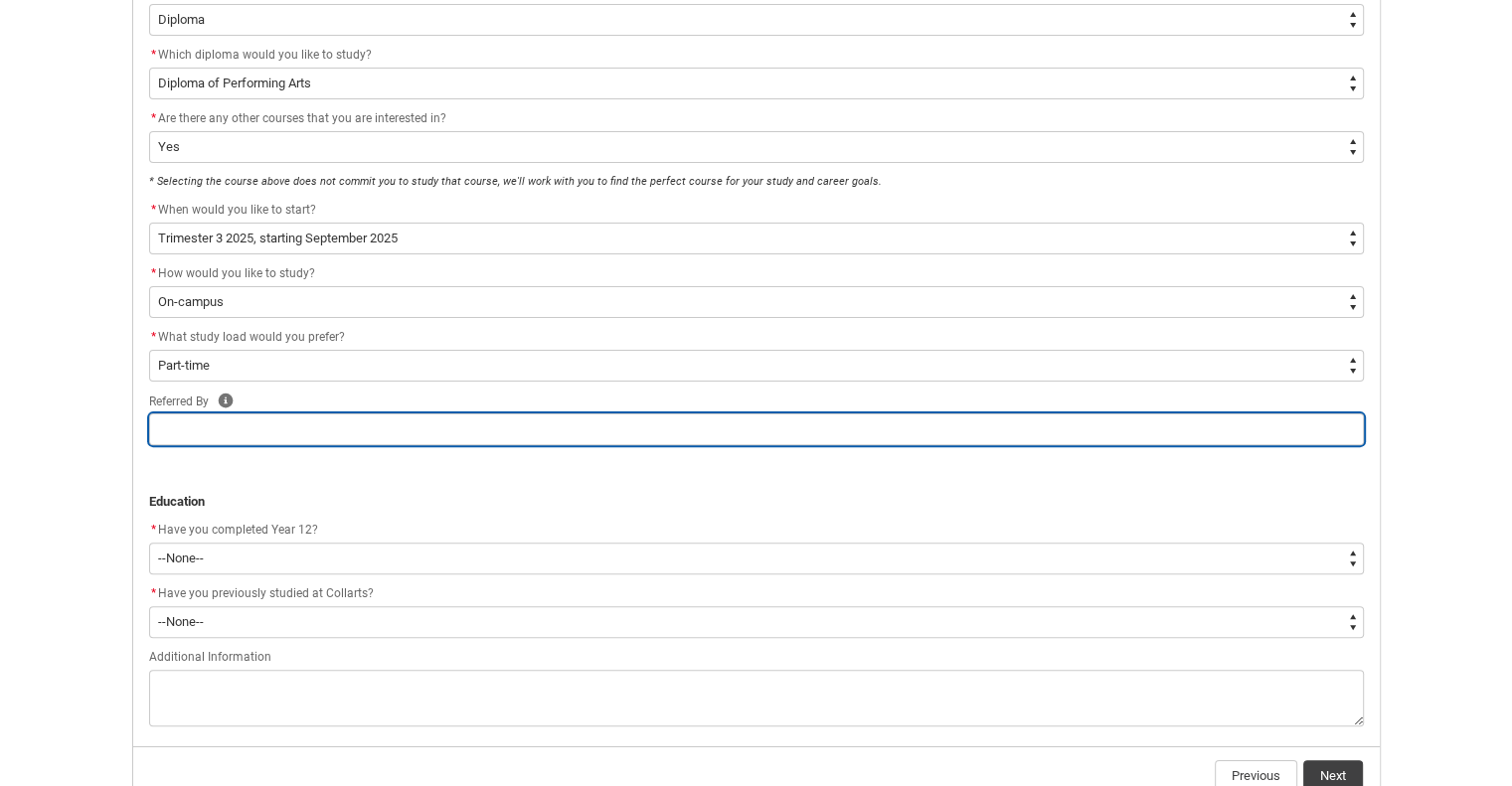 click at bounding box center (756, 429) 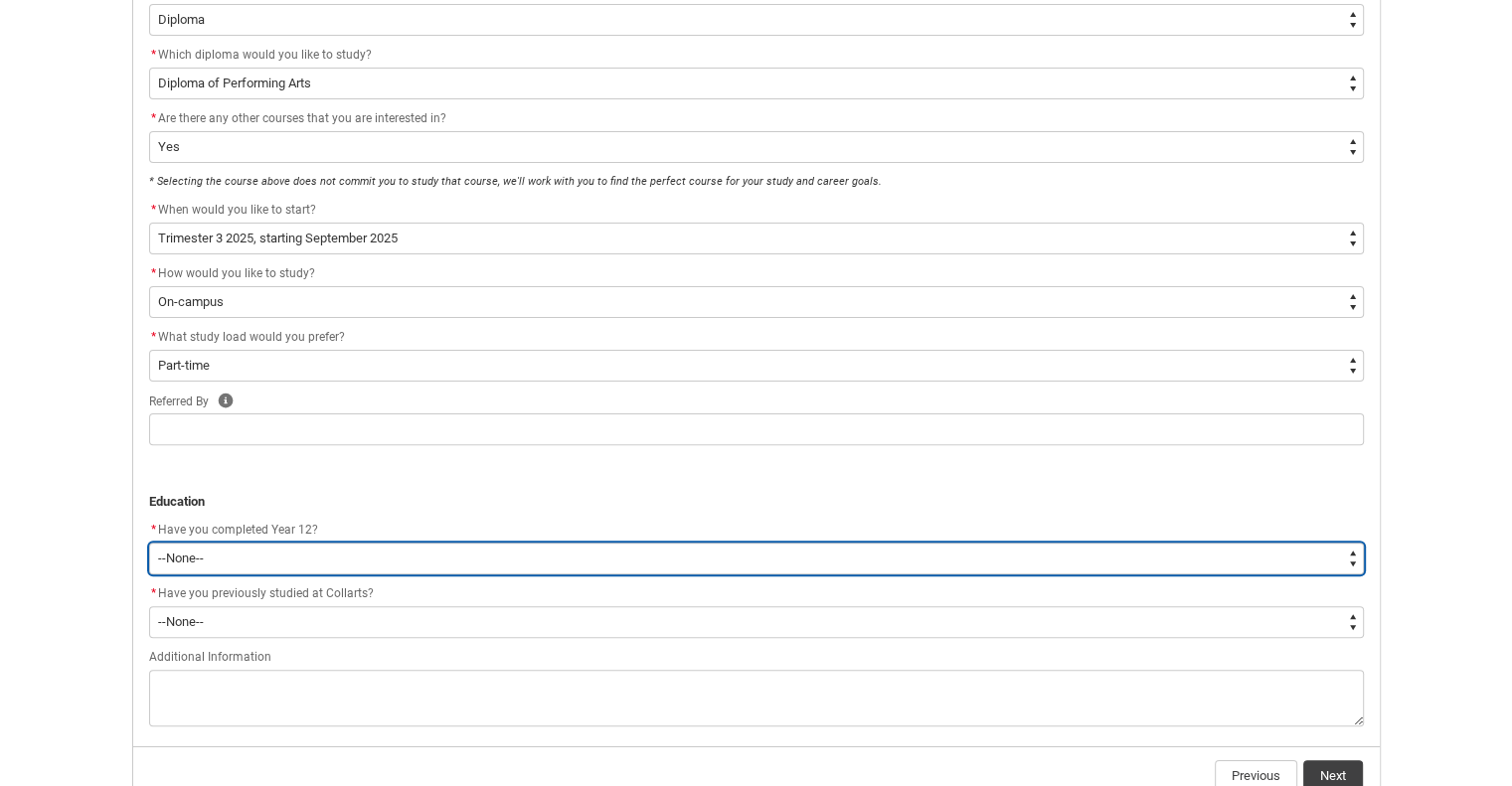 type 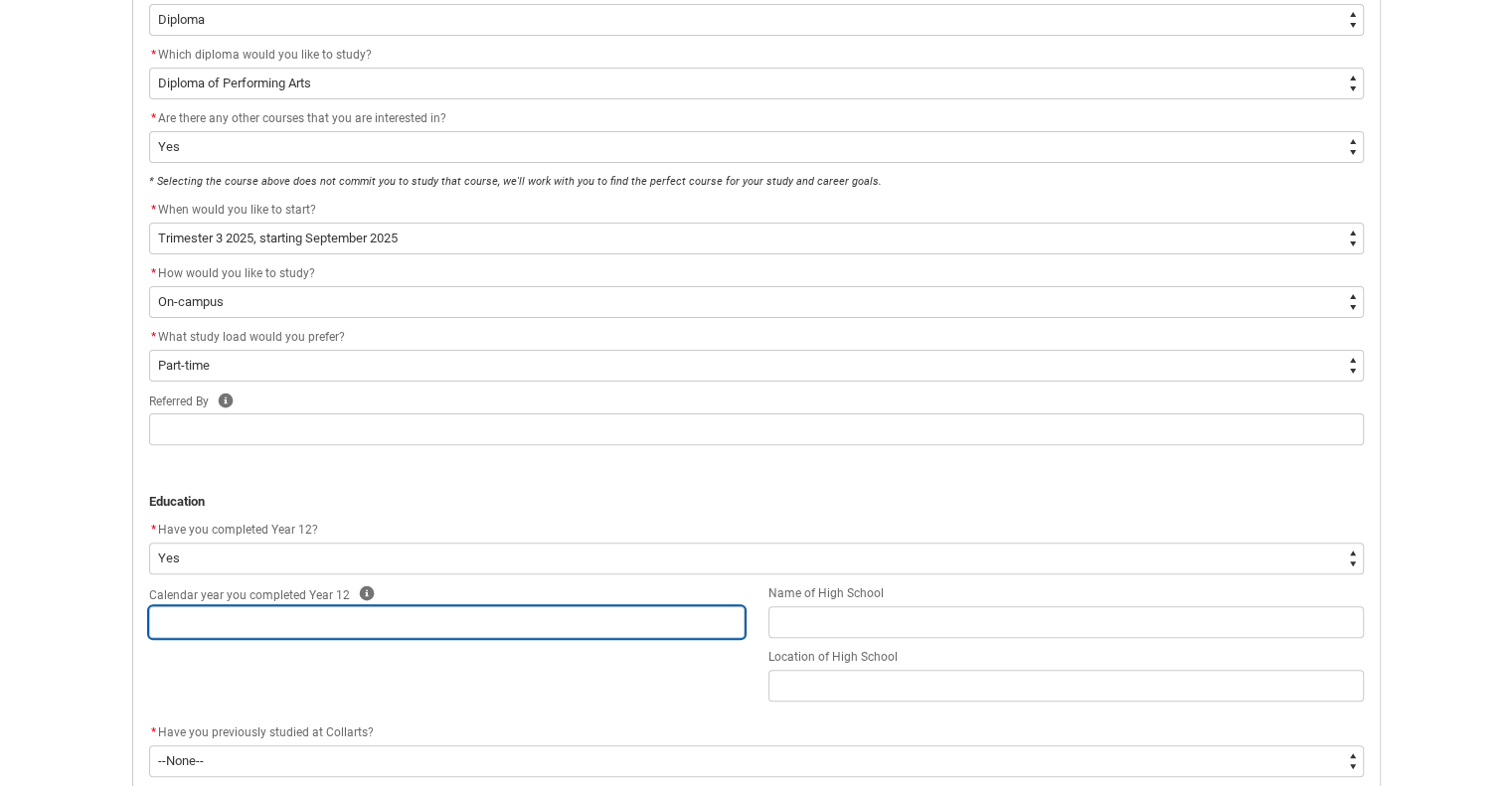click at bounding box center (446, 622) 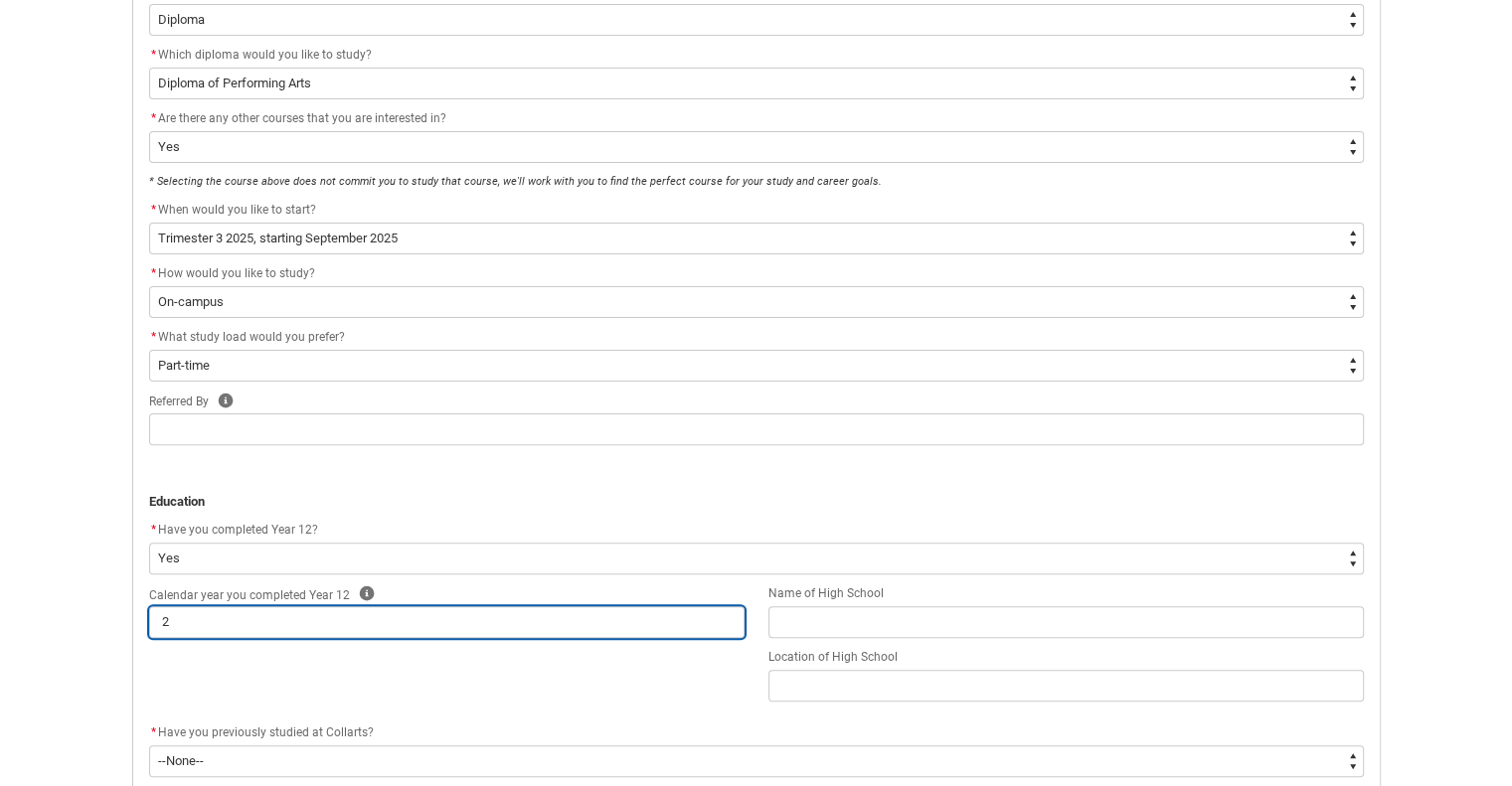 type on "20" 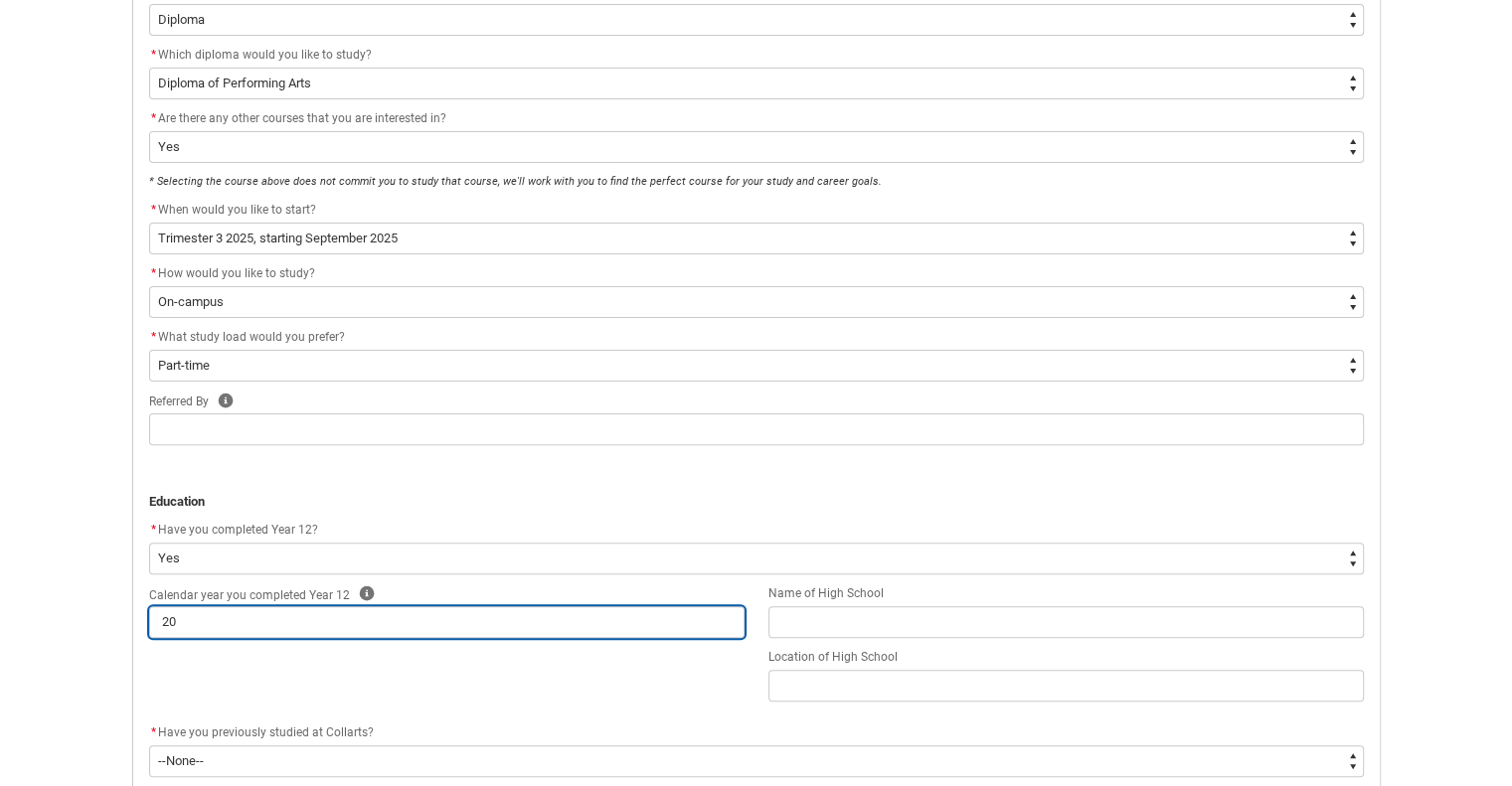 type on "200" 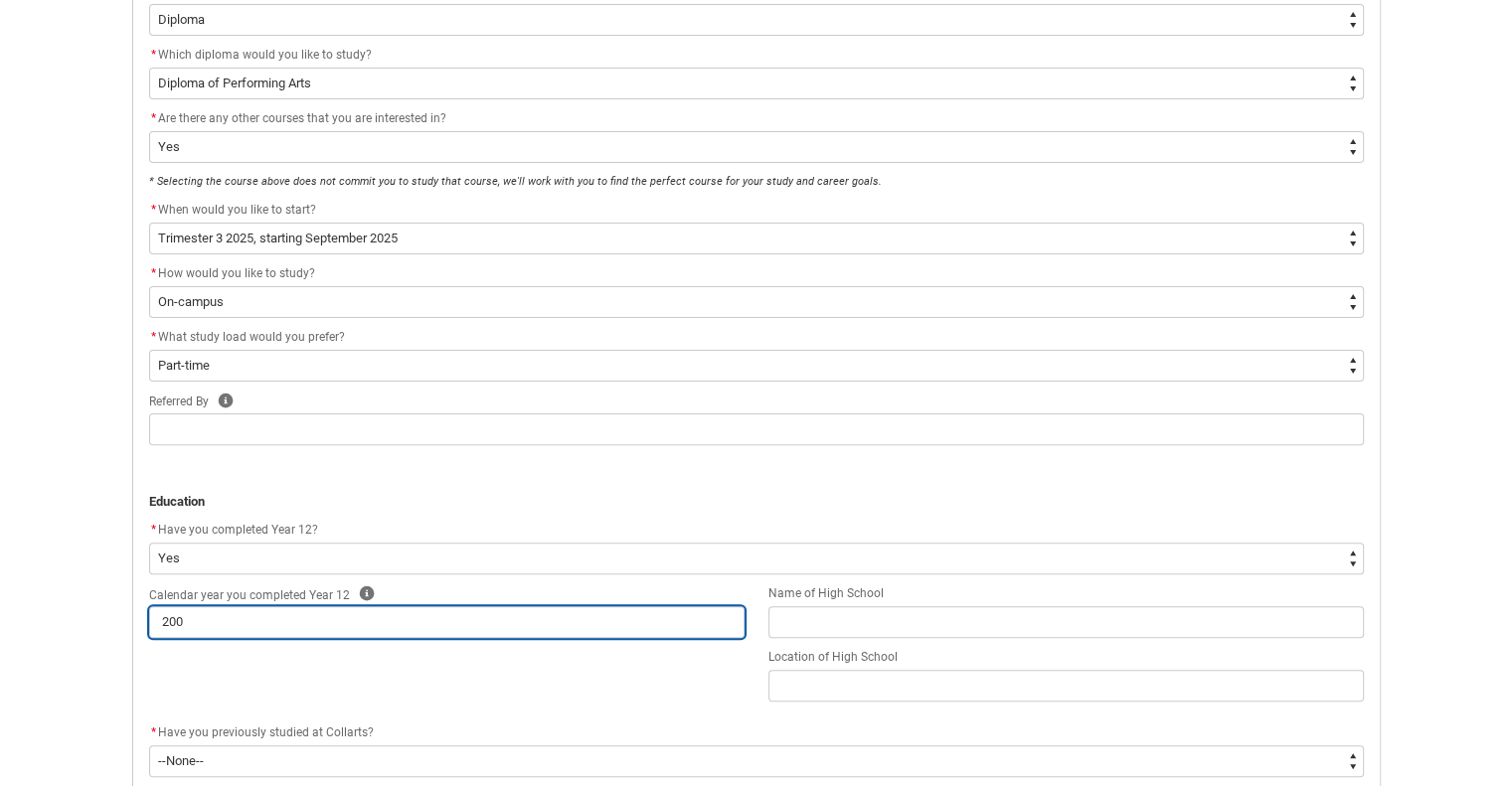 type on "2005" 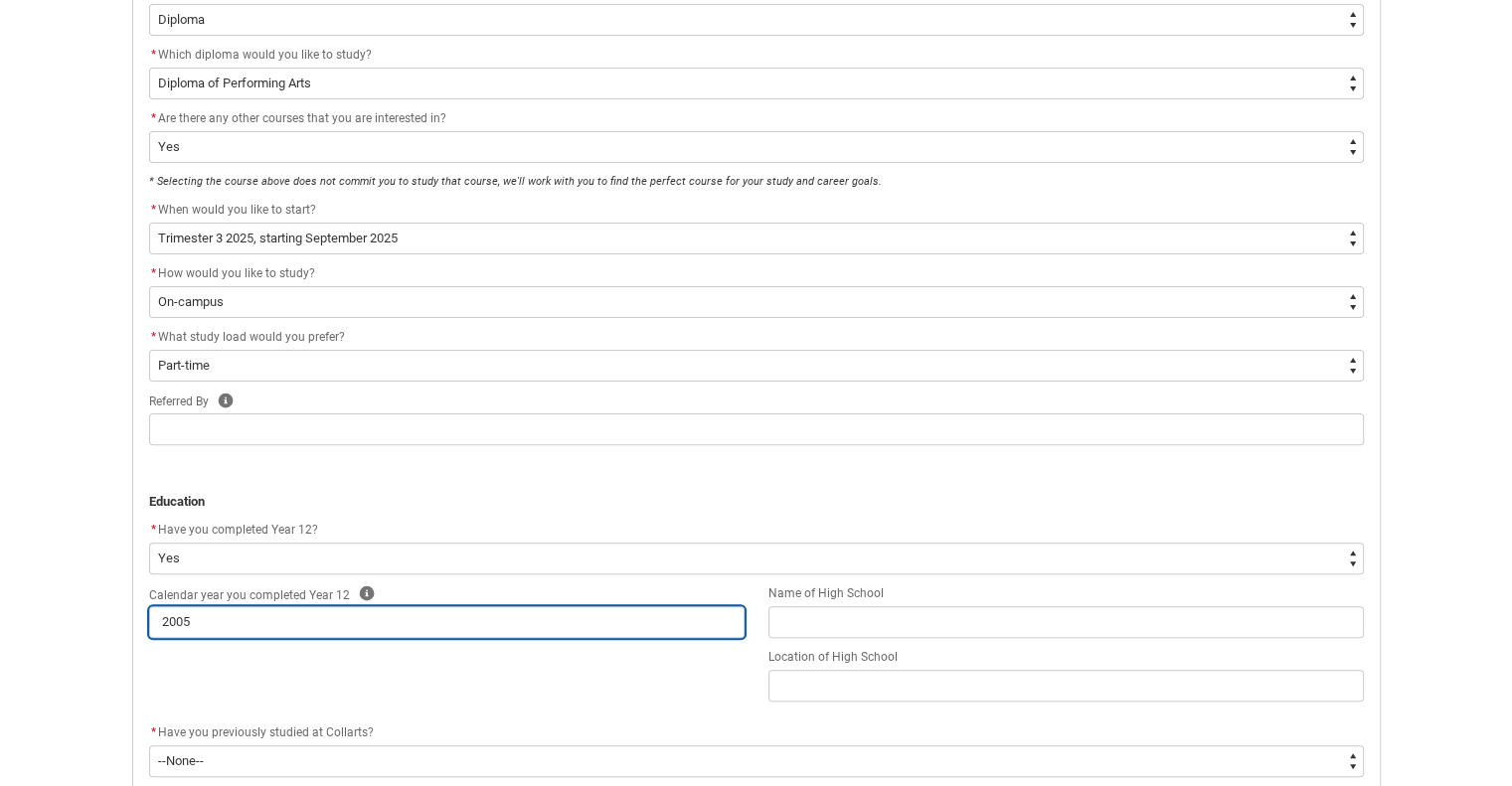 type on "200" 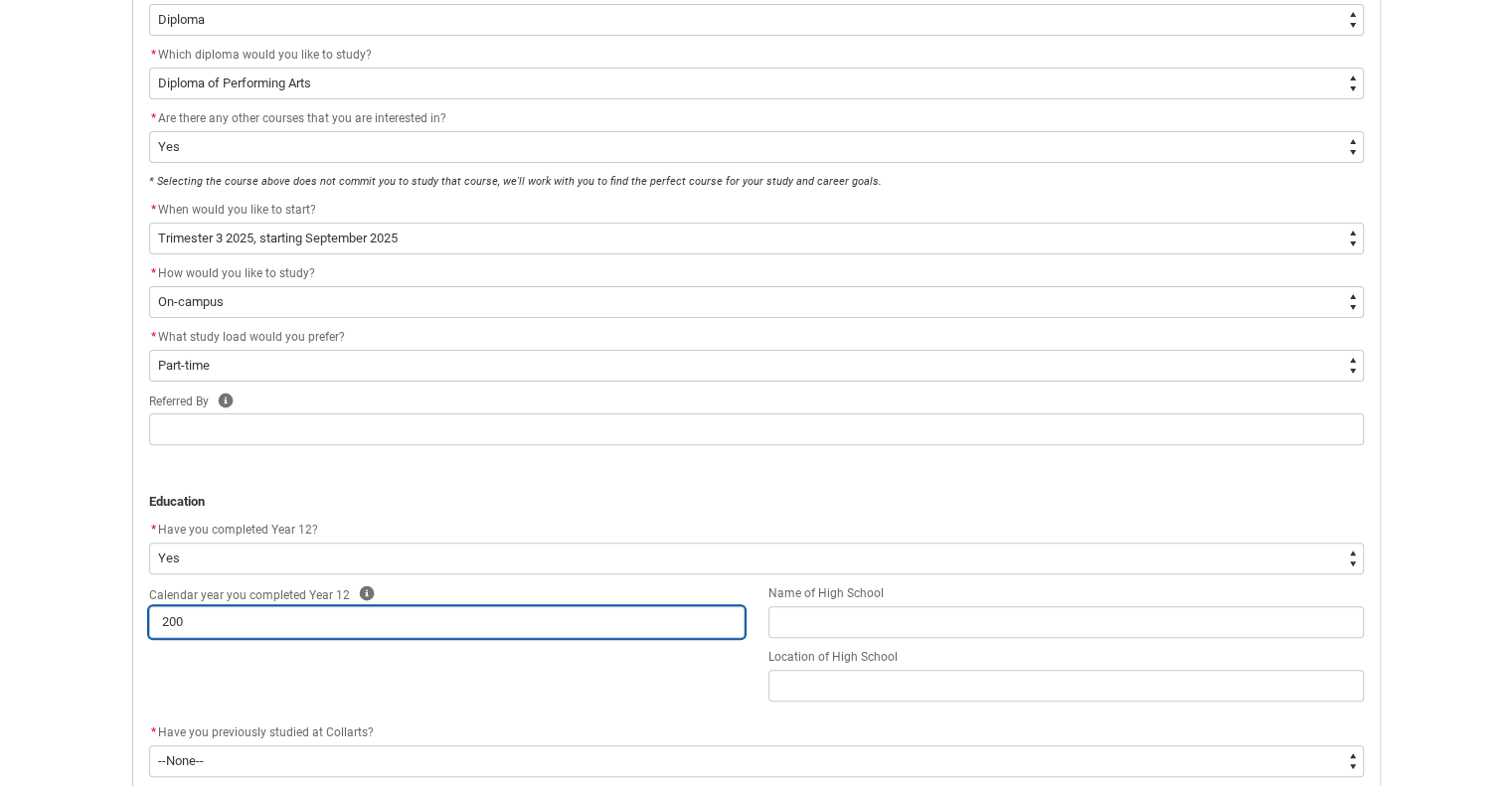 type on "2004" 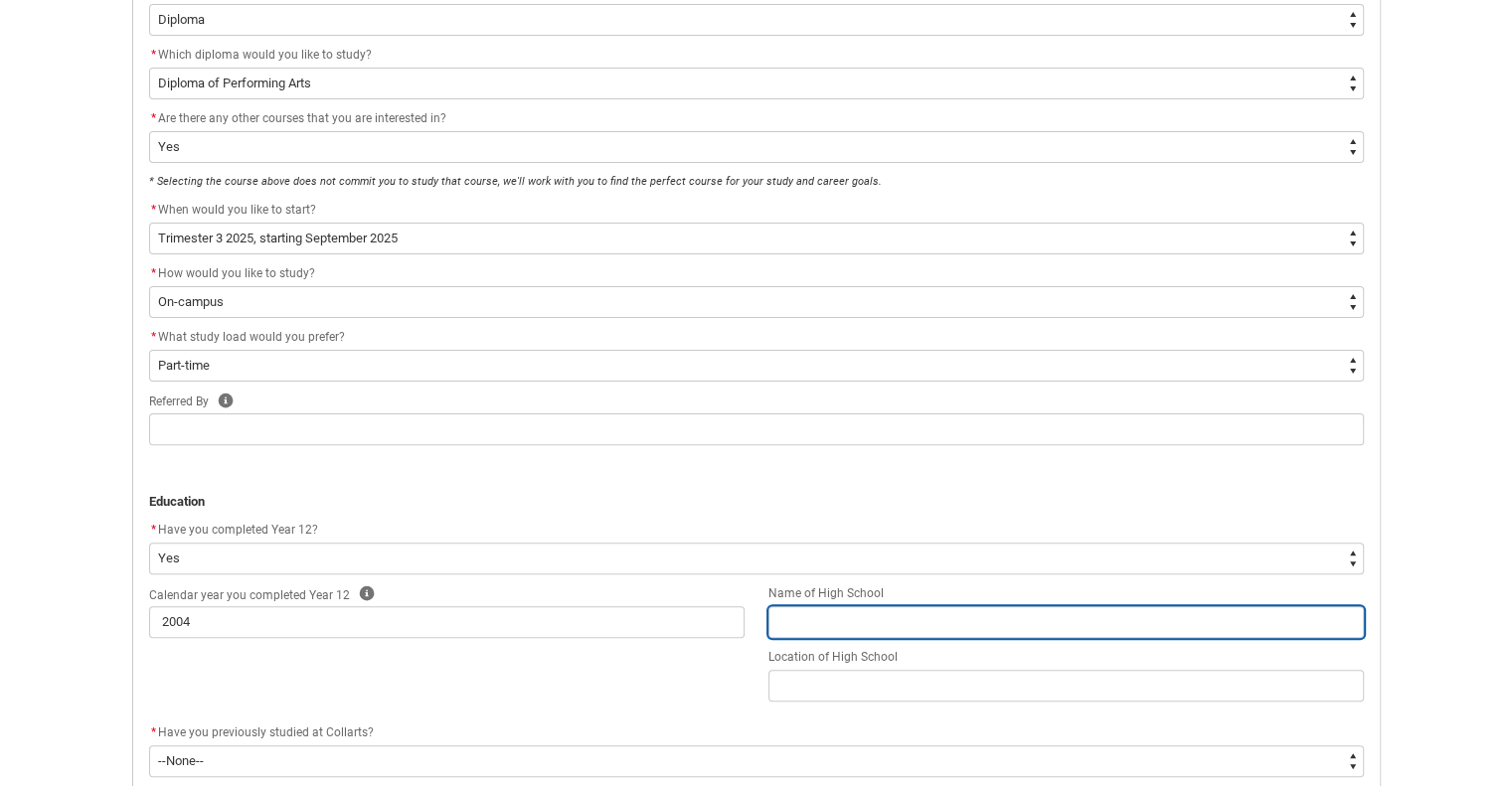 click at bounding box center [1066, 622] 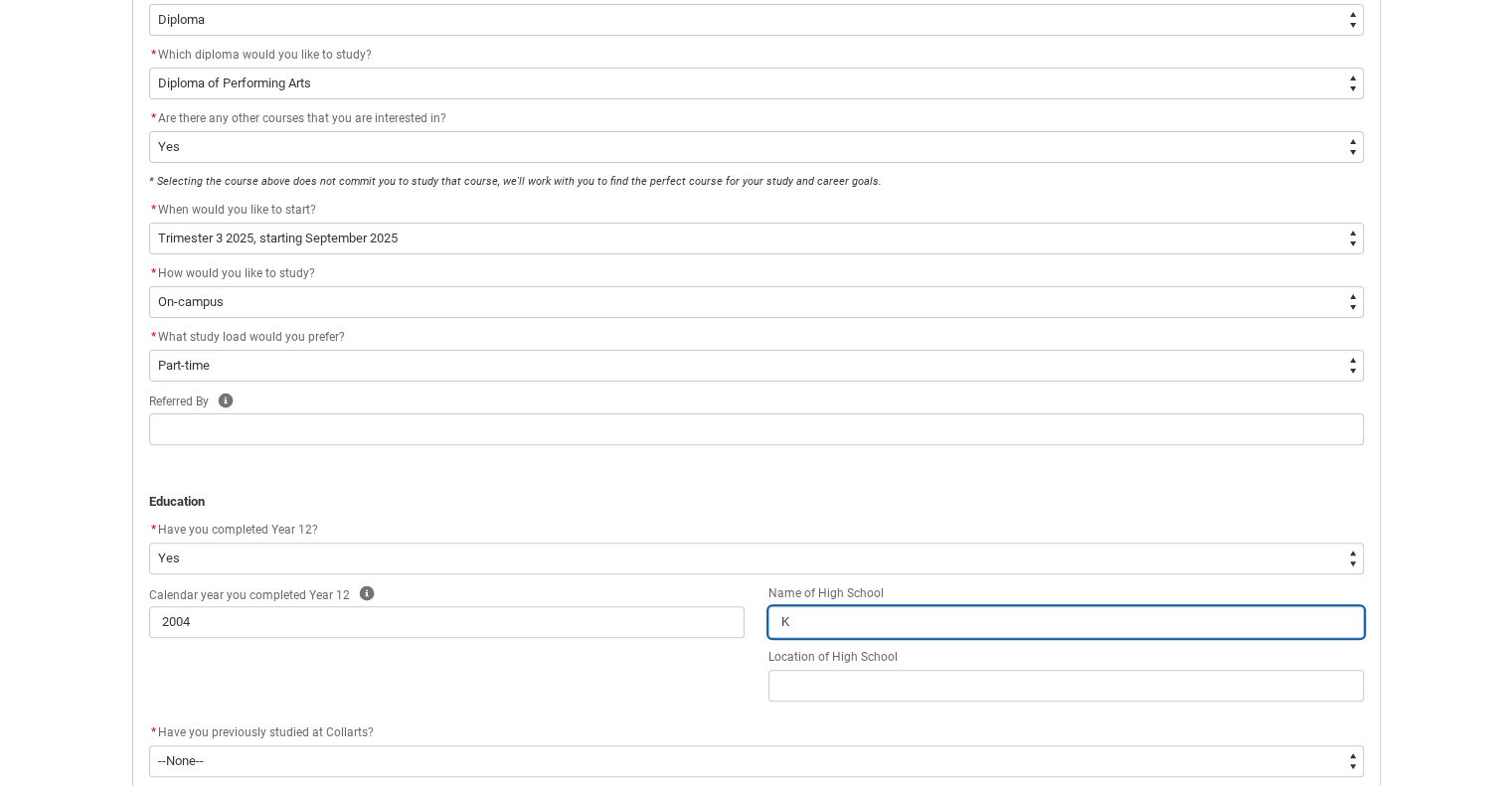 type 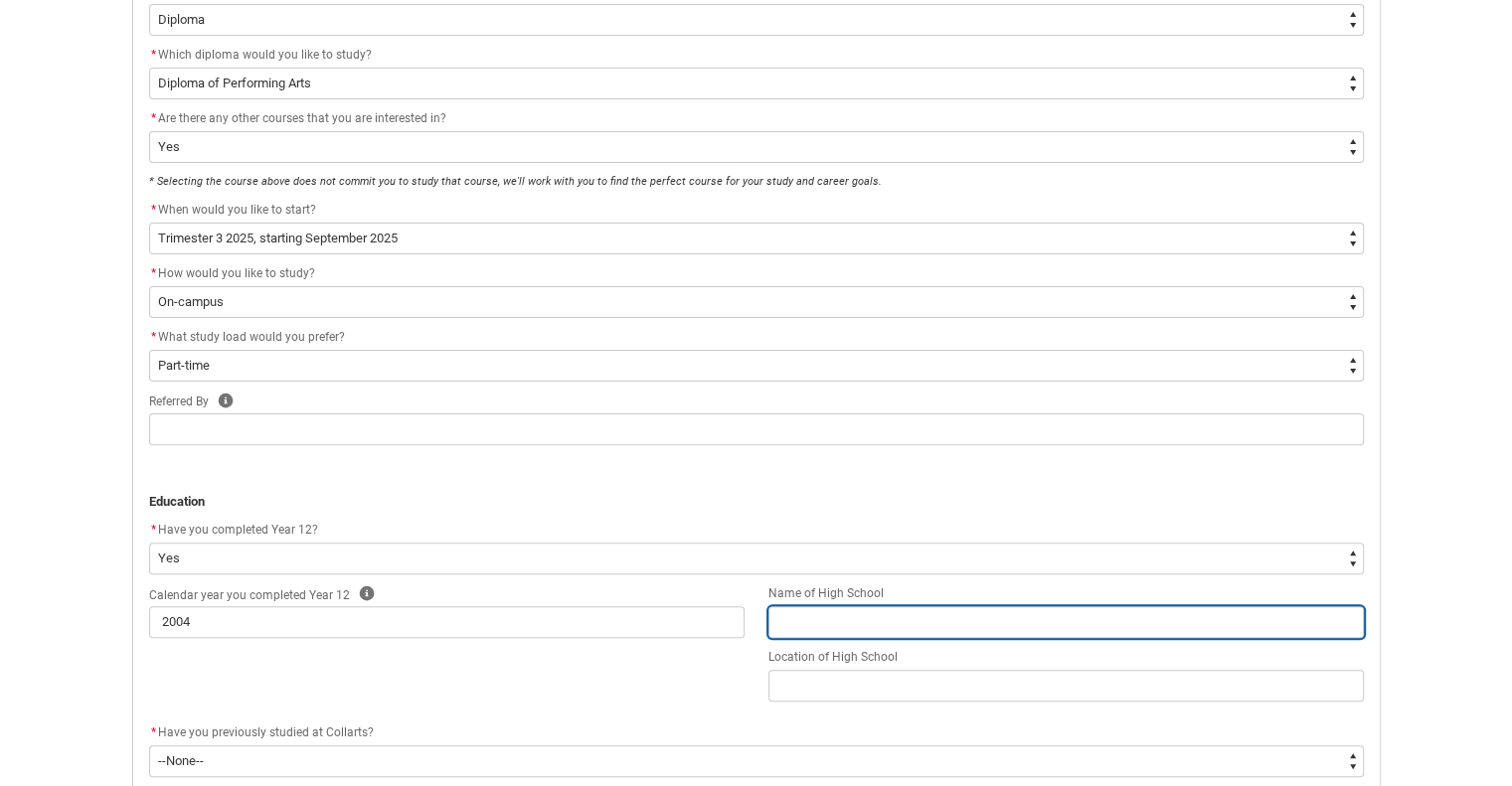 type on "G" 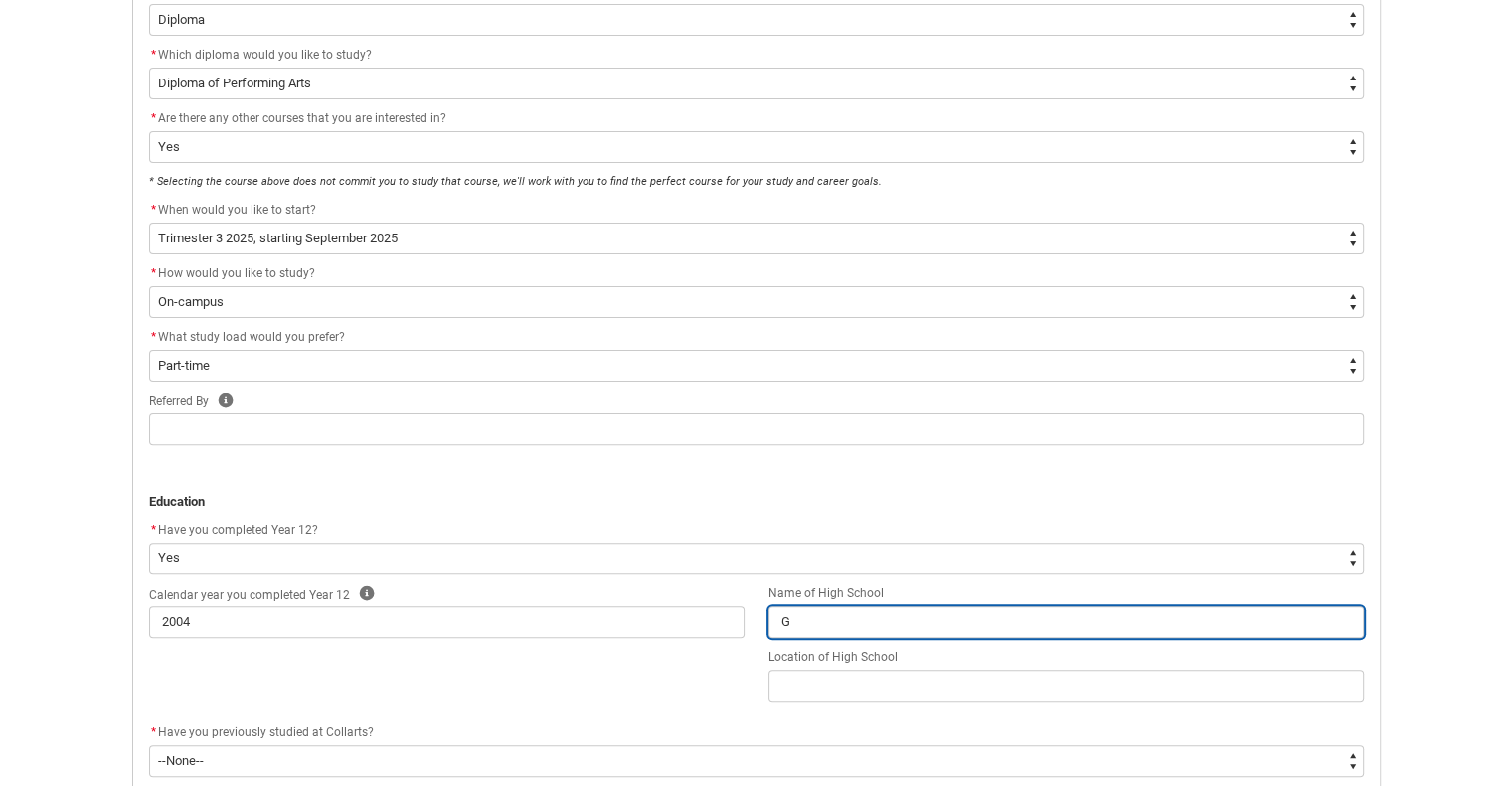 type on "[CITY_CODE]" 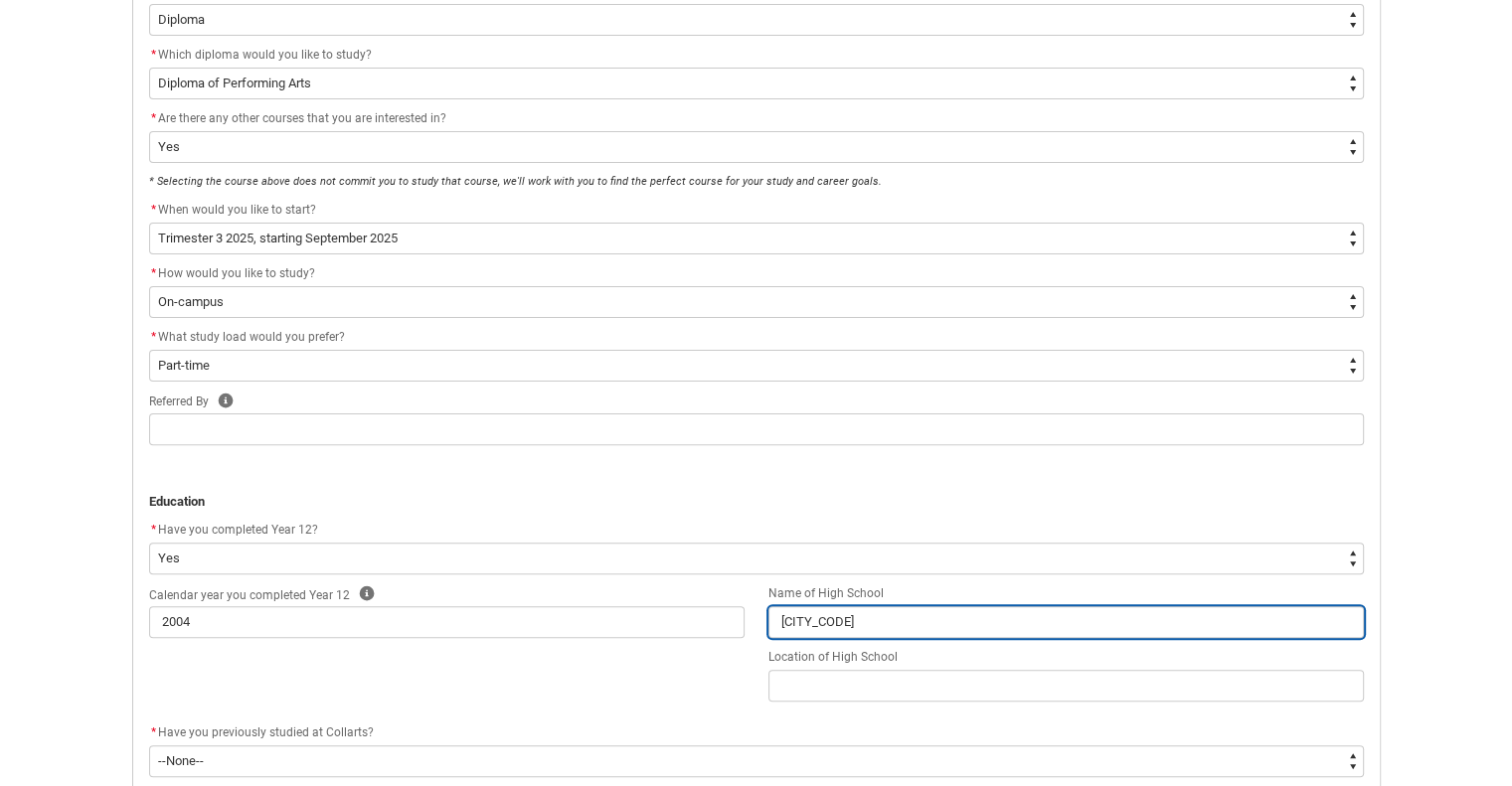 type on "Ghu" 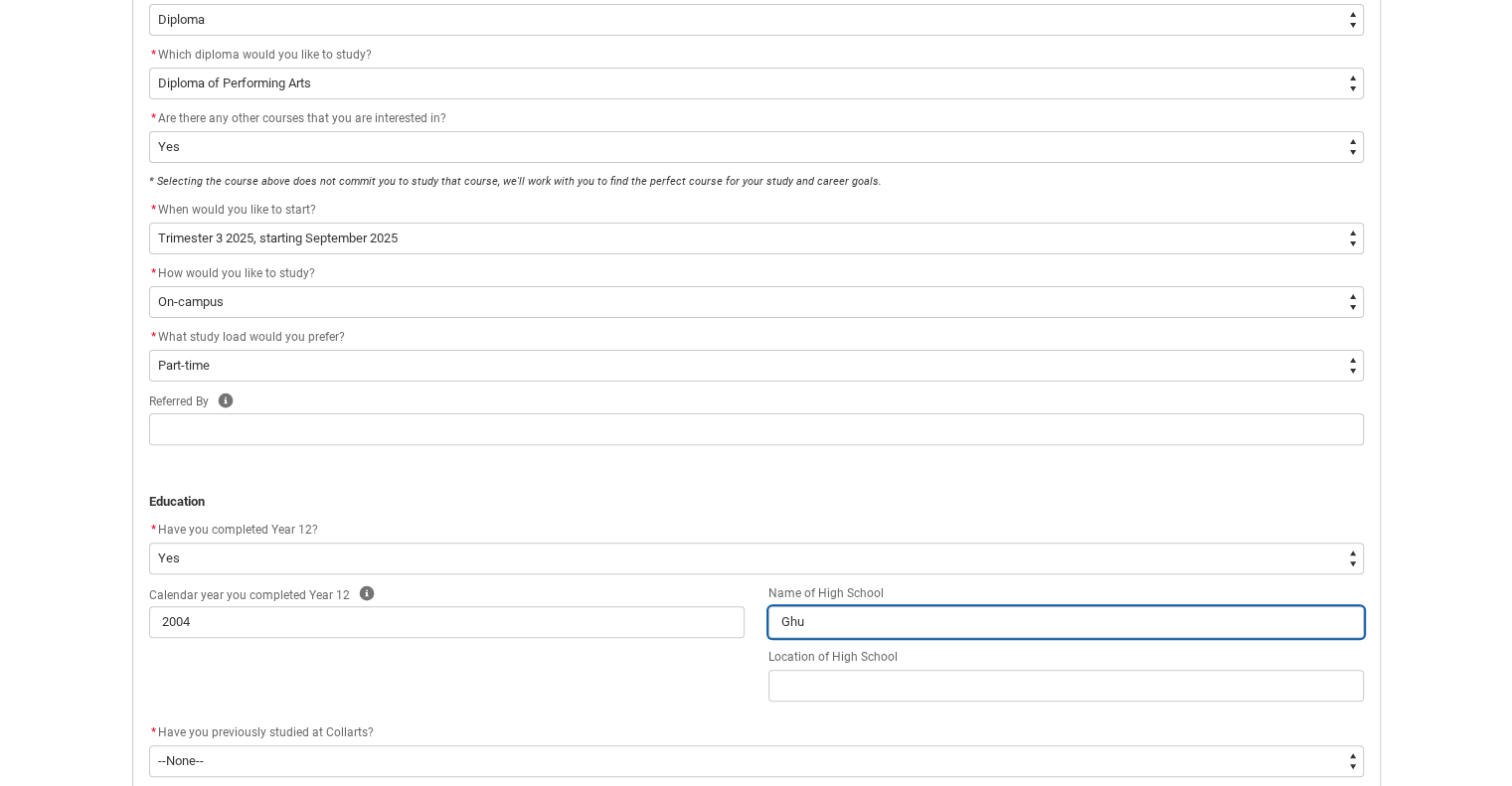 type on "[CITY_CODE]" 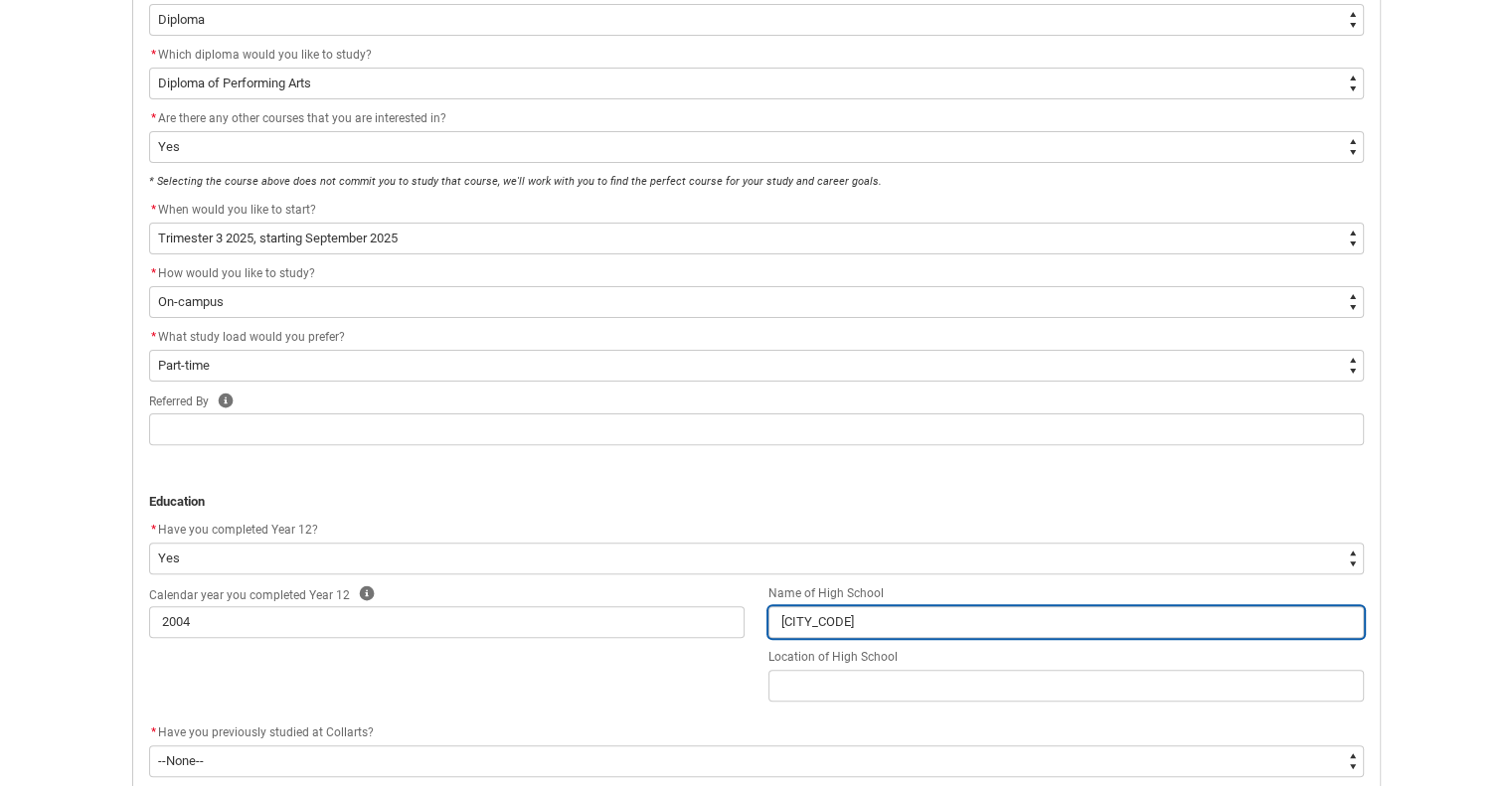 type on "Ghula" 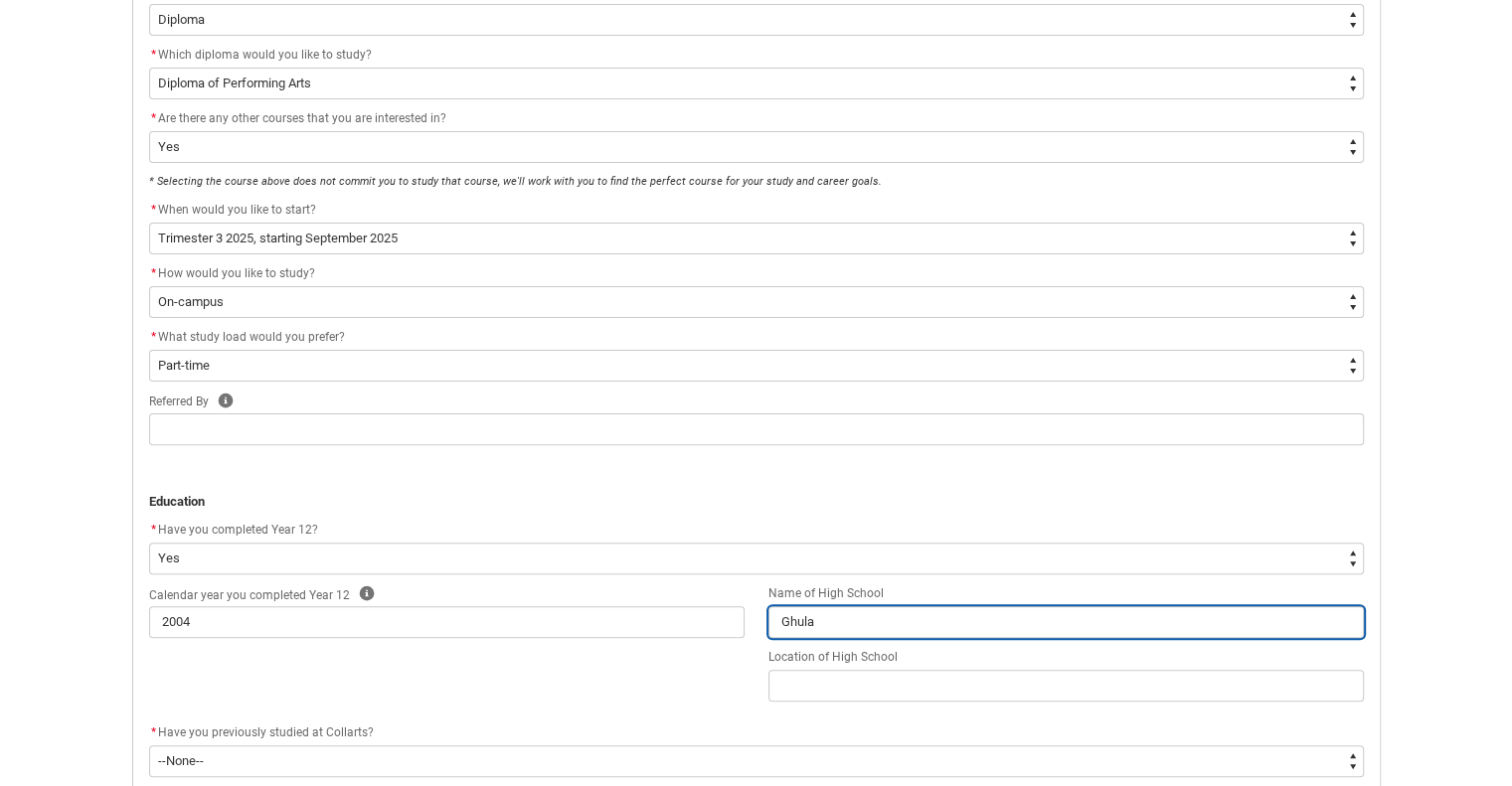 type on "[FIRST]" 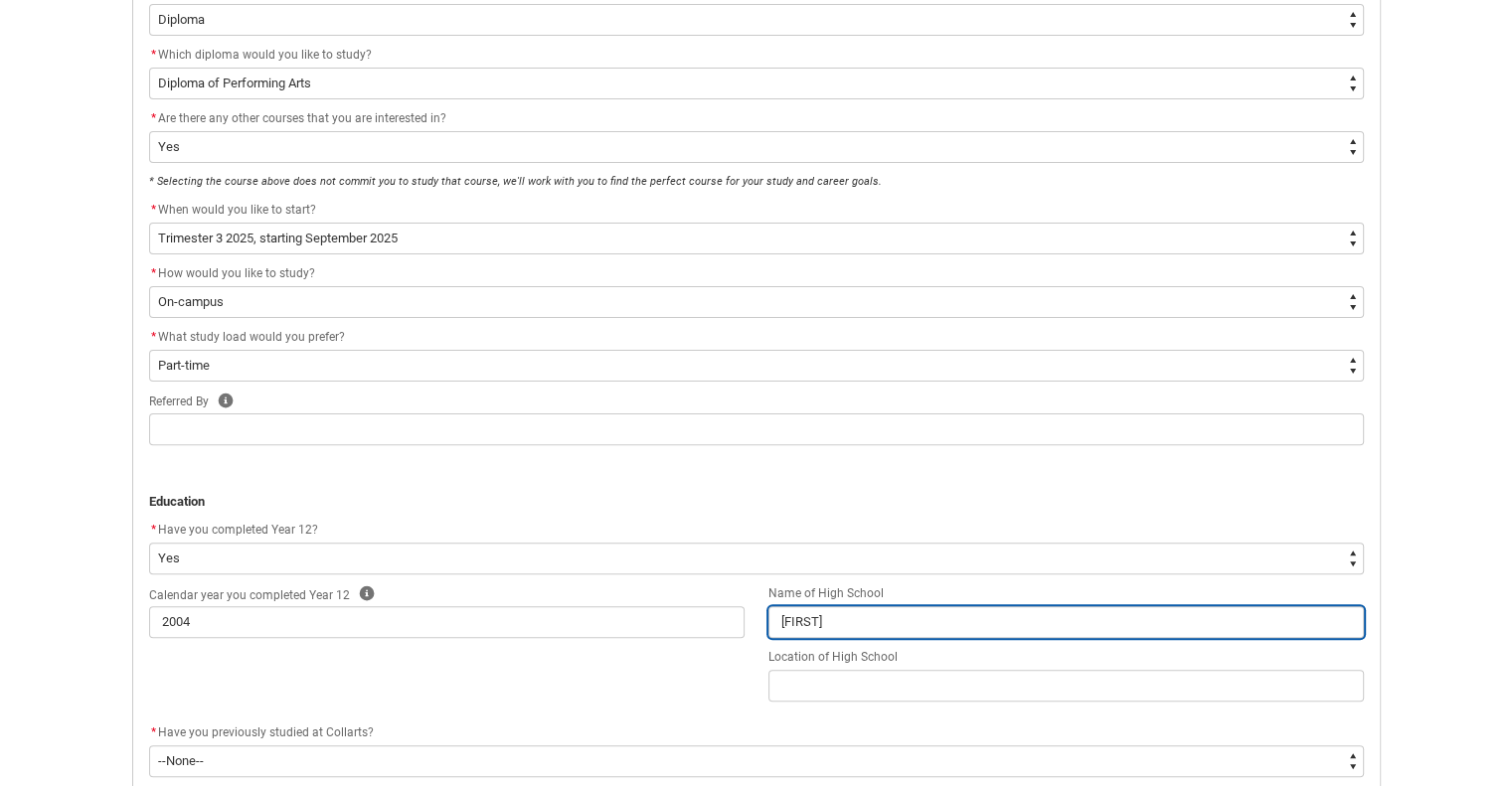 type on "[FIRST];" 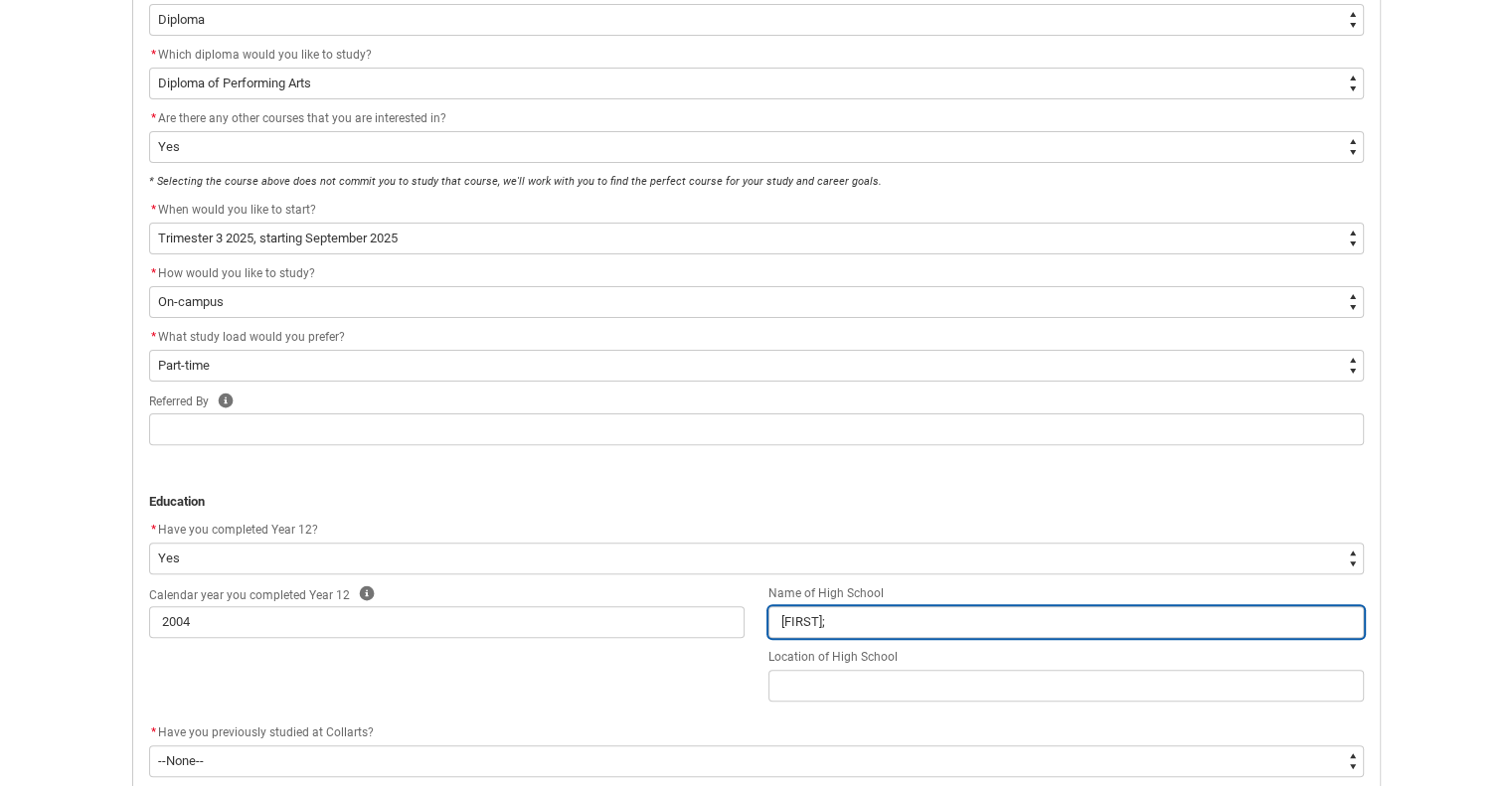 type on "[FIRST]" 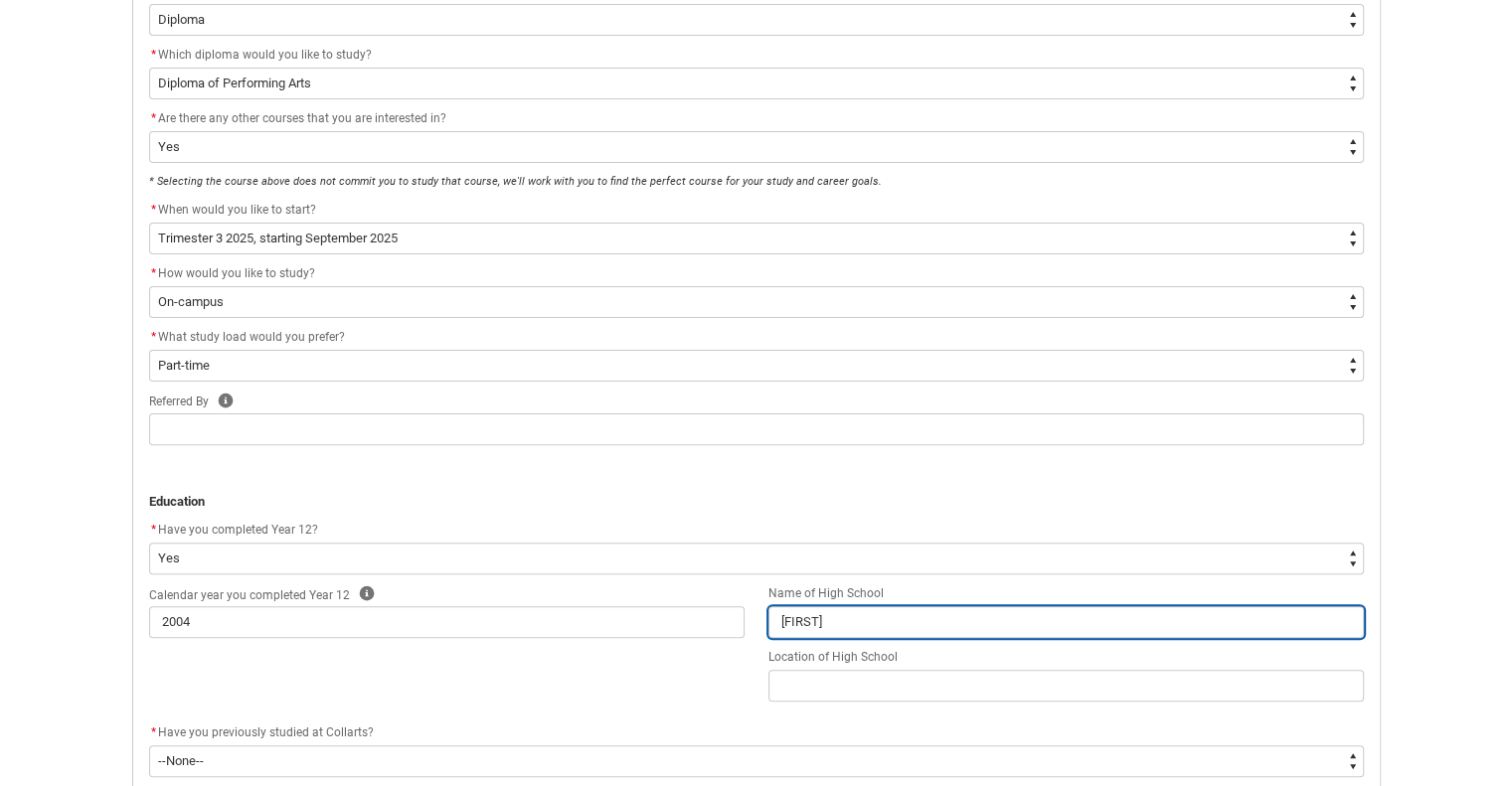 type on "[FIRST]" 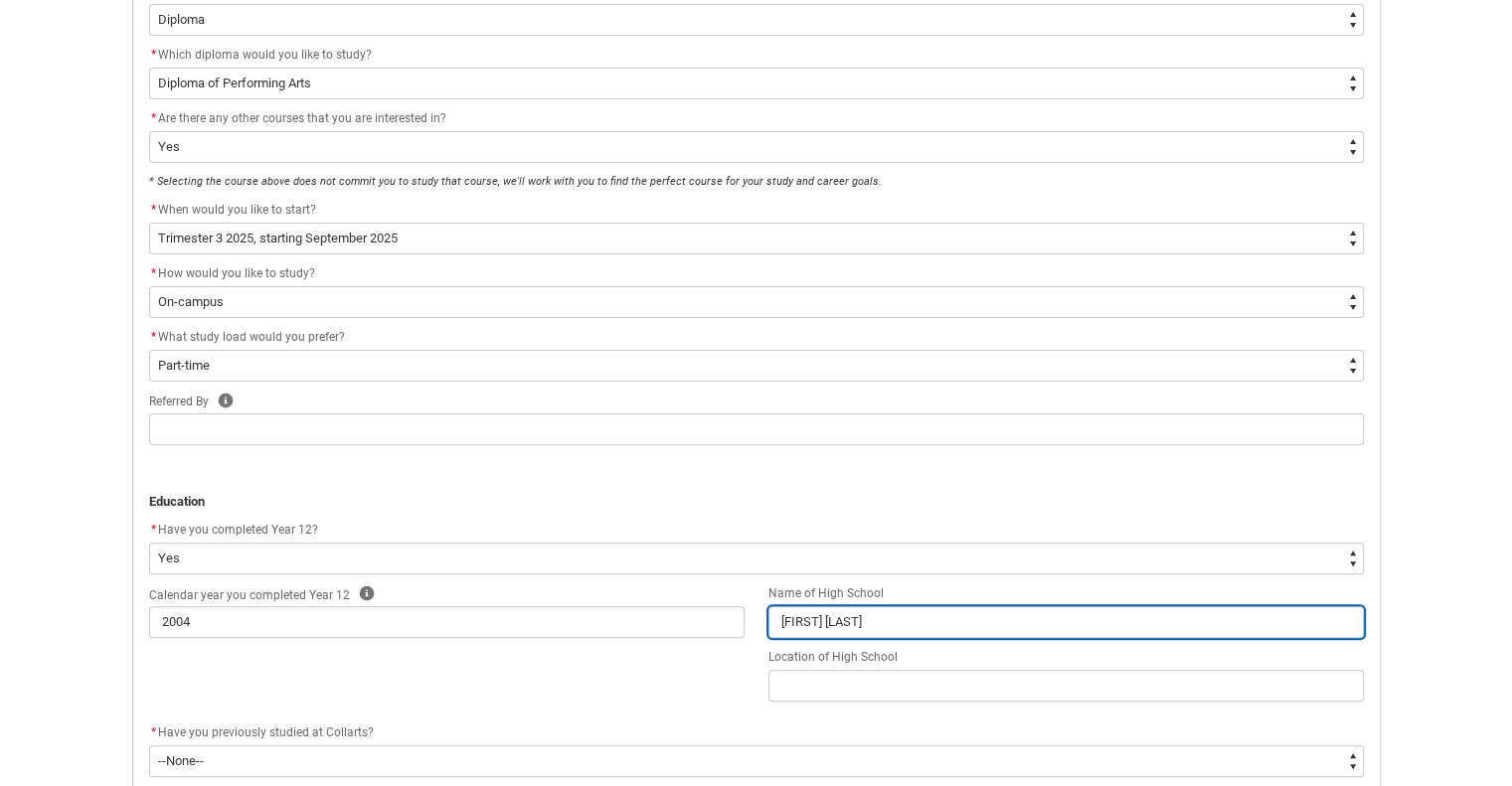 type on "[FIRST] [LAST]" 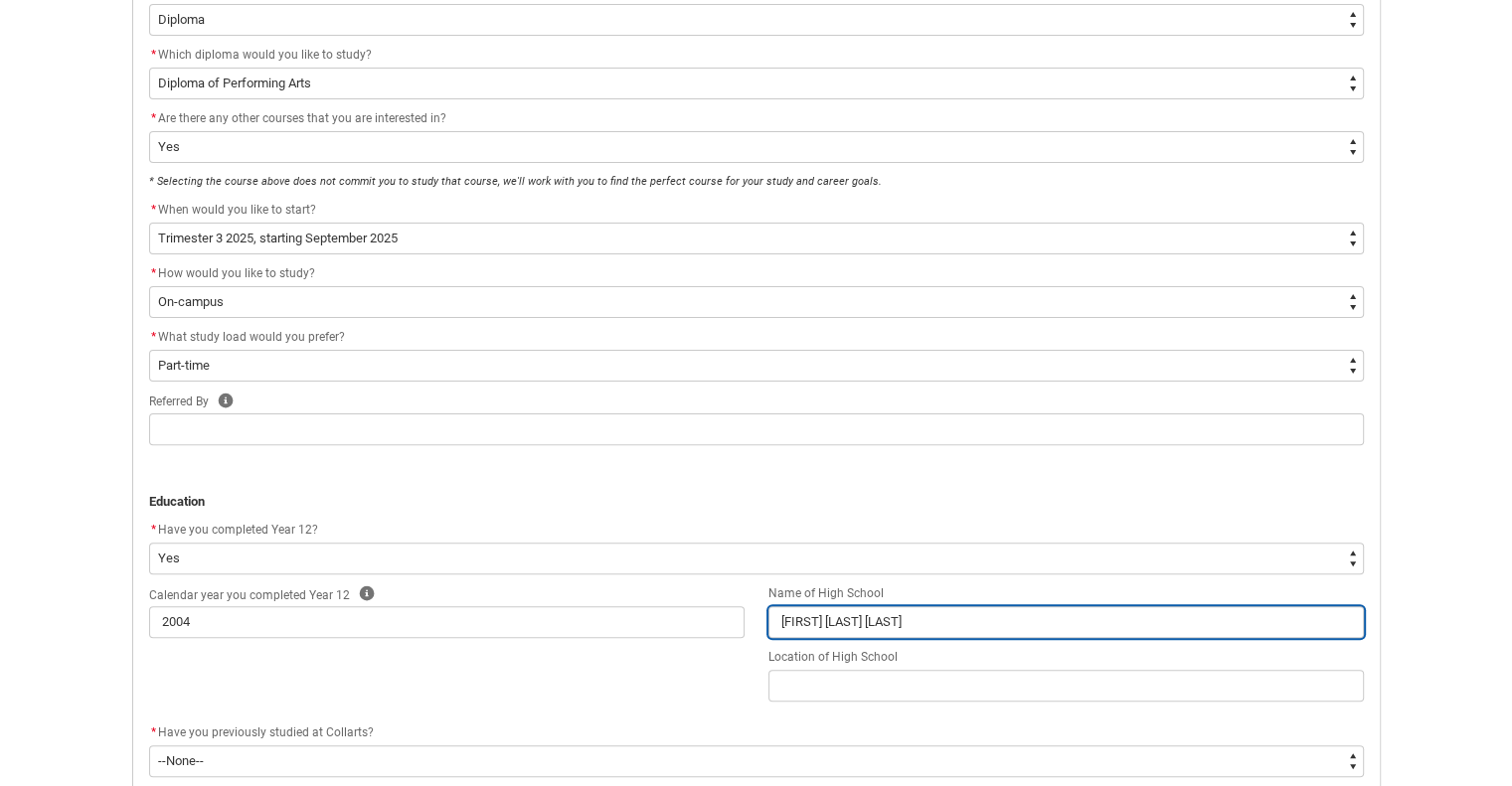 type on "[FIRST] [LAST] [LAST]" 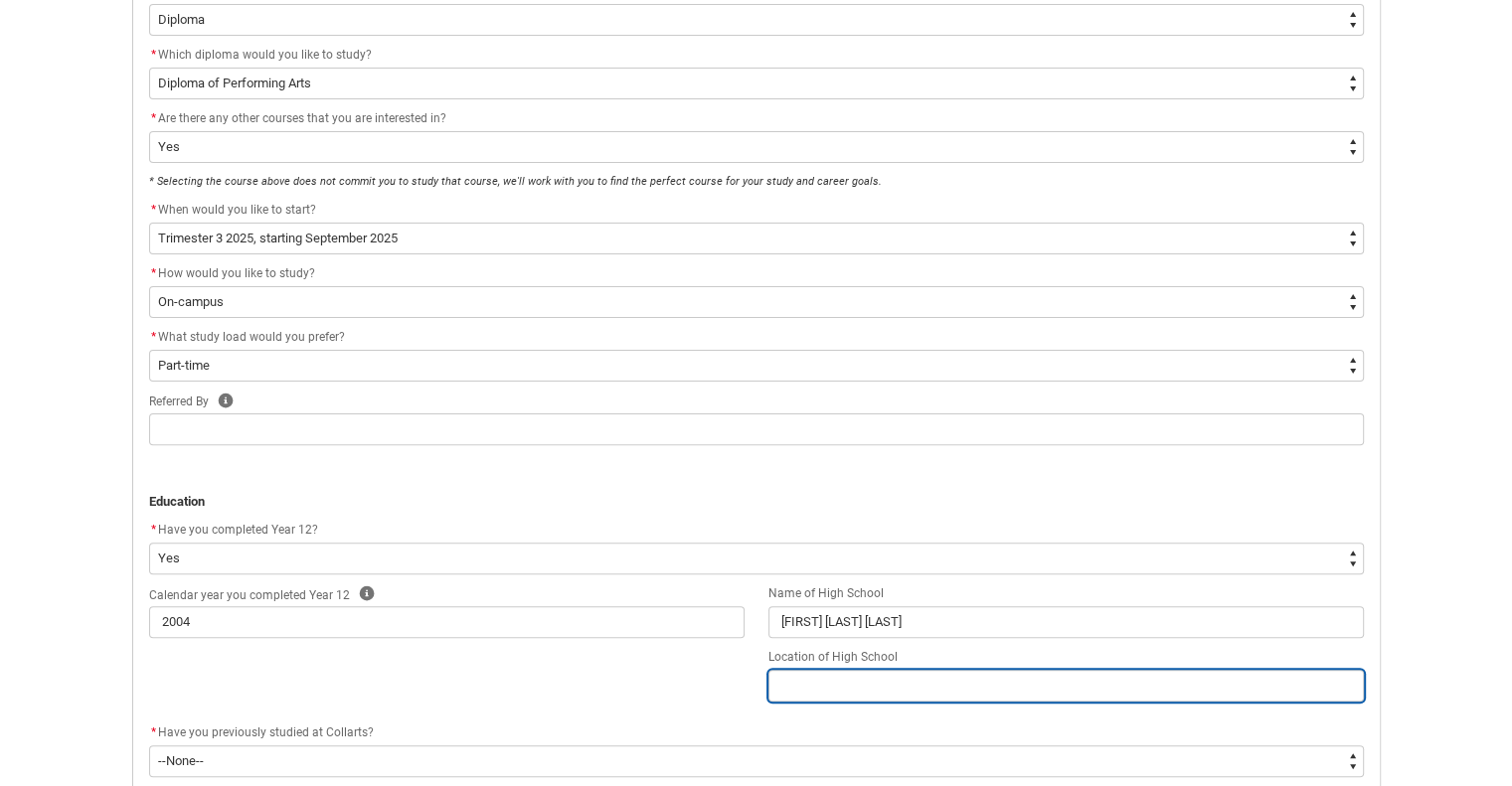 click at bounding box center [1066, 686] 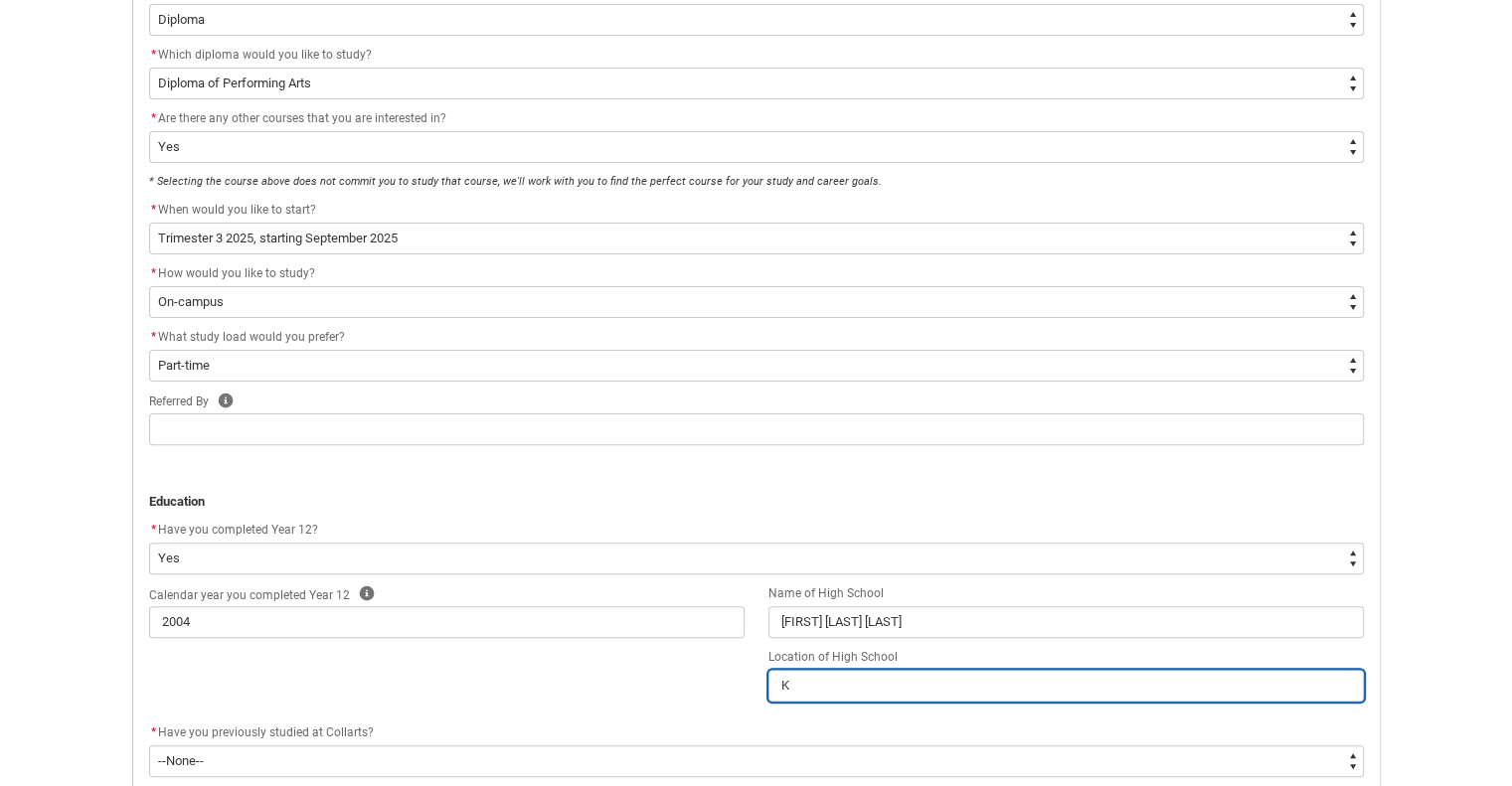 type on "[CITY_CODE]" 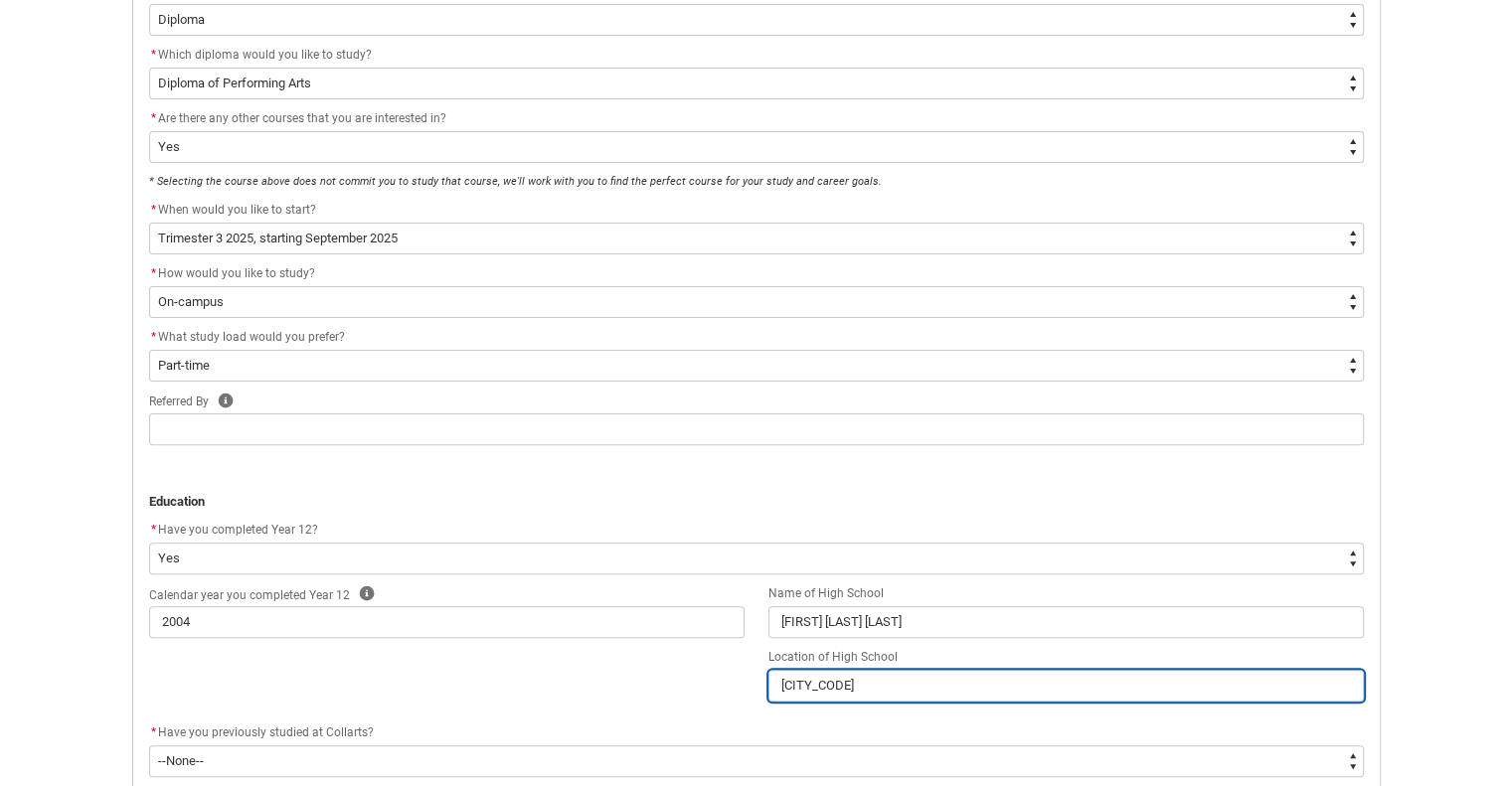 type on "[CITY_CODE]" 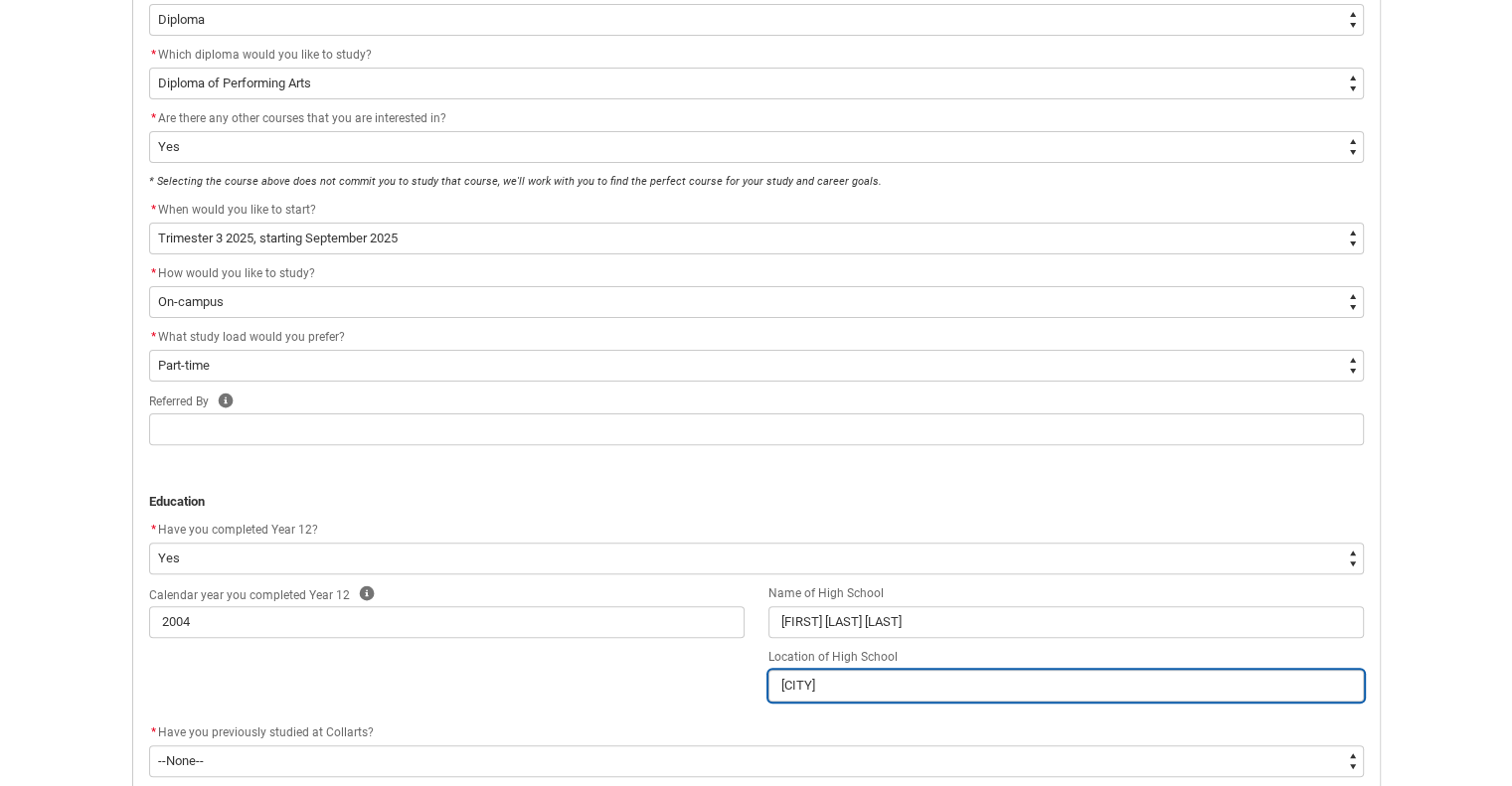 type on "[CITY]" 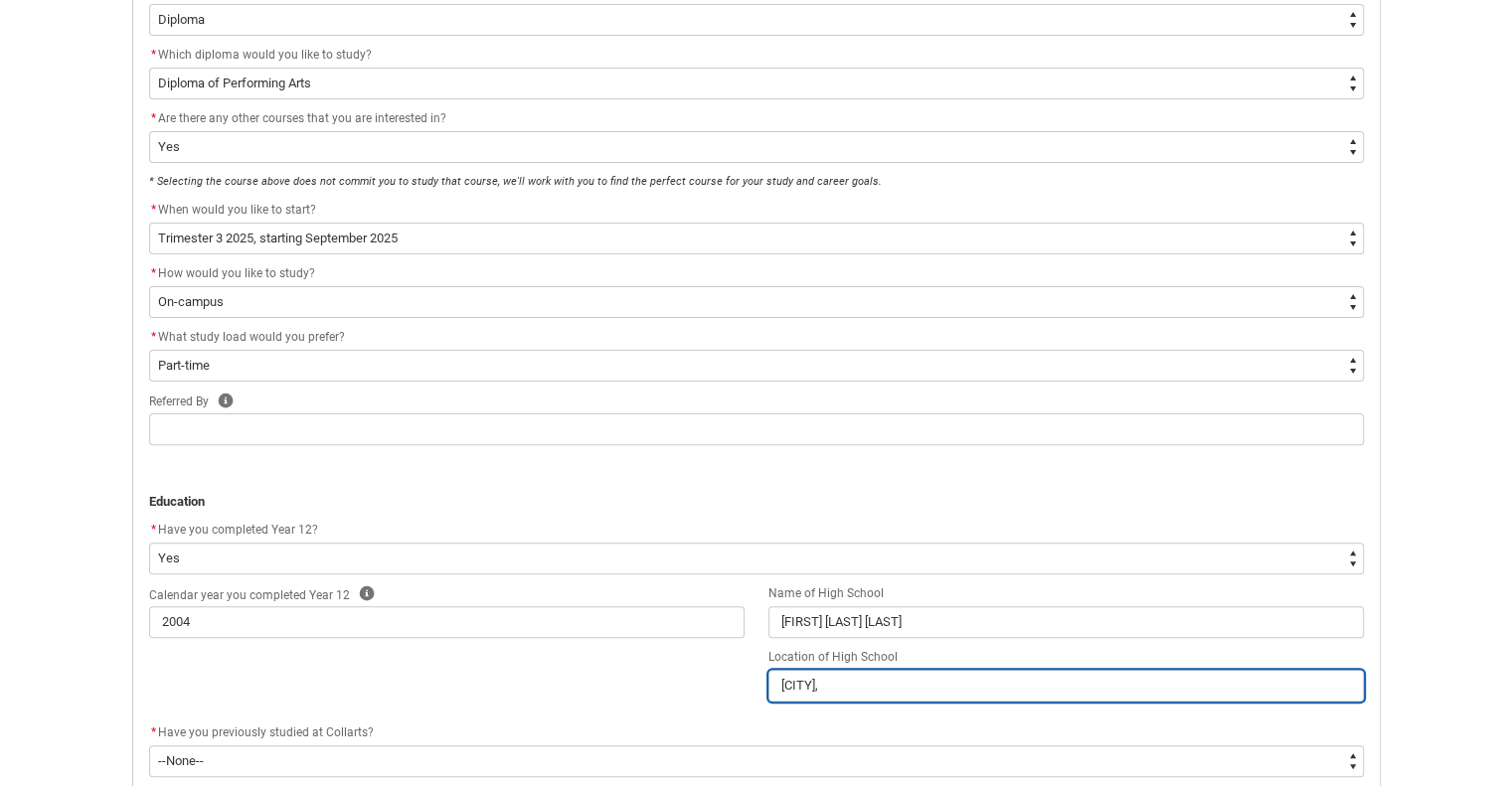 type on "[CITY]," 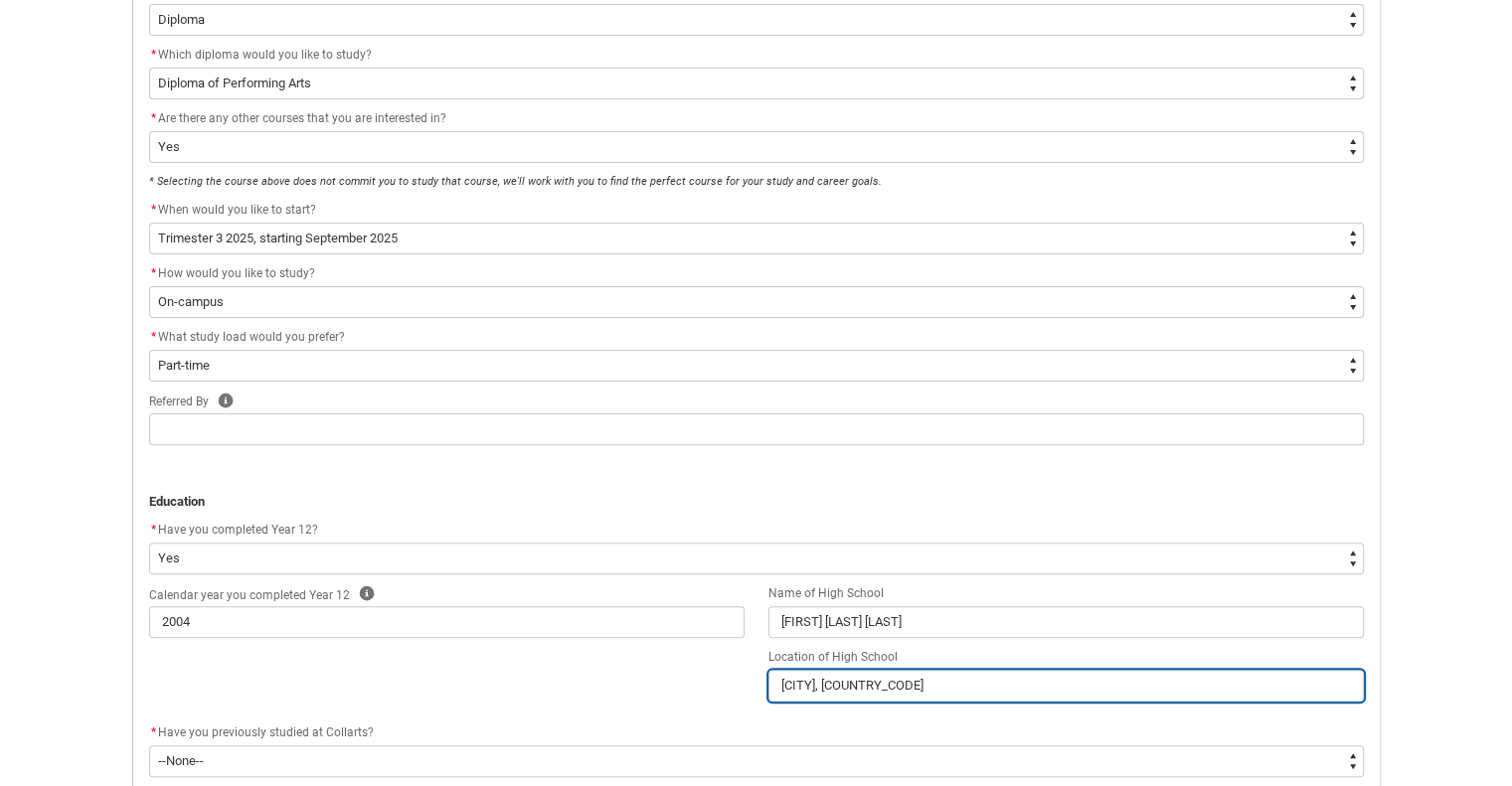 type on "[CITY], [COUNTRY_CODE]" 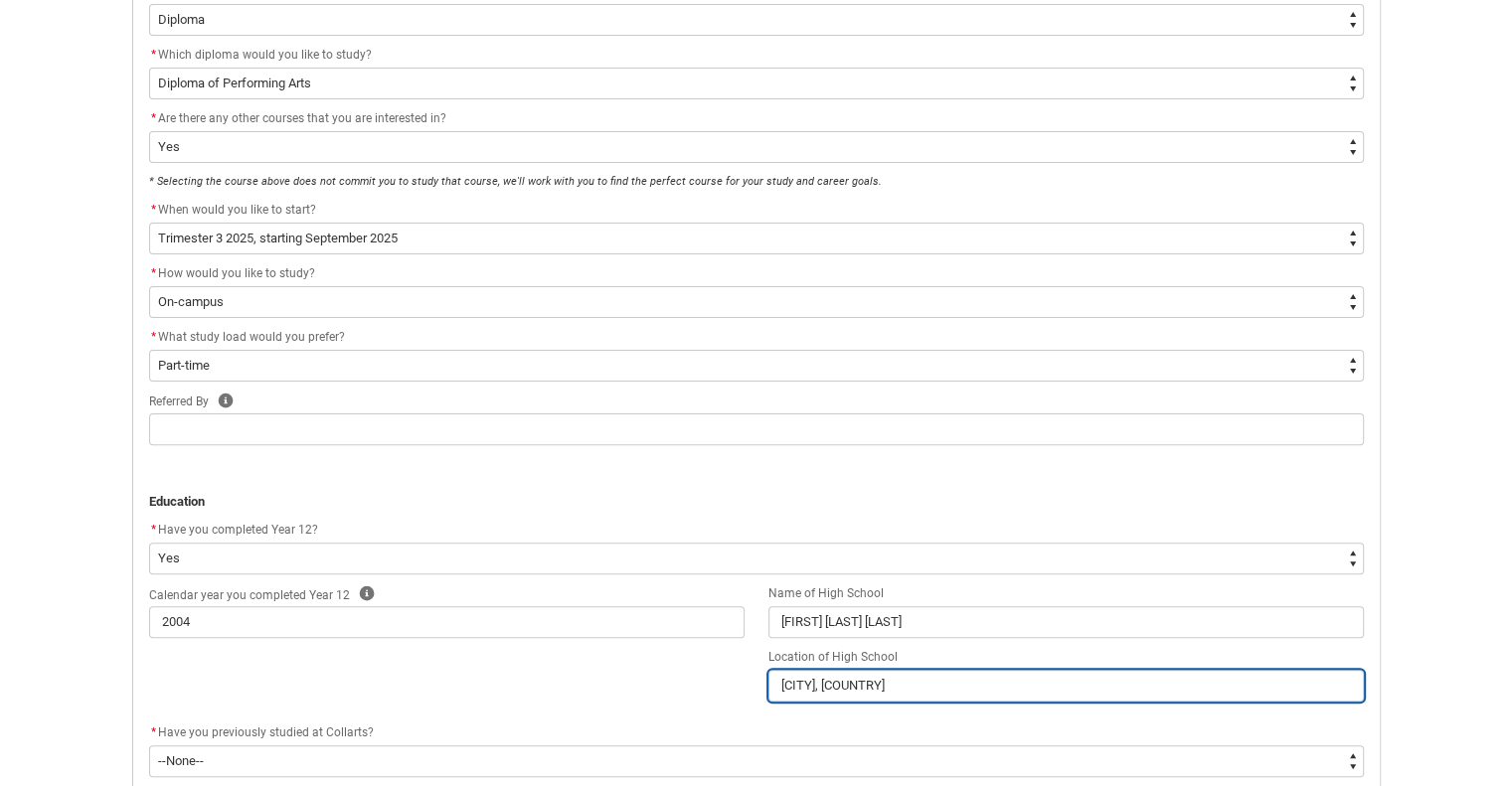type on "[CITY], [COUNTRY_CODE]" 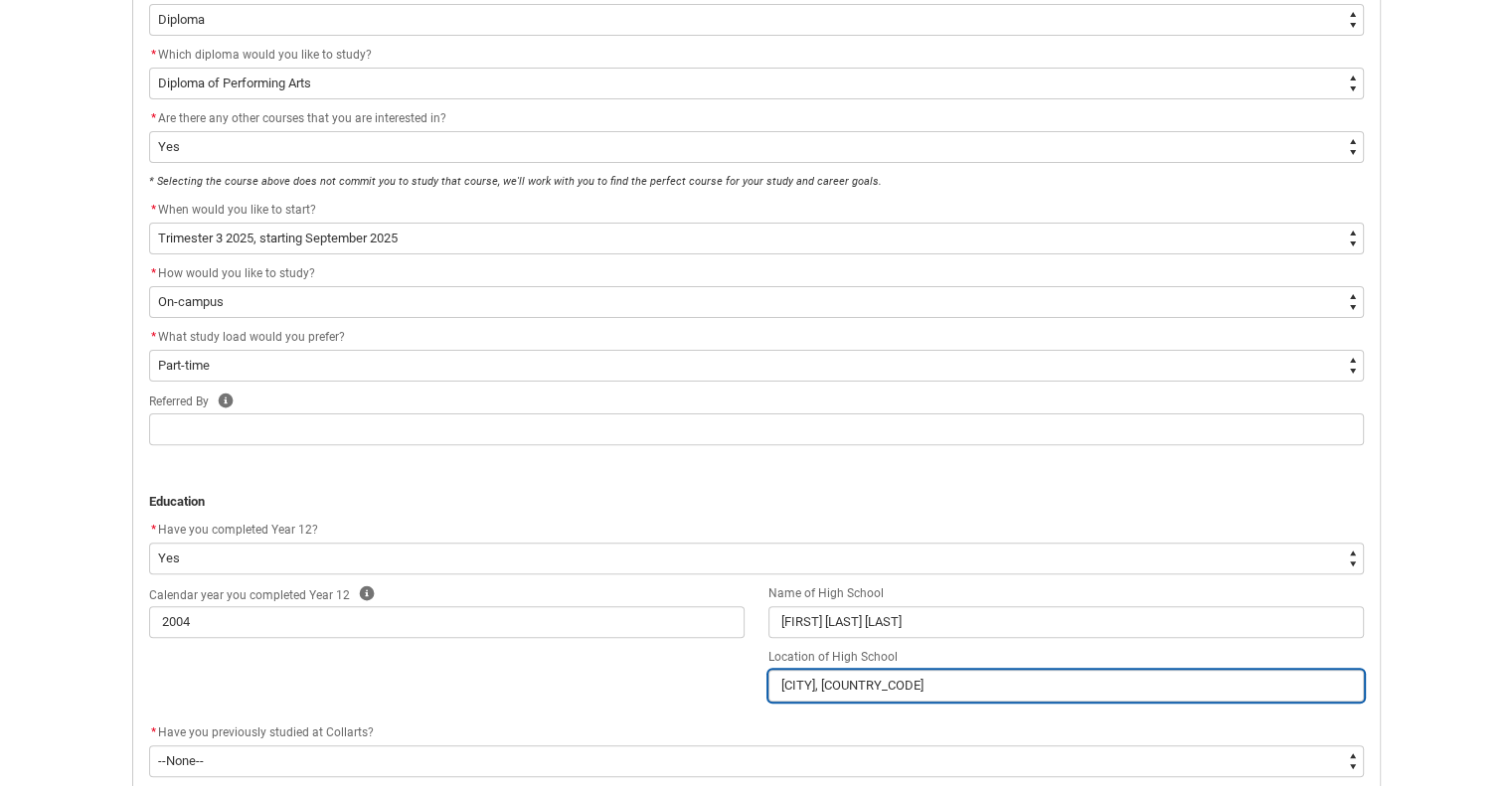 type on "[CITY], [COUNTRY]" 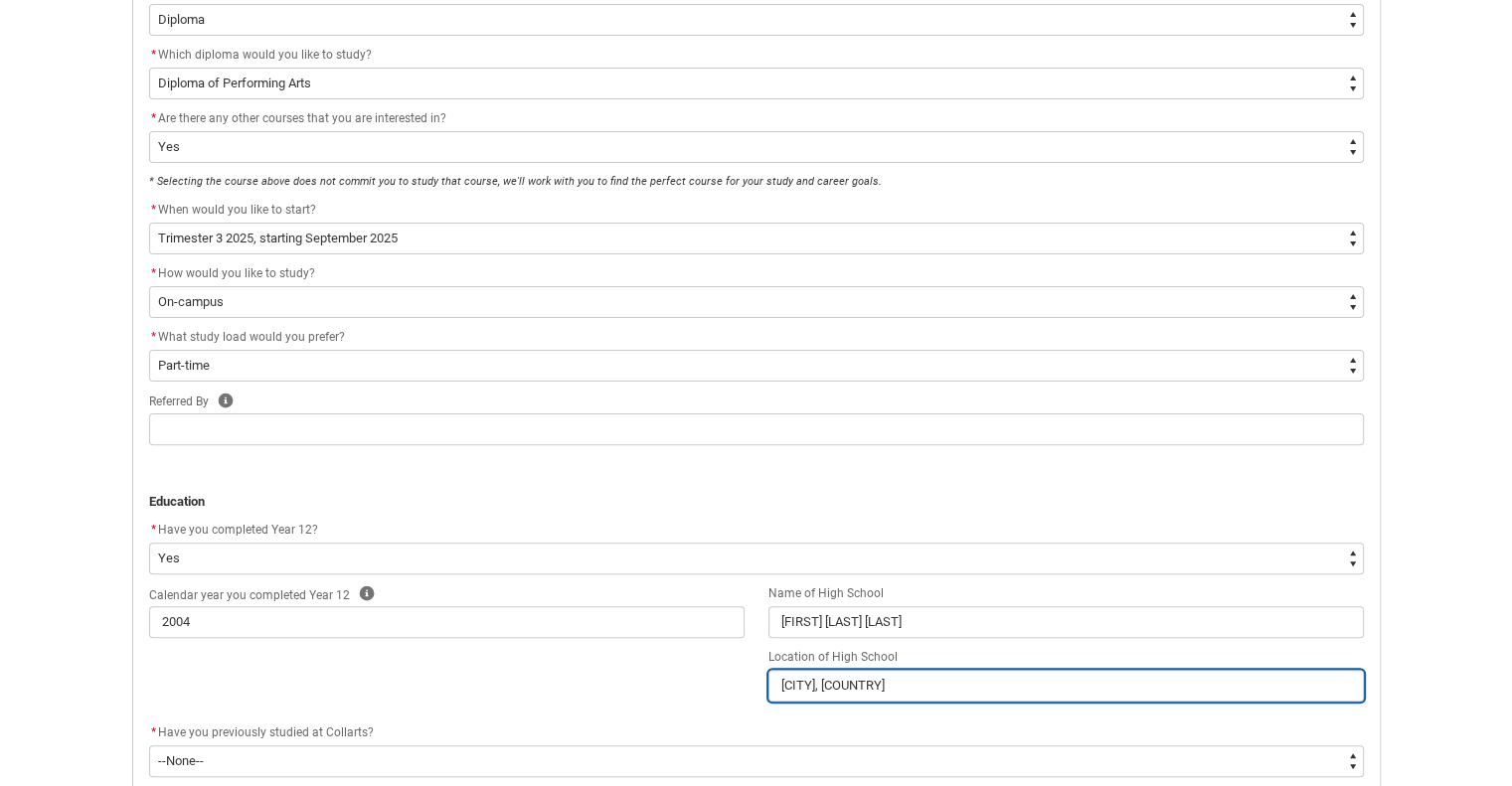 type on "[CITY], [COUNTRY]" 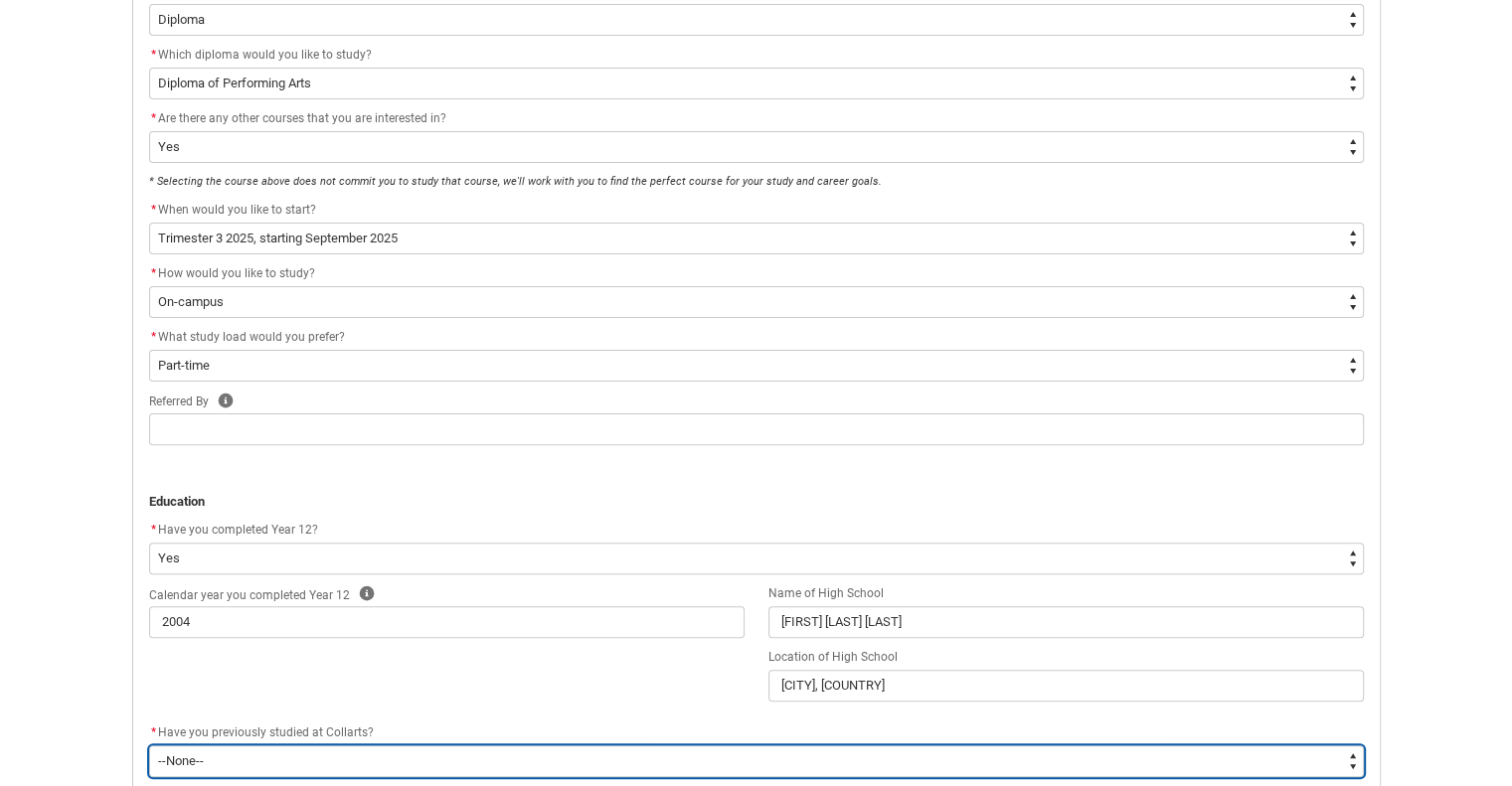 click on "--None-- Yes No" at bounding box center [756, 761] 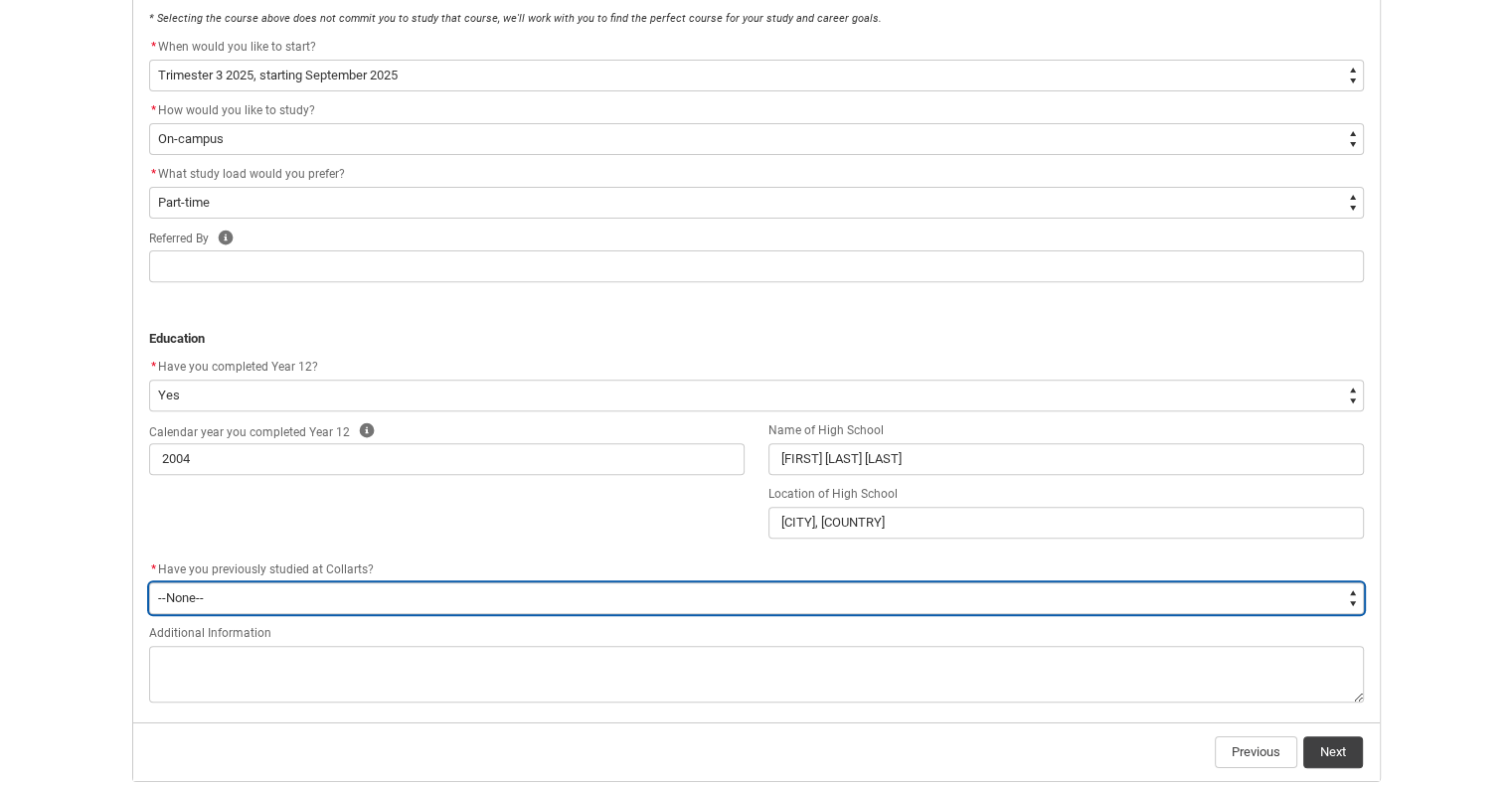 scroll, scrollTop: 759, scrollLeft: 0, axis: vertical 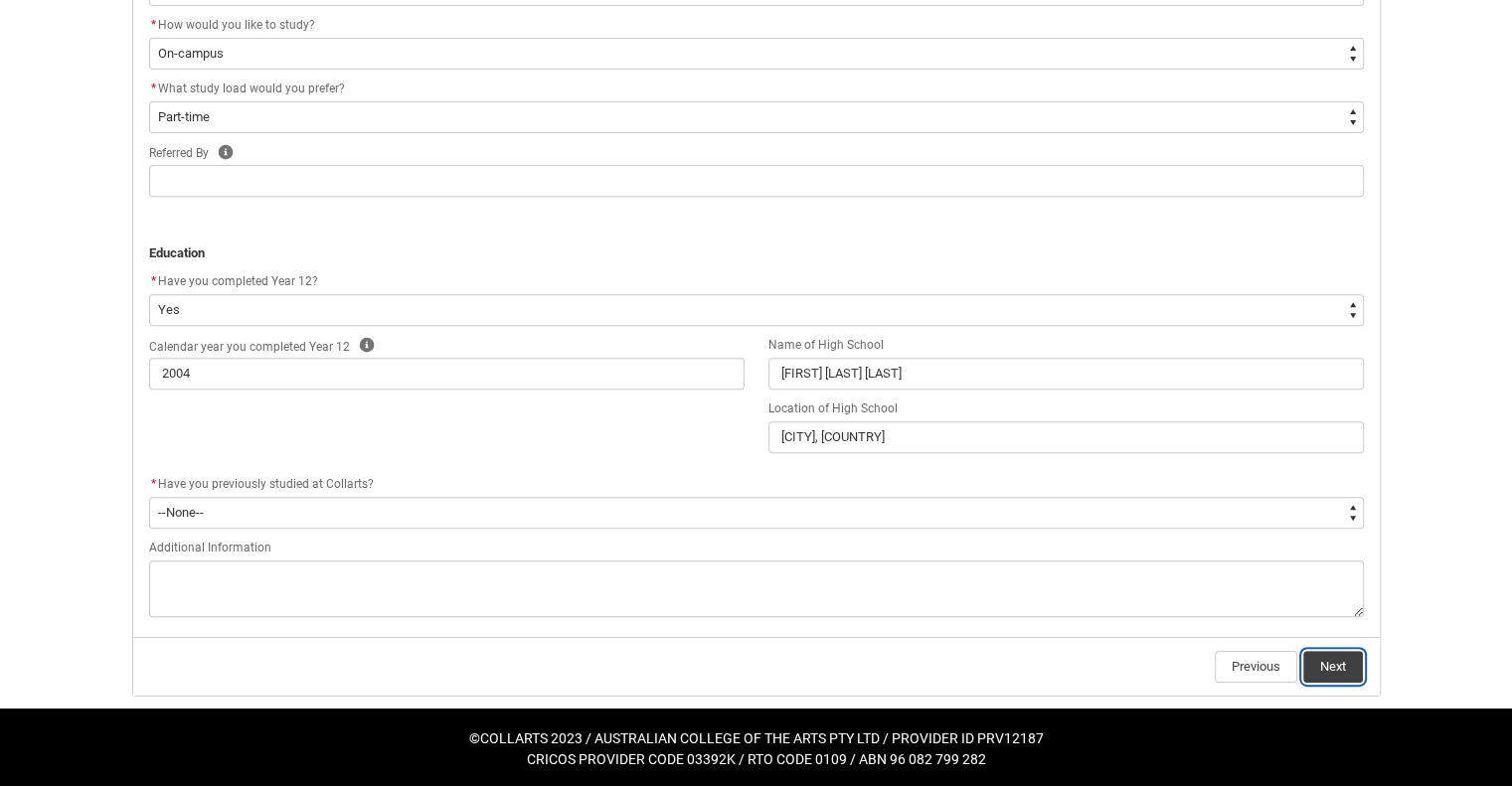 click on "Next" 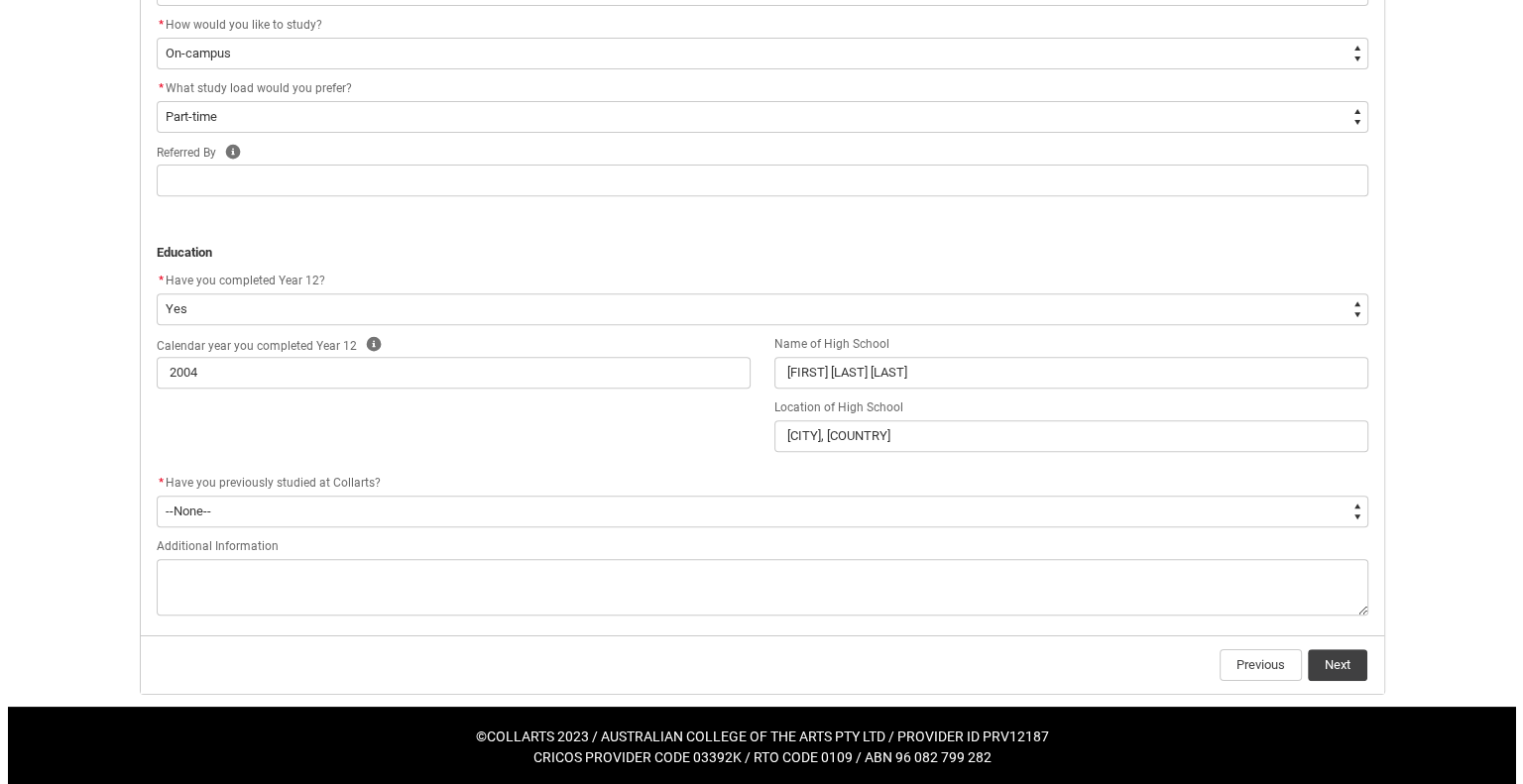 scroll, scrollTop: 0, scrollLeft: 0, axis: both 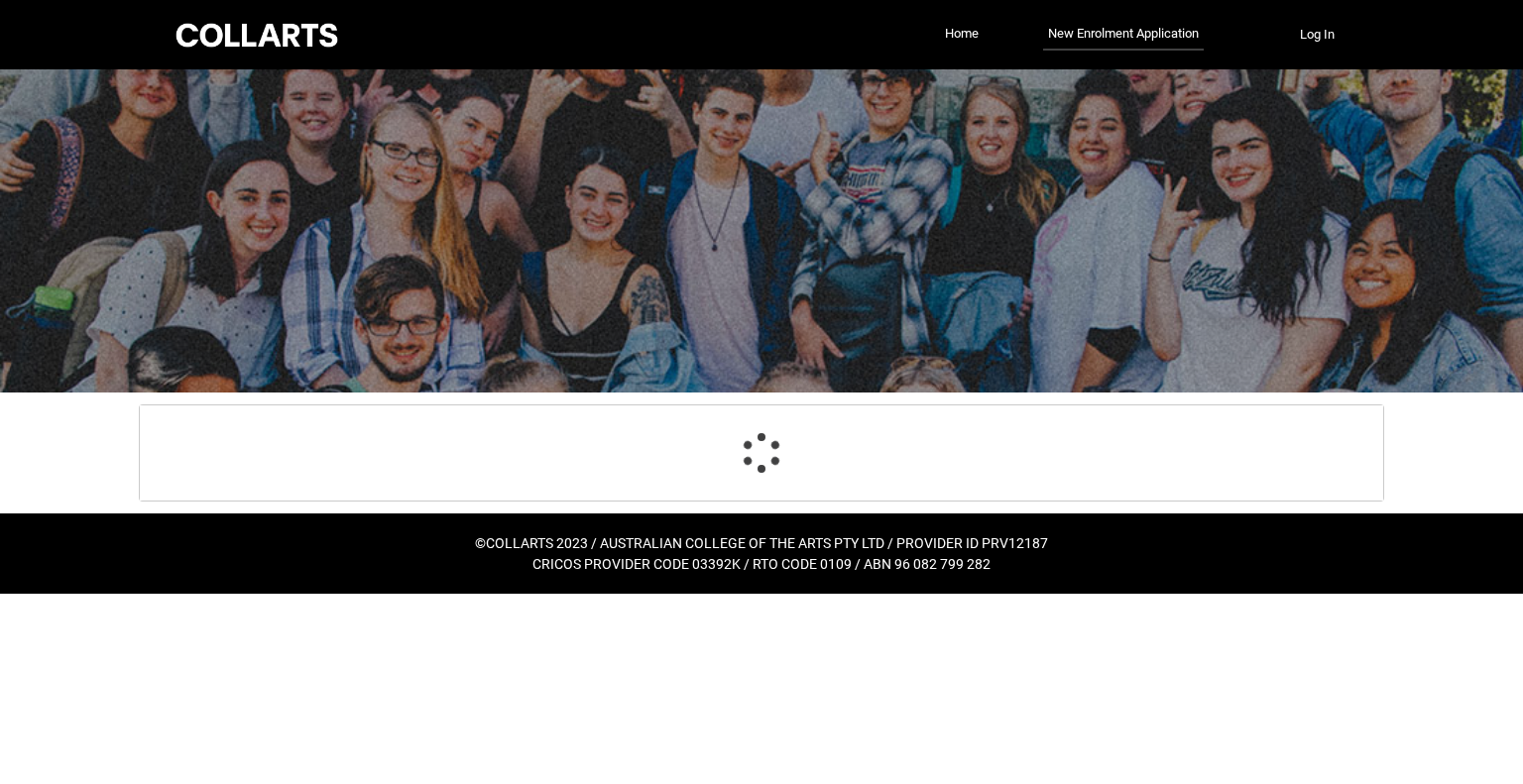 select on "WhichDegree_Diploma" 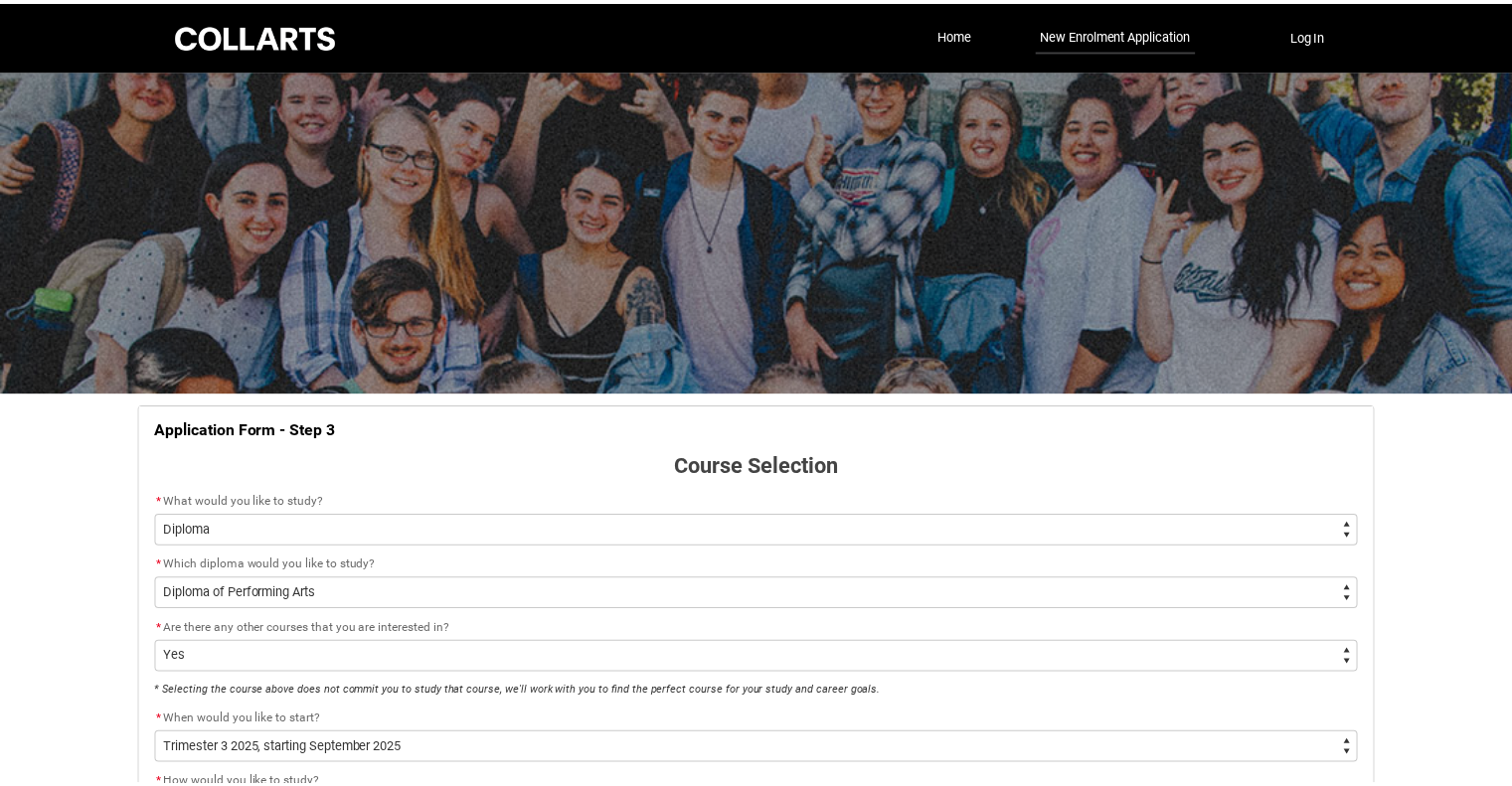 scroll, scrollTop: 779, scrollLeft: 0, axis: vertical 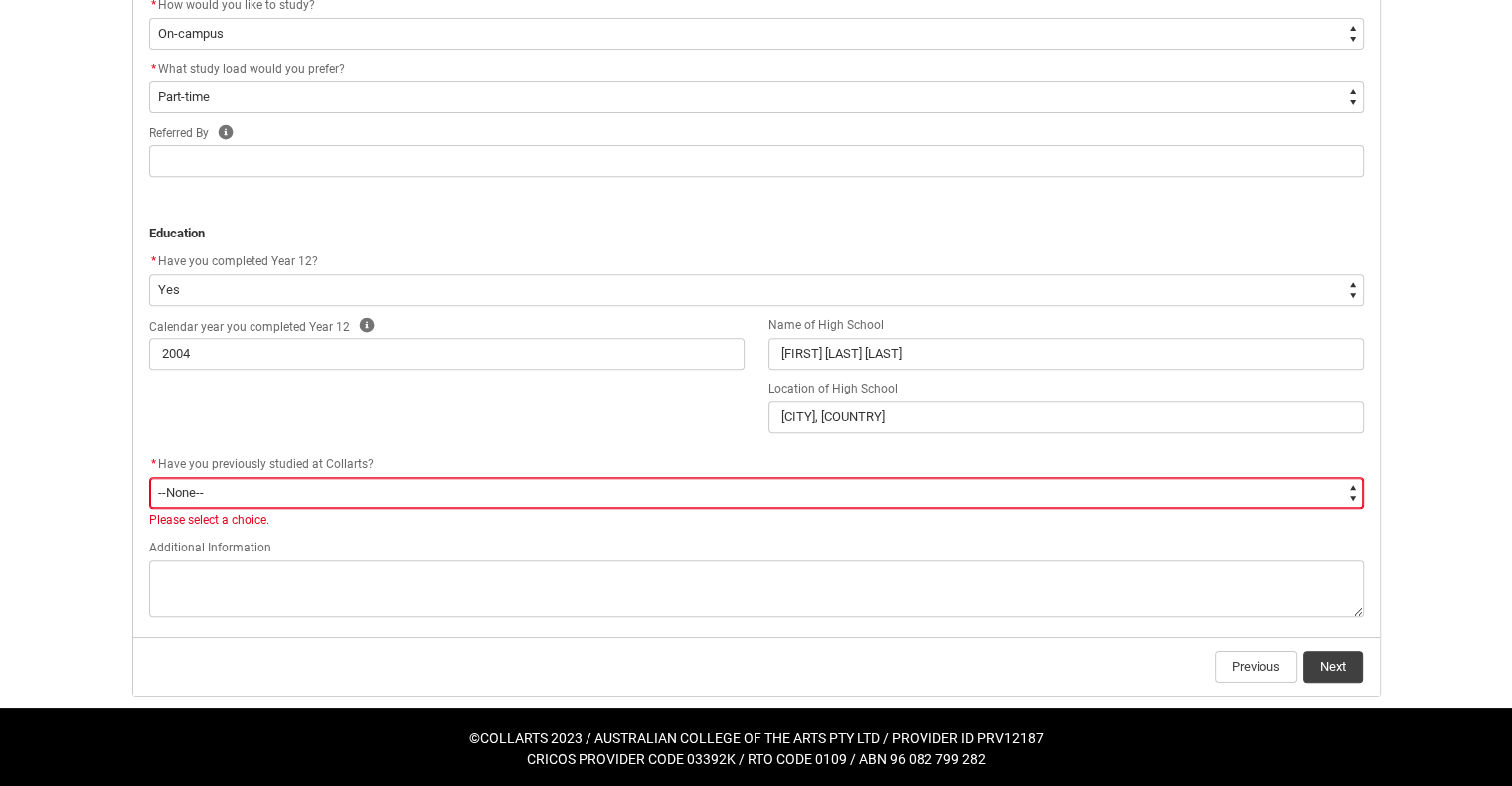 click on "--None-- Yes No" at bounding box center [756, 493] 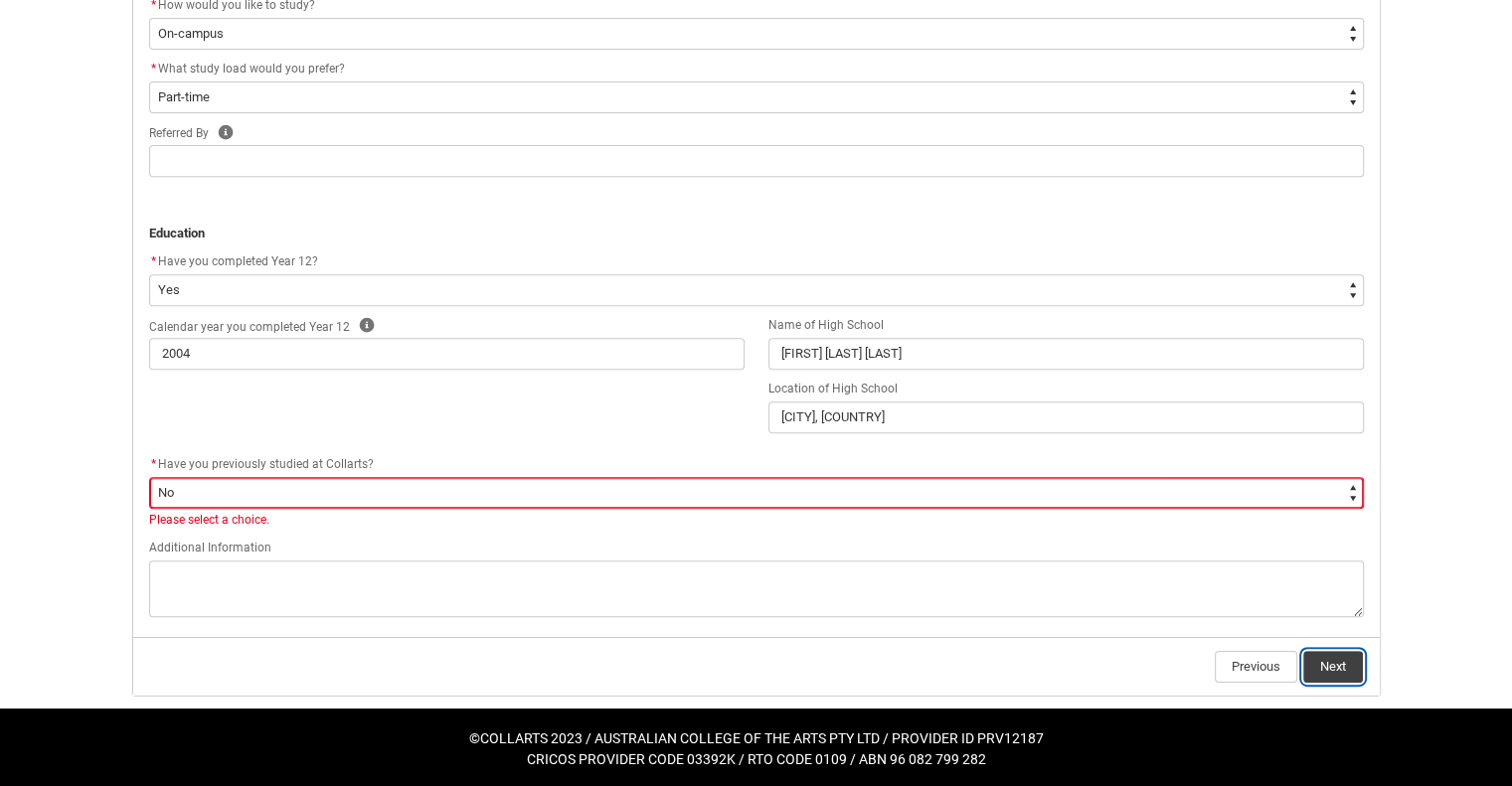 click on "Next" 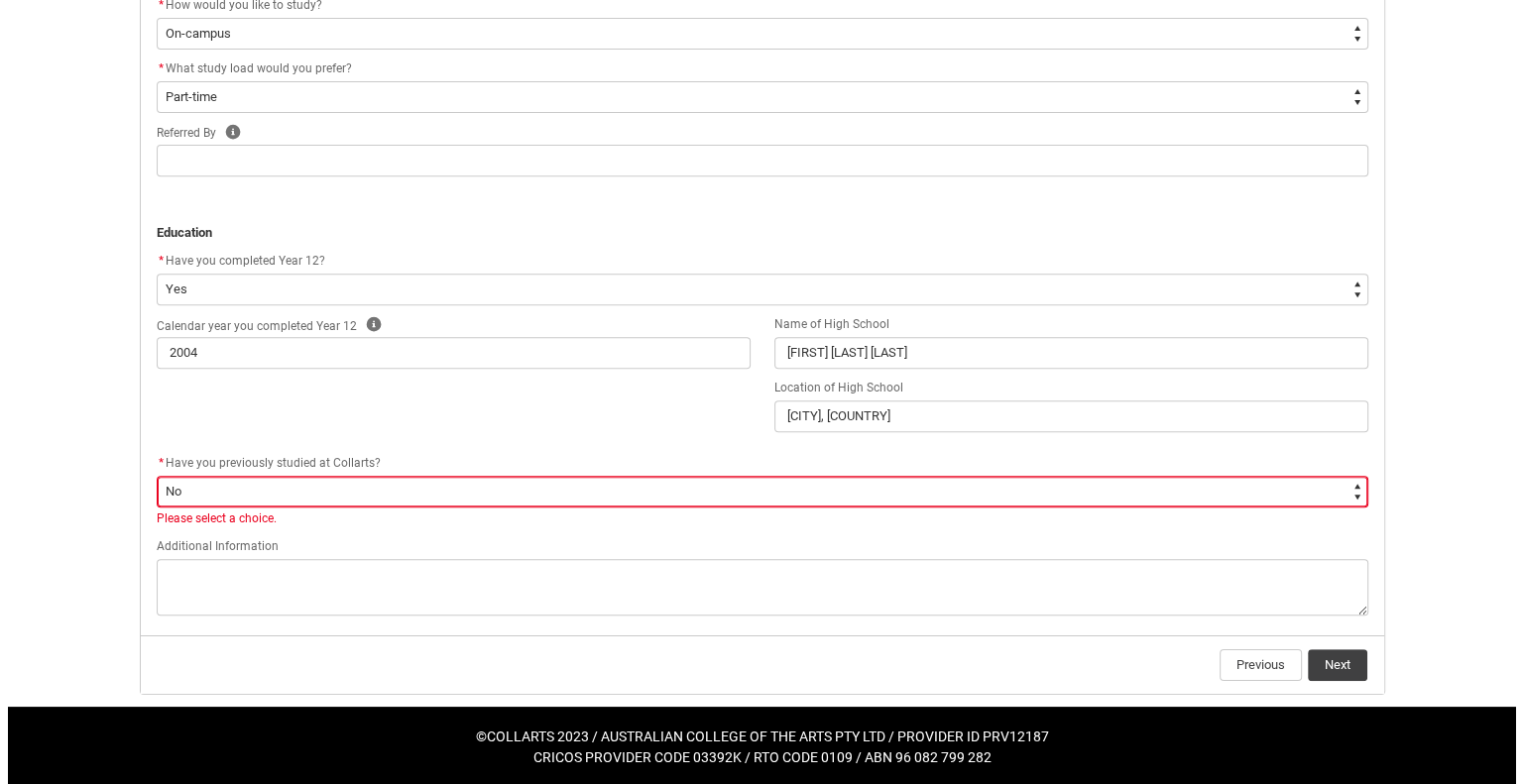 scroll, scrollTop: 0, scrollLeft: 0, axis: both 